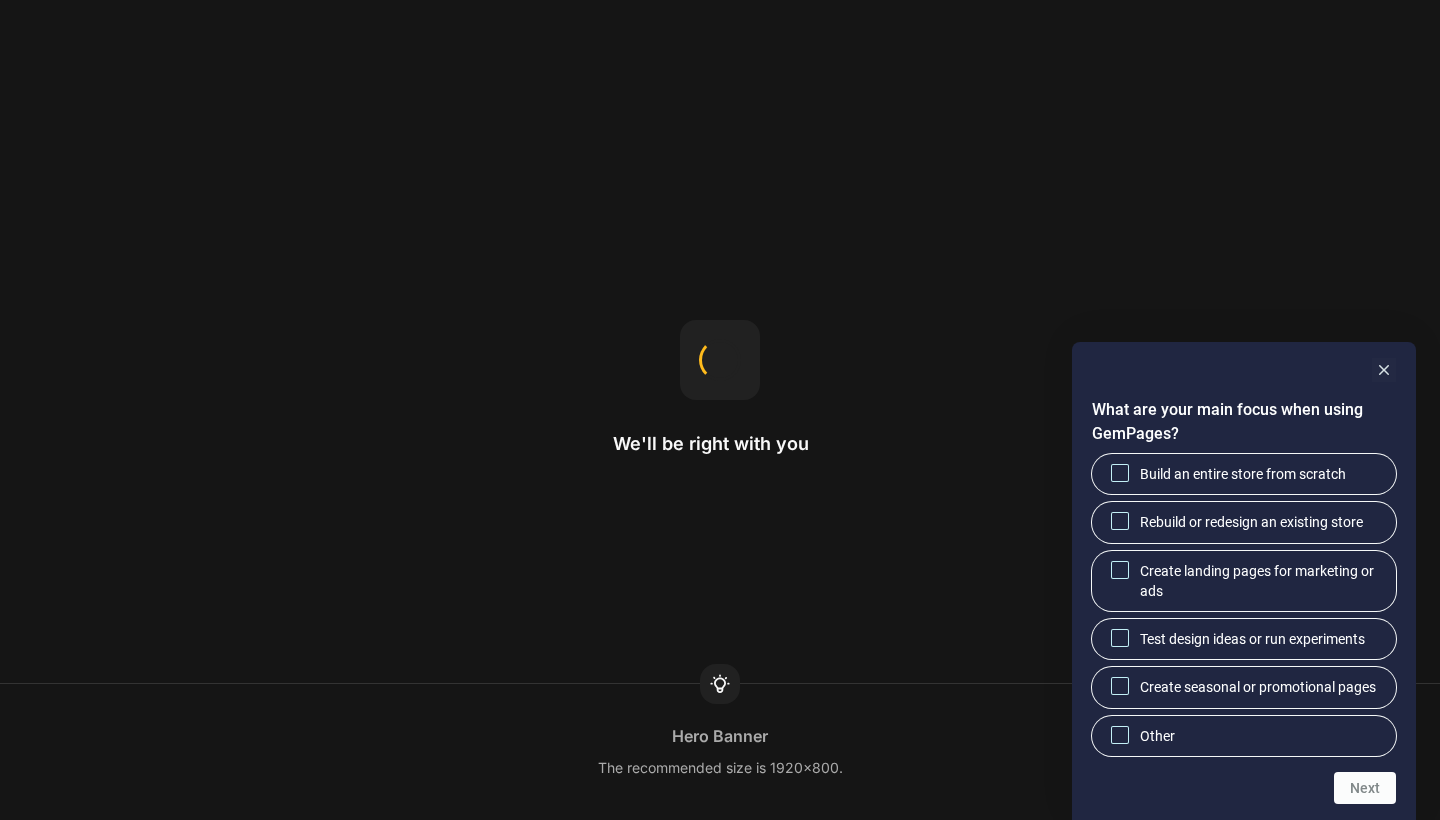 scroll, scrollTop: 0, scrollLeft: 0, axis: both 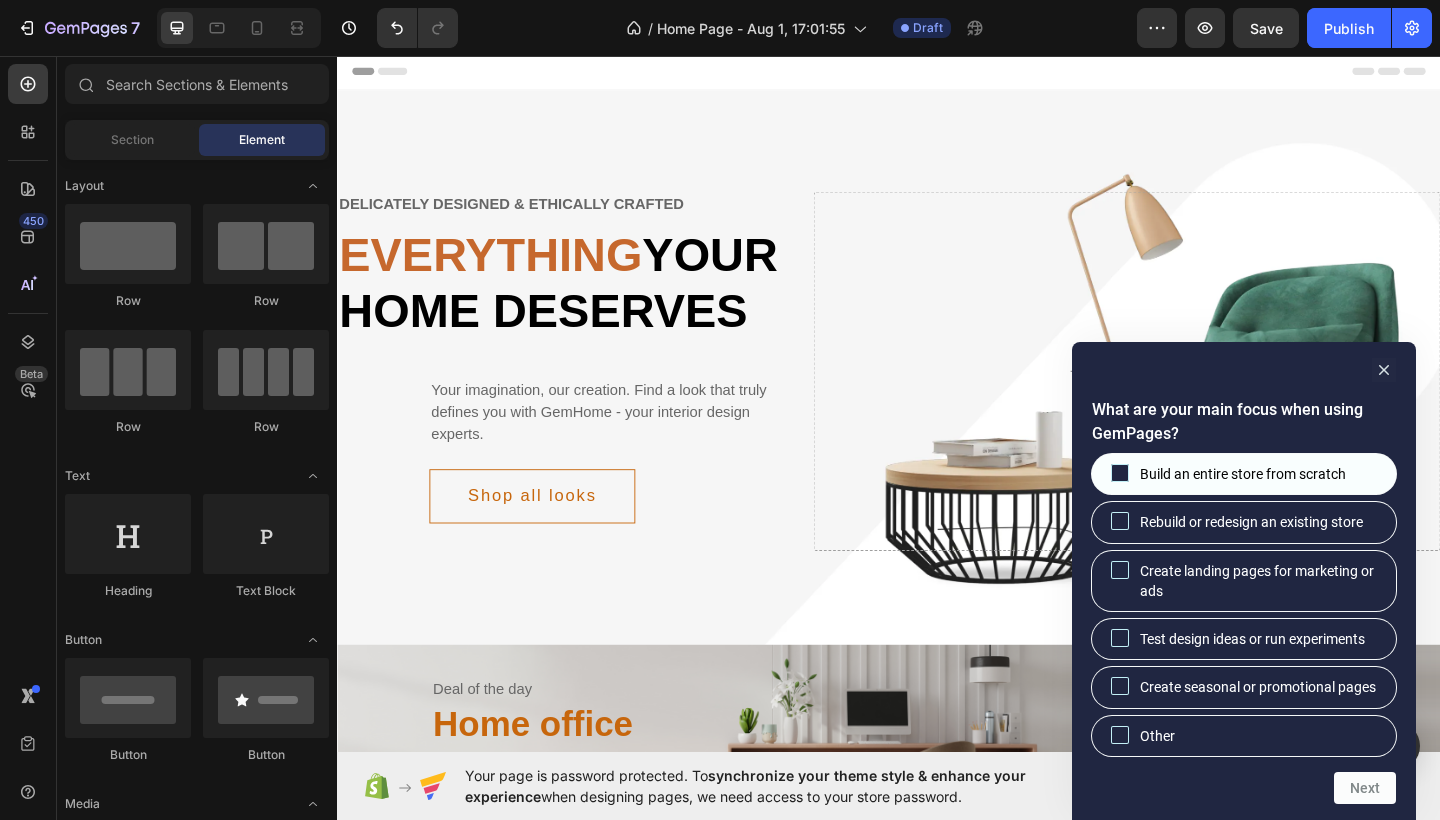 click on "Build an entire store from scratch" at bounding box center (1120, 472) 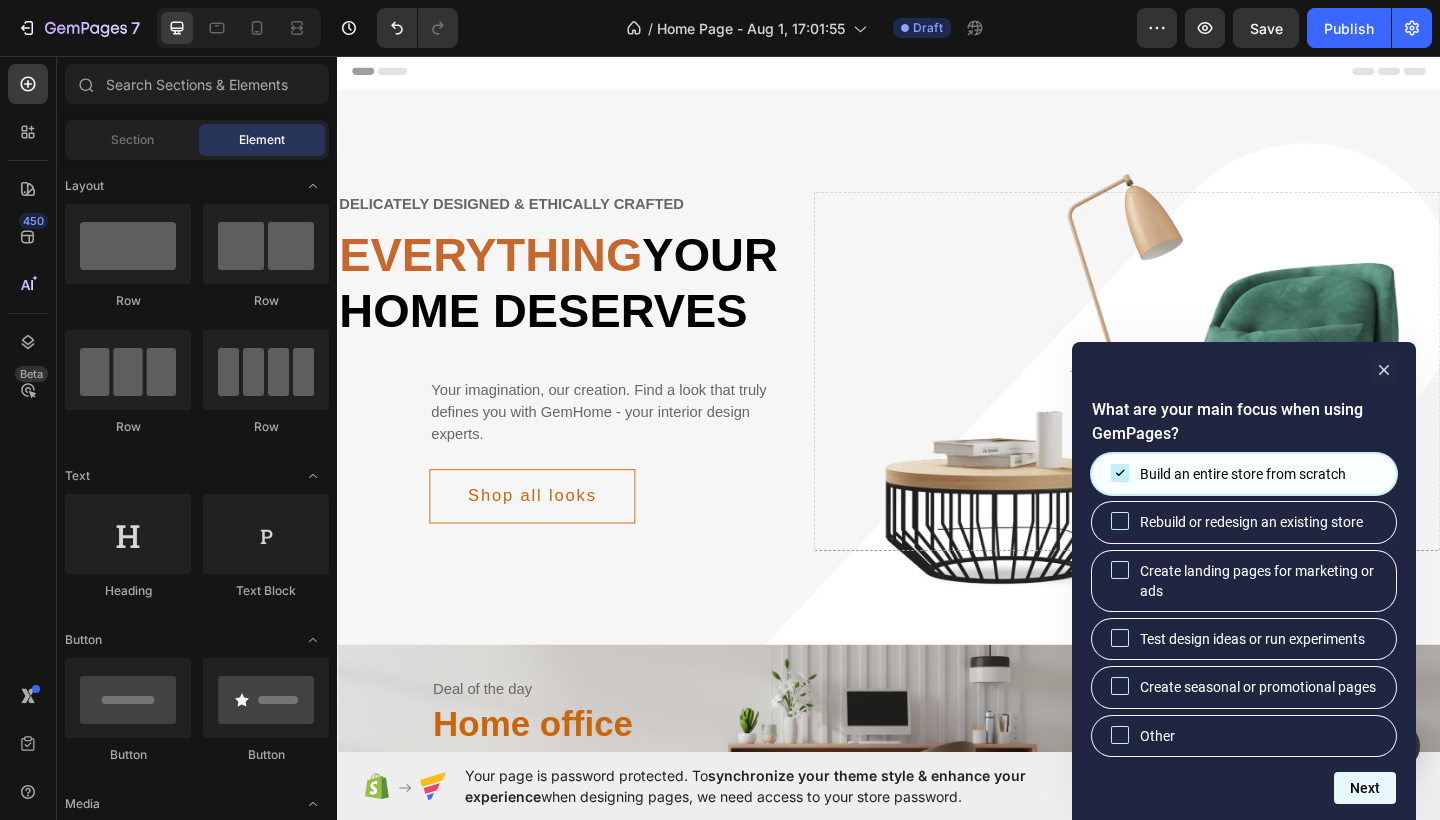 click on "Next" at bounding box center (1365, 788) 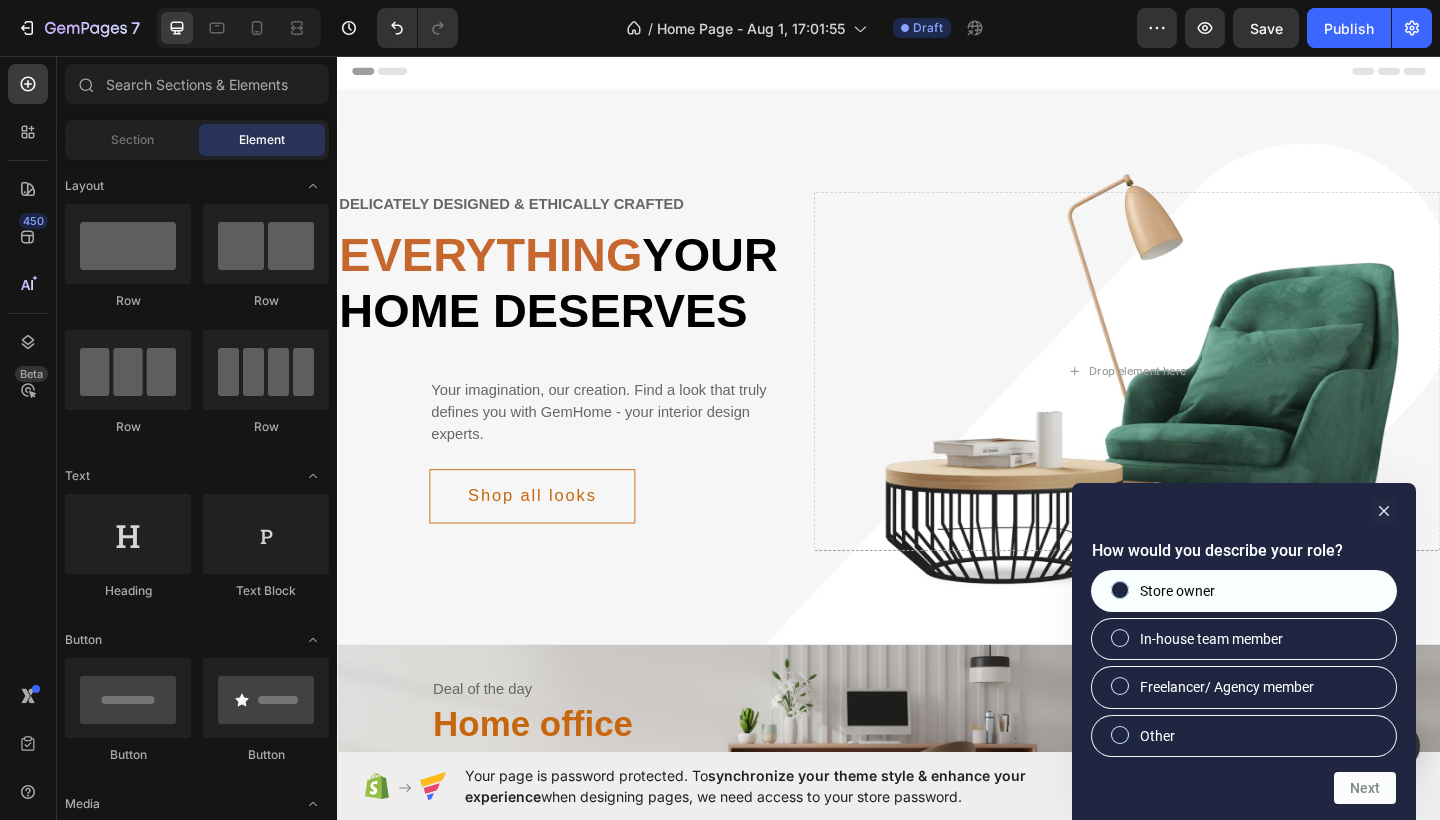 click on "Store owner" at bounding box center (1244, 591) 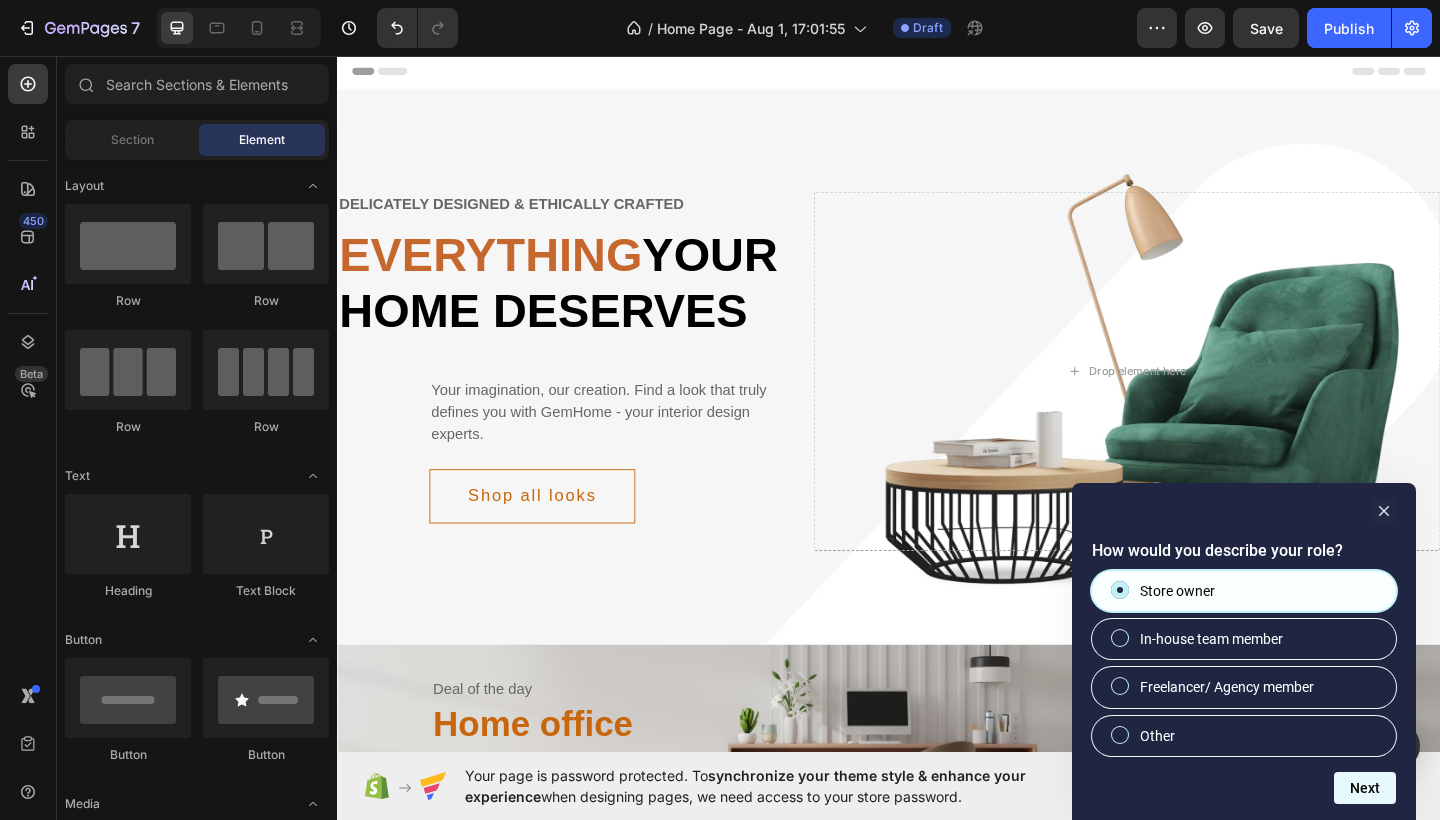 click on "Next" at bounding box center [1365, 788] 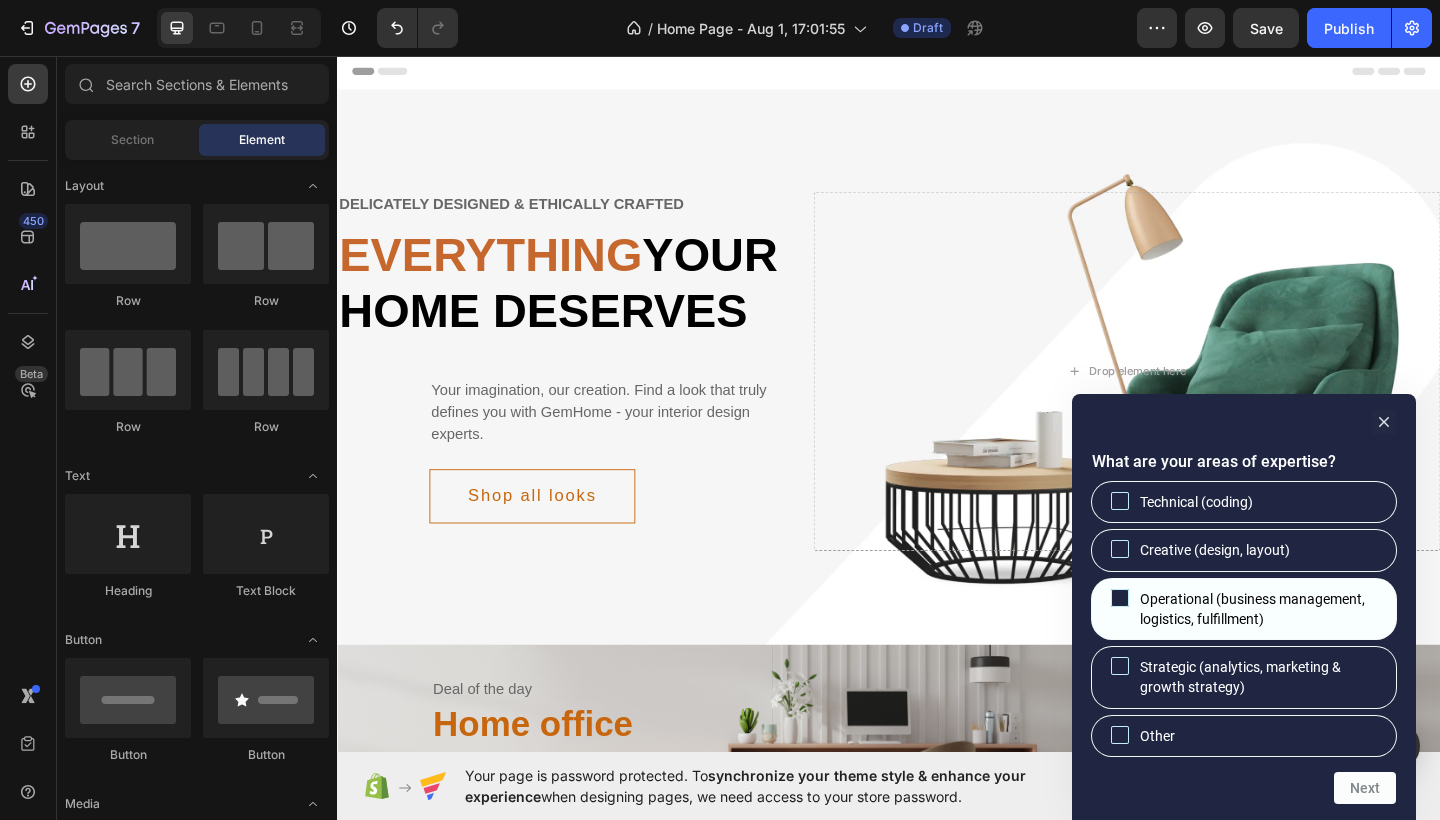 click on "Operational (business management, logistics, fulfillment)" at bounding box center (1120, 597) 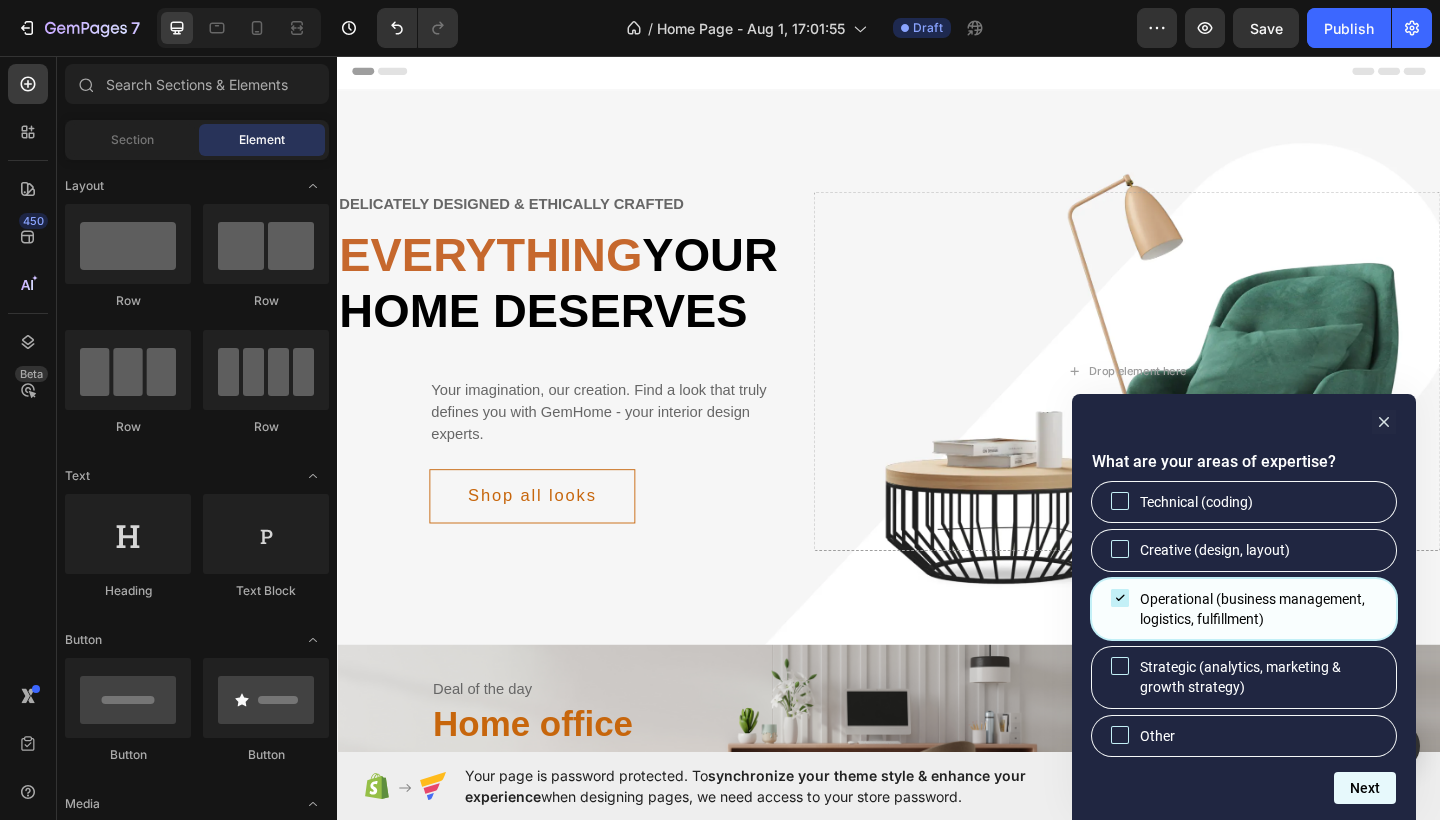 click on "Next" at bounding box center [1365, 788] 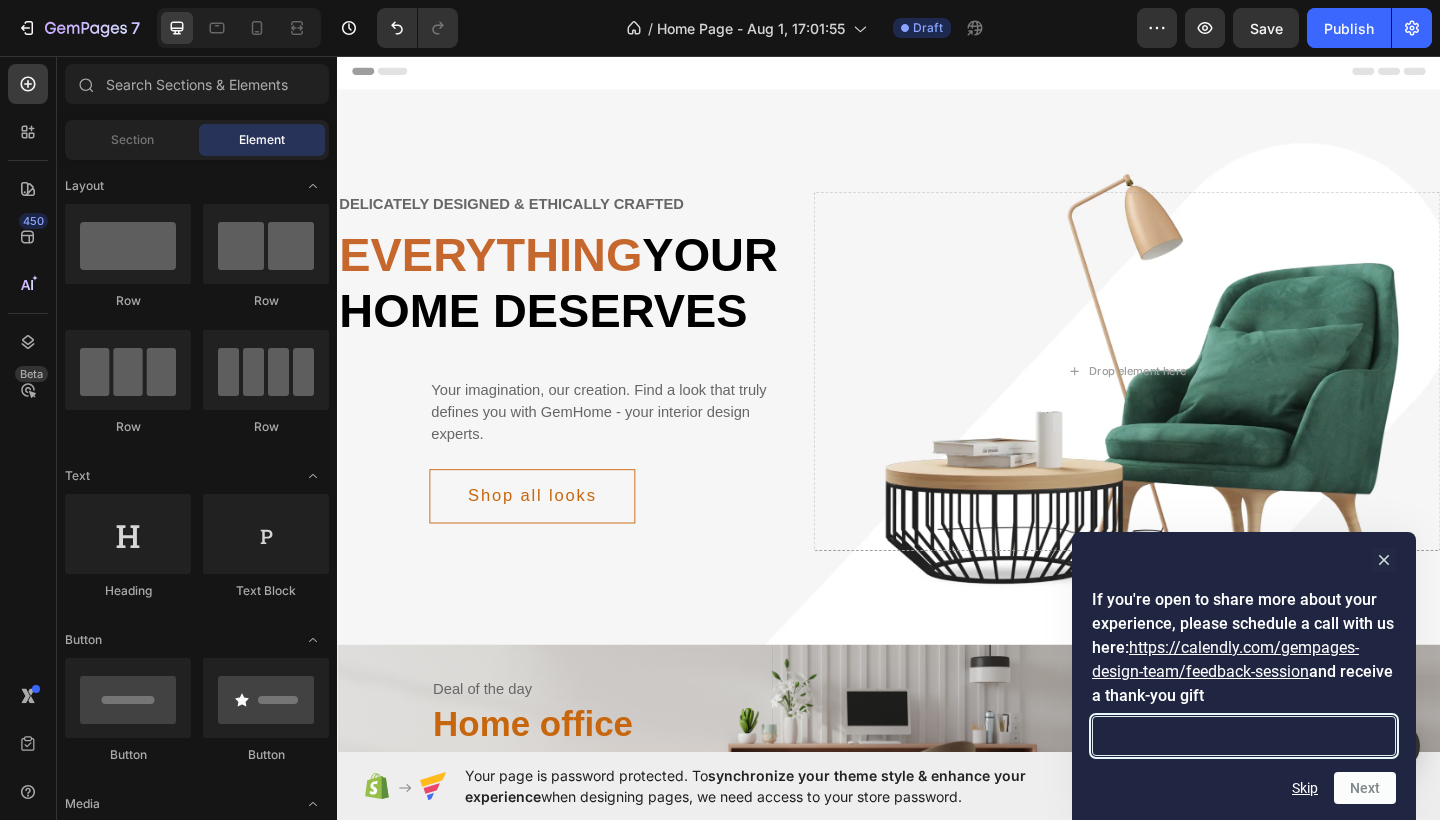 click at bounding box center (1244, 736) 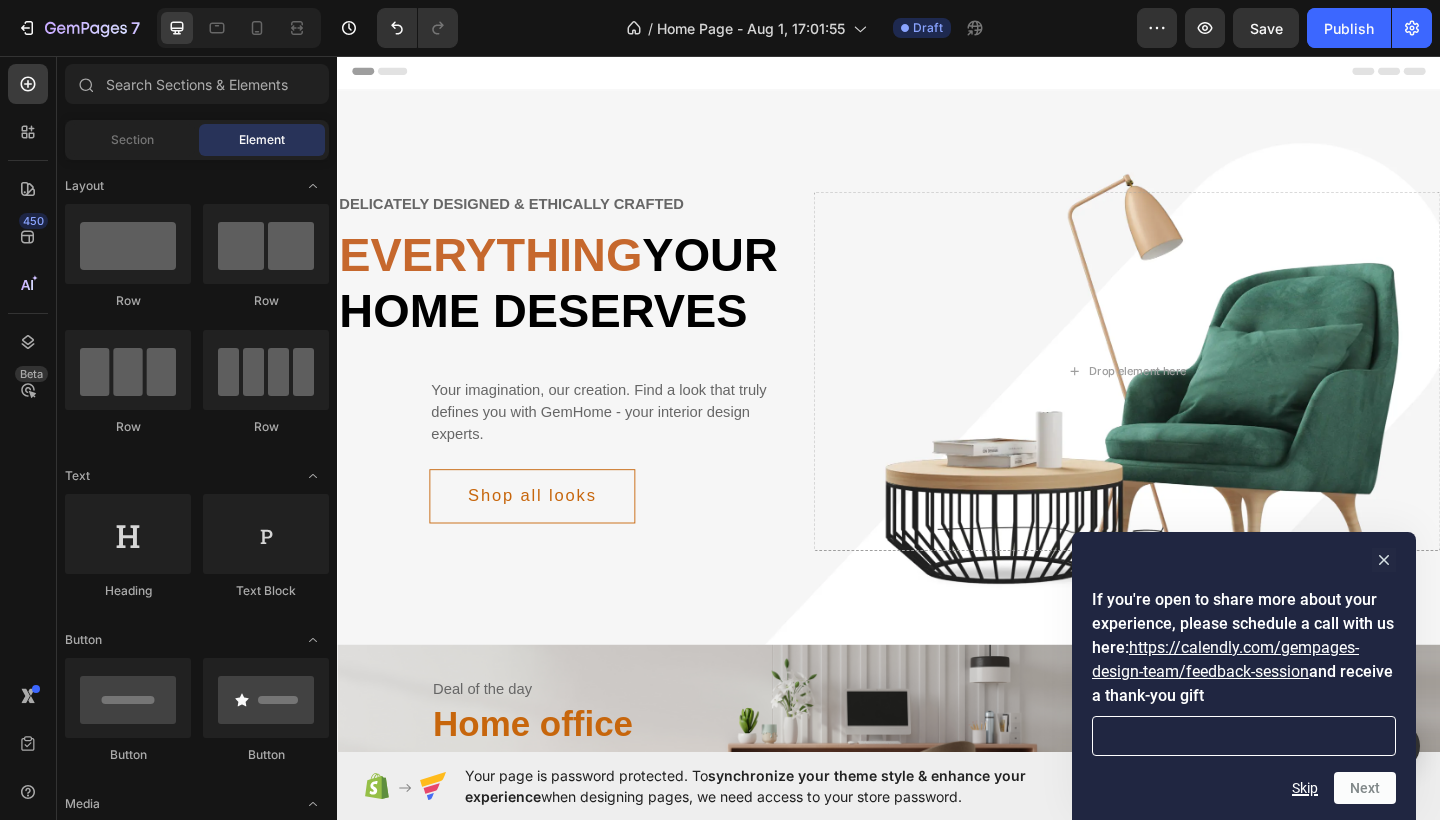click on "Skip" at bounding box center (1305, 788) 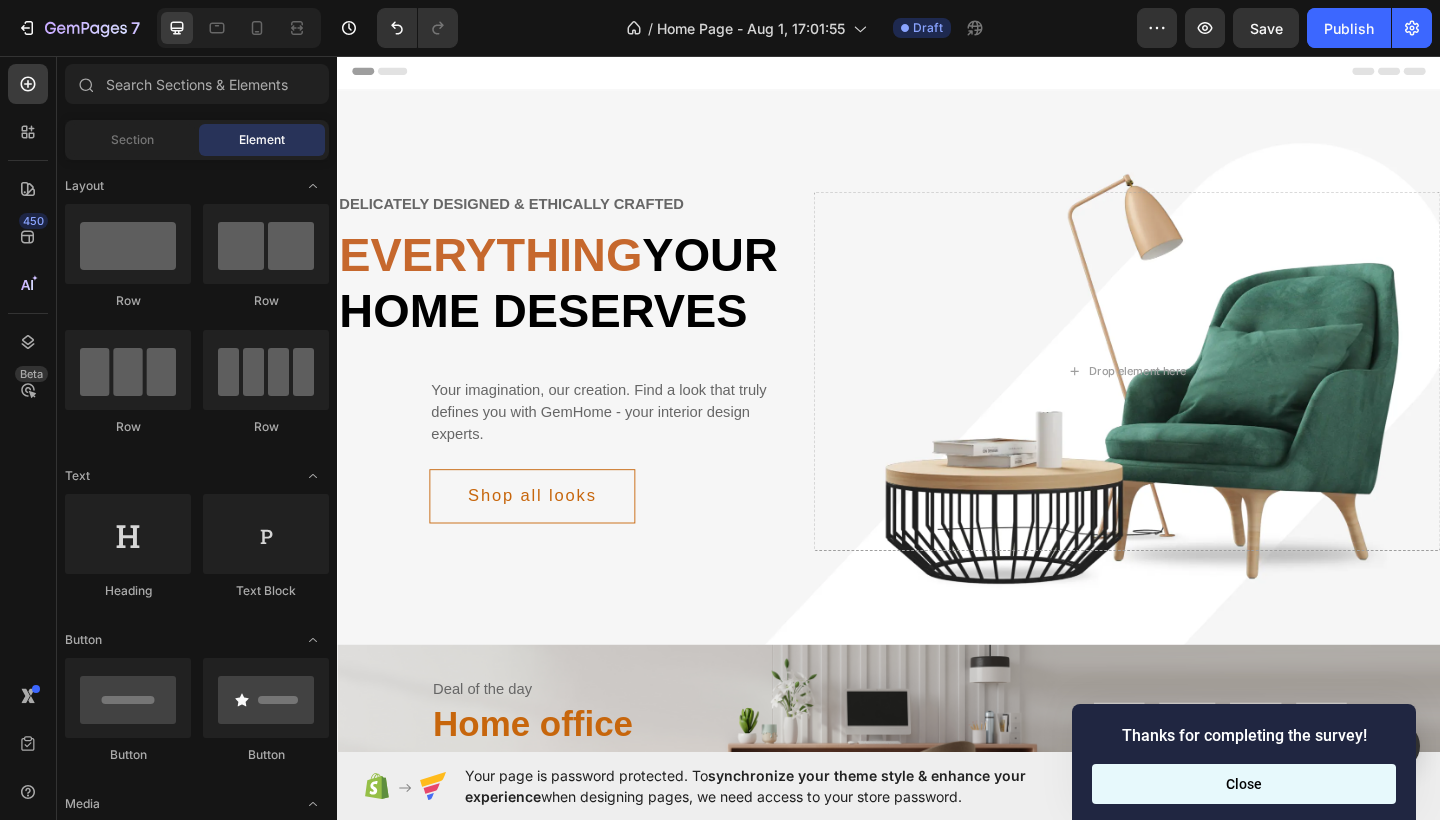 click on "Close" at bounding box center (1244, 784) 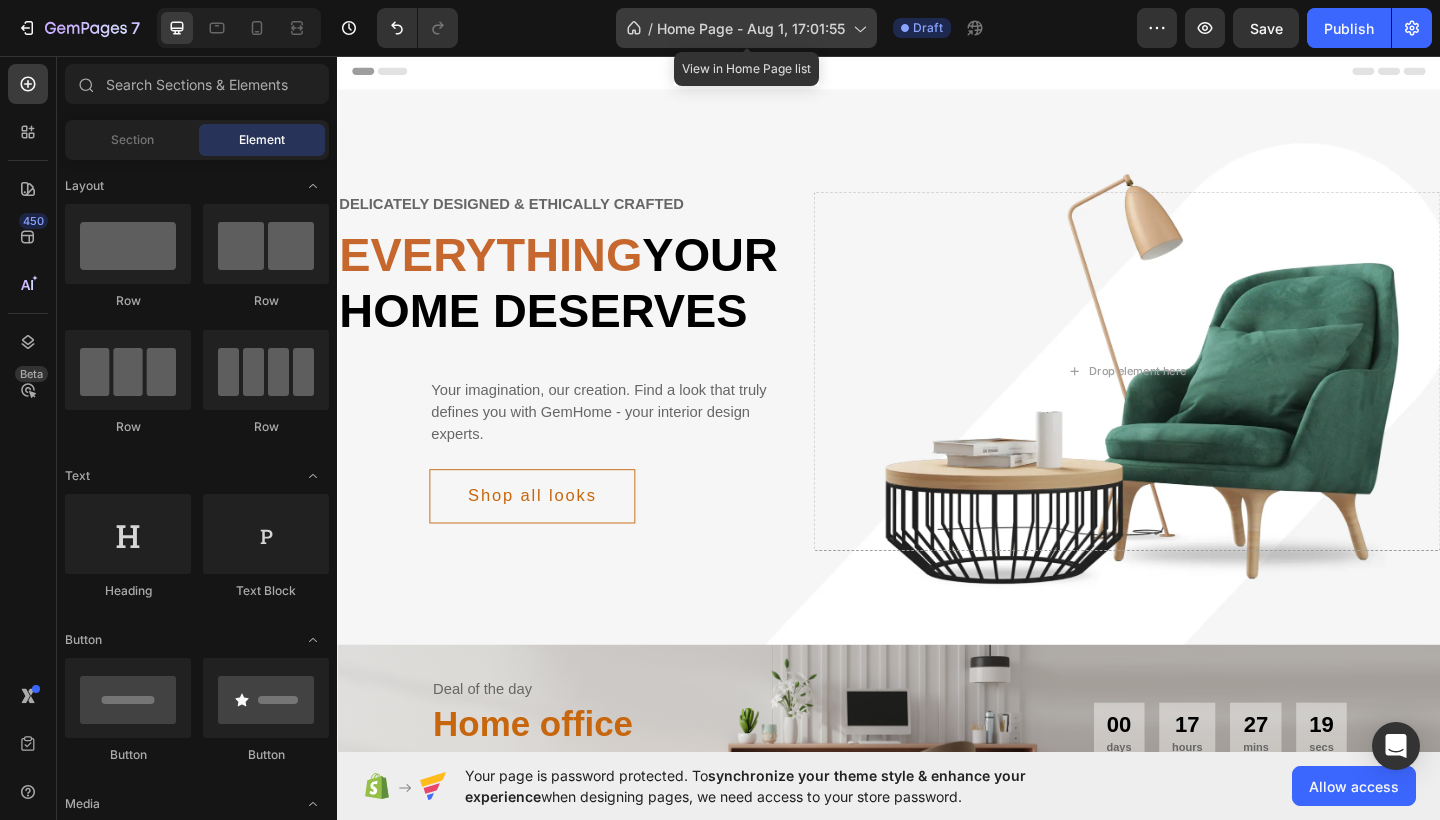 click on "Home Page - Aug 1, 17:01:55" at bounding box center [751, 28] 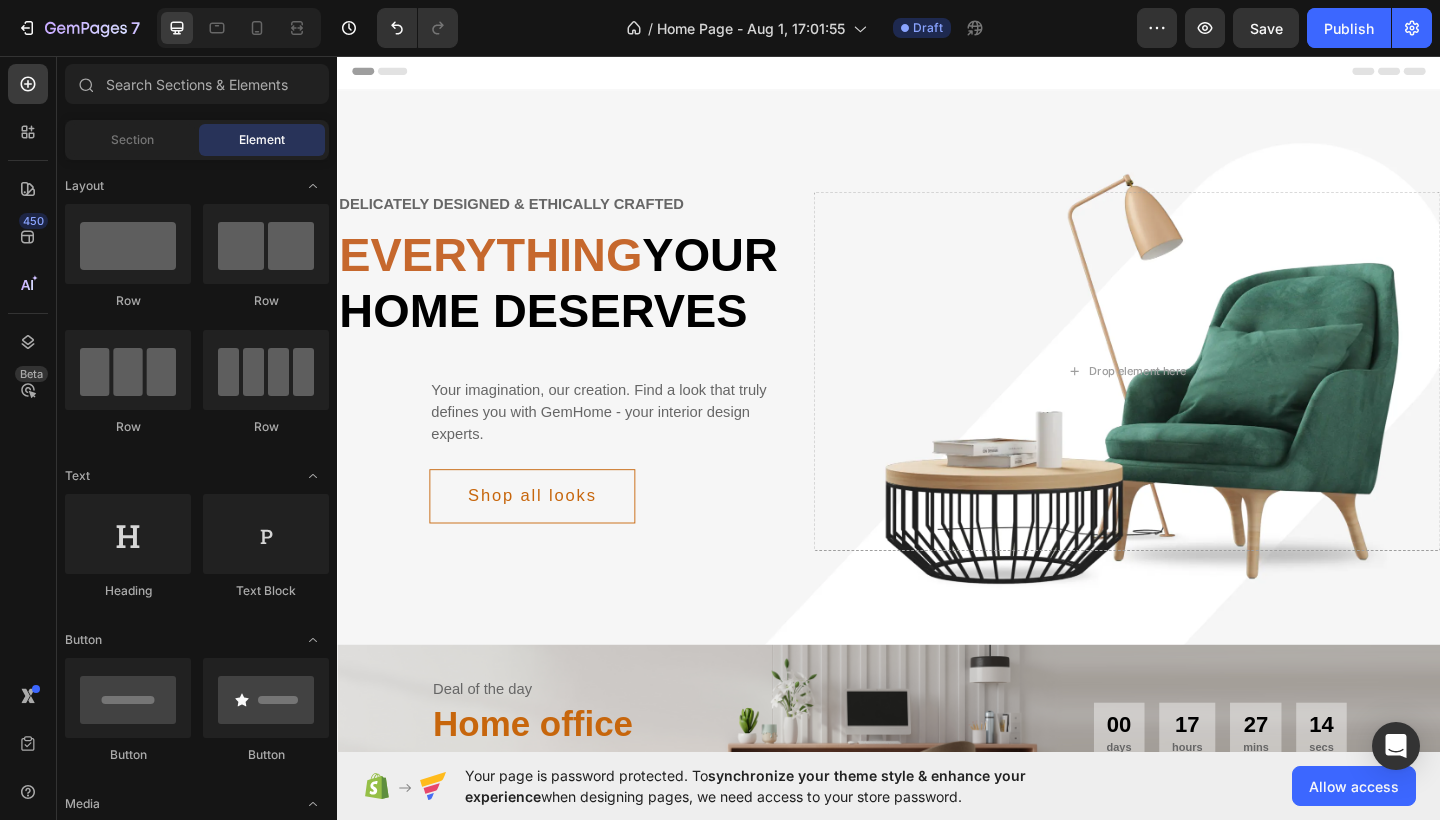 click on "/  Home Page - Aug 1, 17:01:55 Draft" 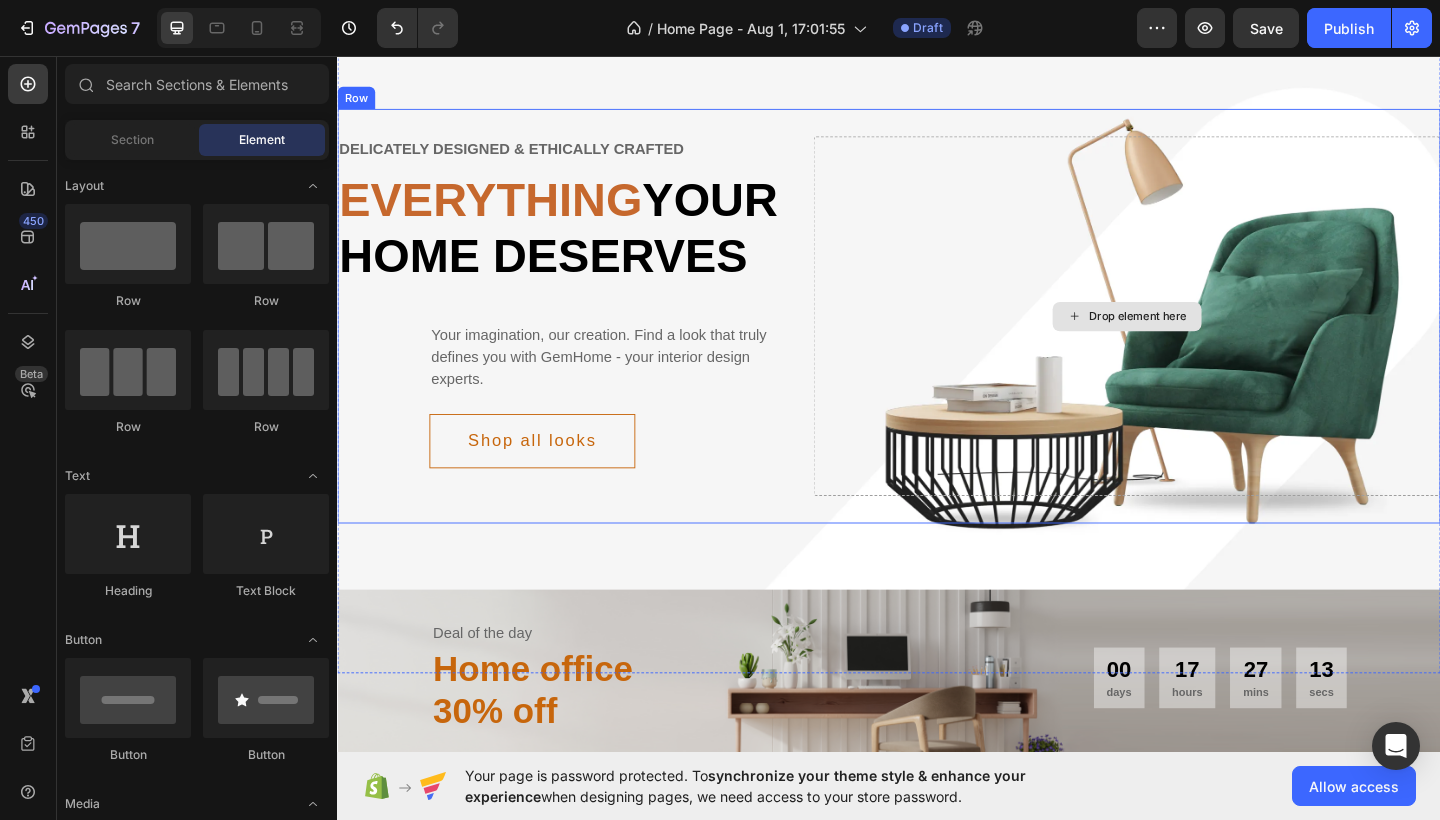 scroll, scrollTop: 113, scrollLeft: 0, axis: vertical 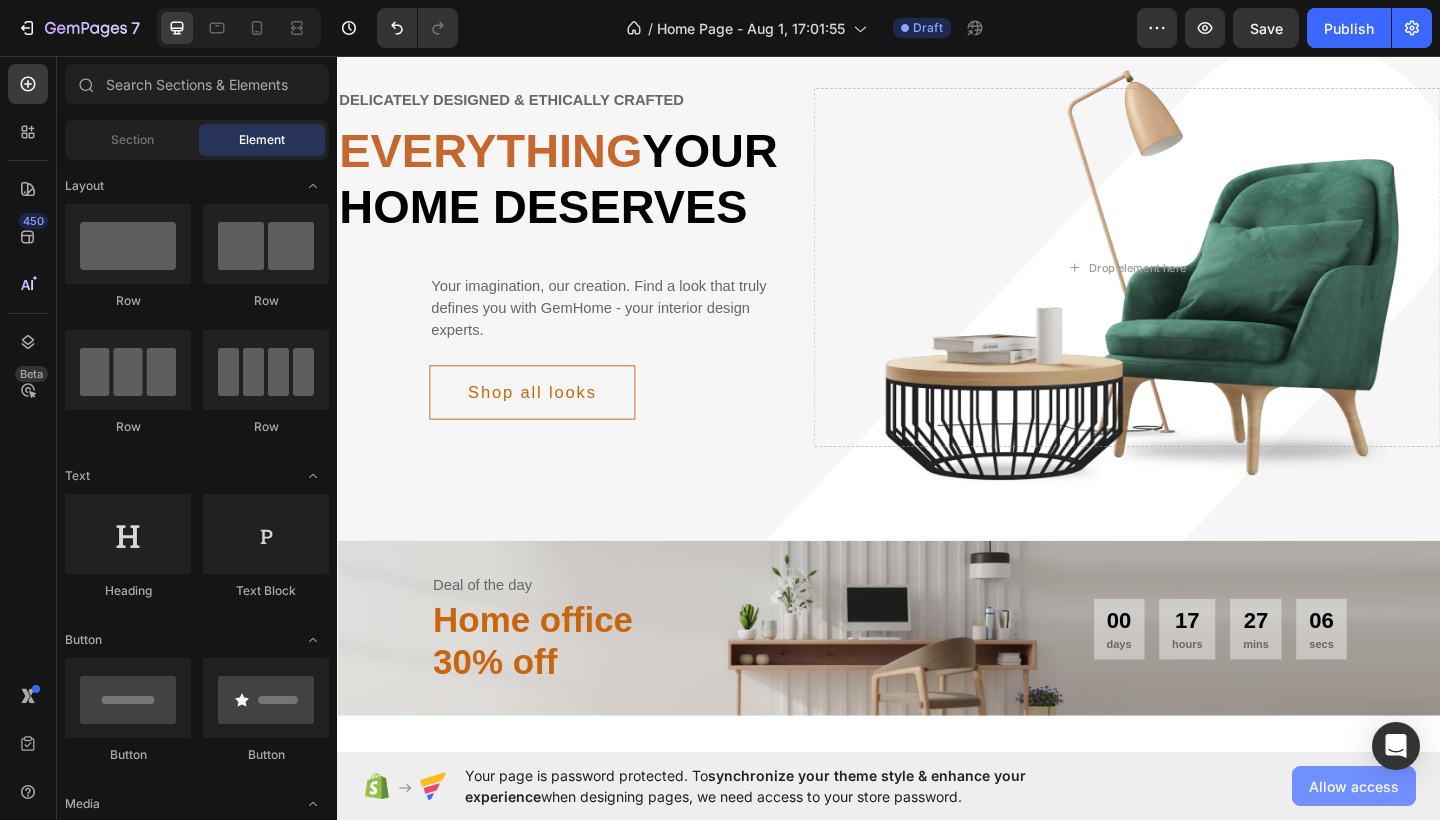 click on "Allow access" 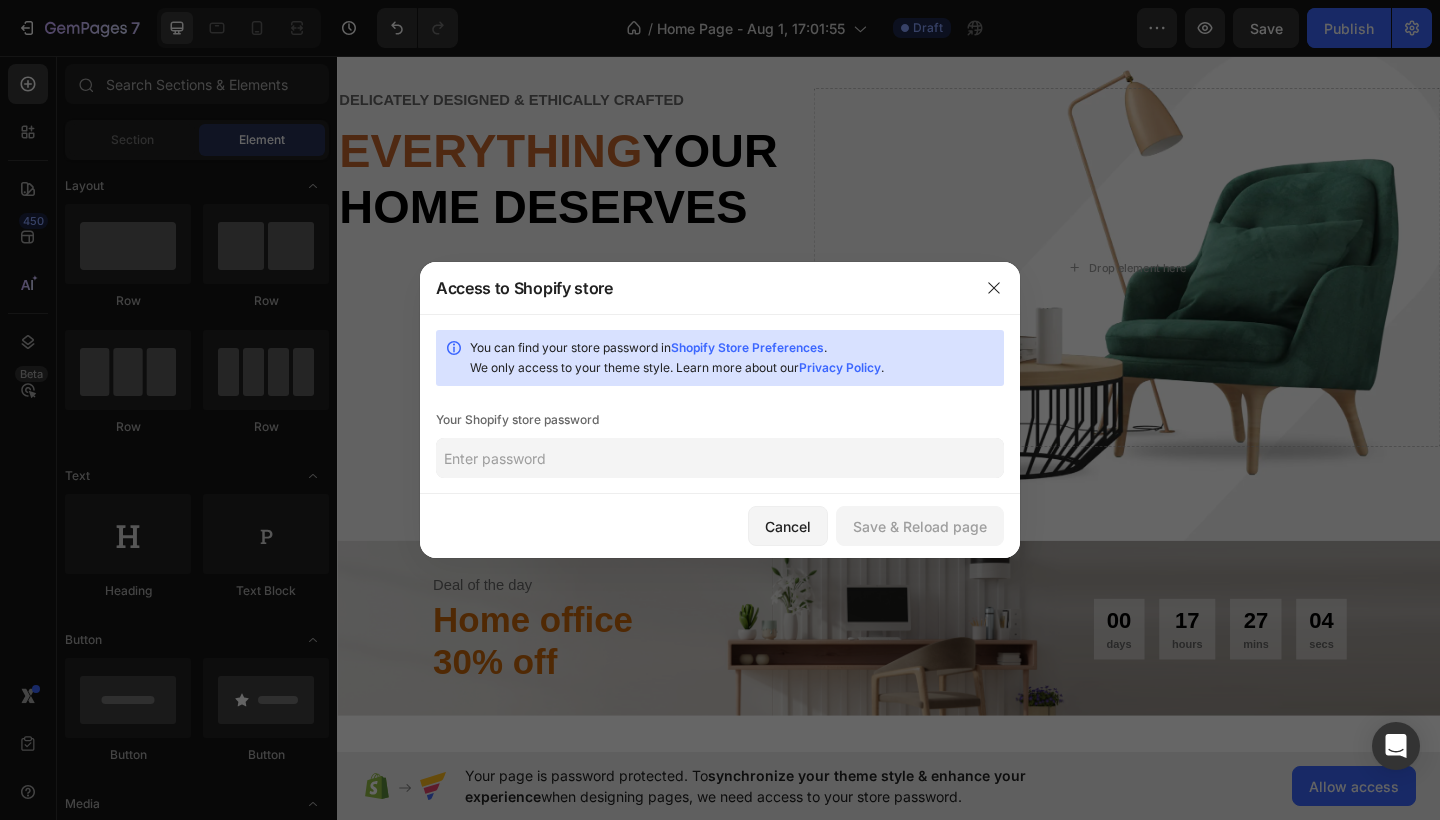 click 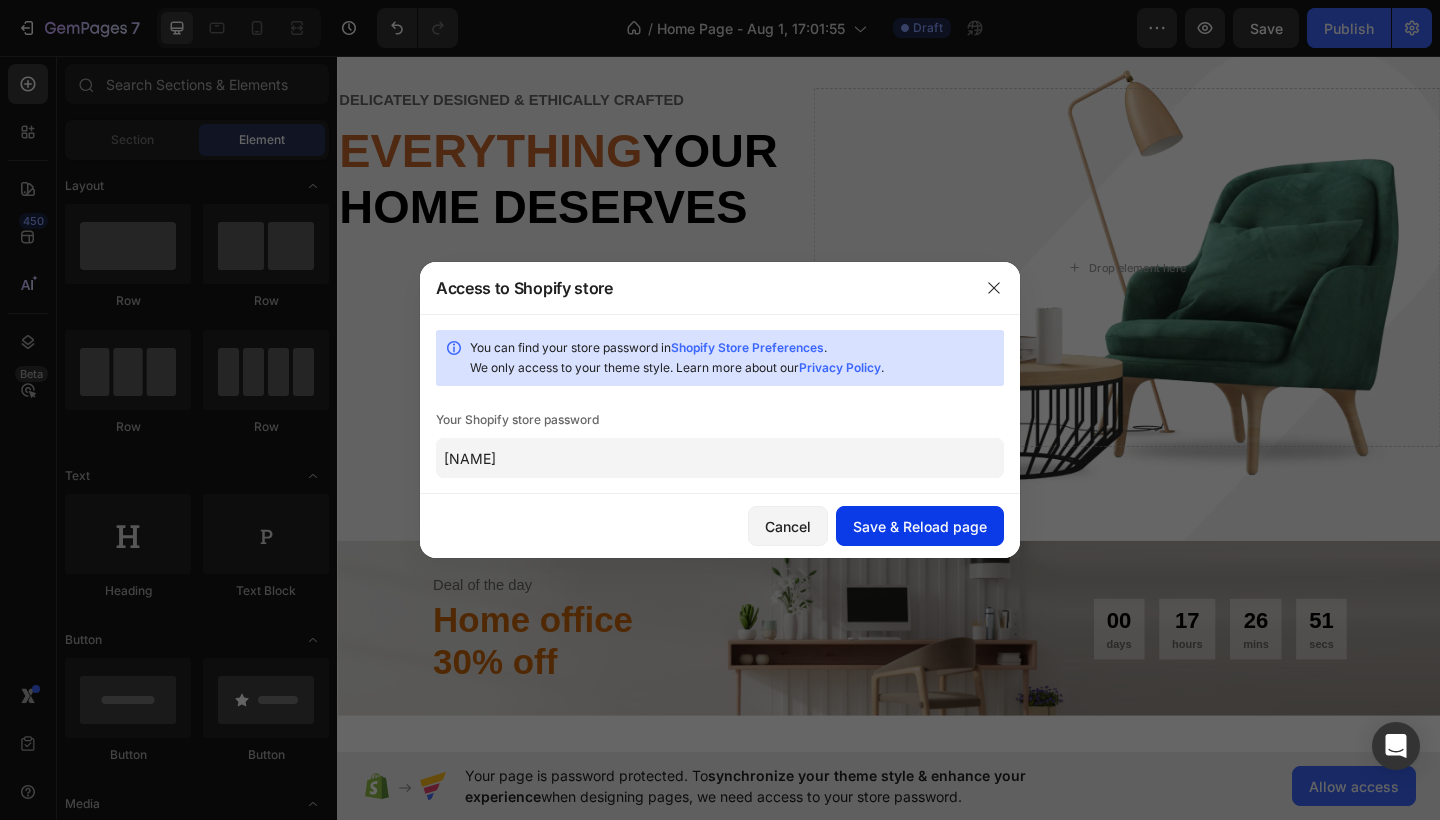 drag, startPoint x: 762, startPoint y: 395, endPoint x: 946, endPoint y: 533, distance: 230 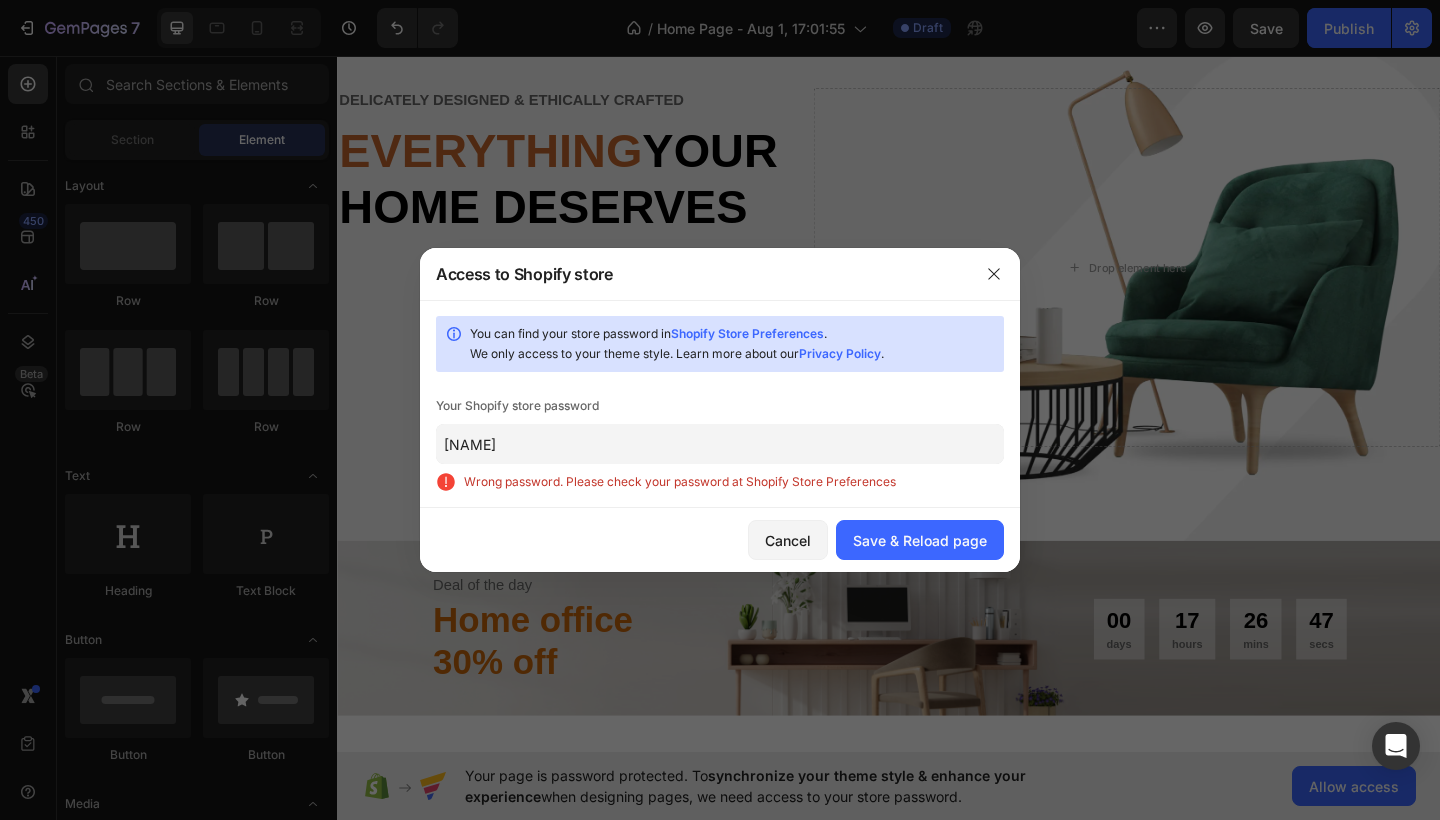 click on "[NAME]" 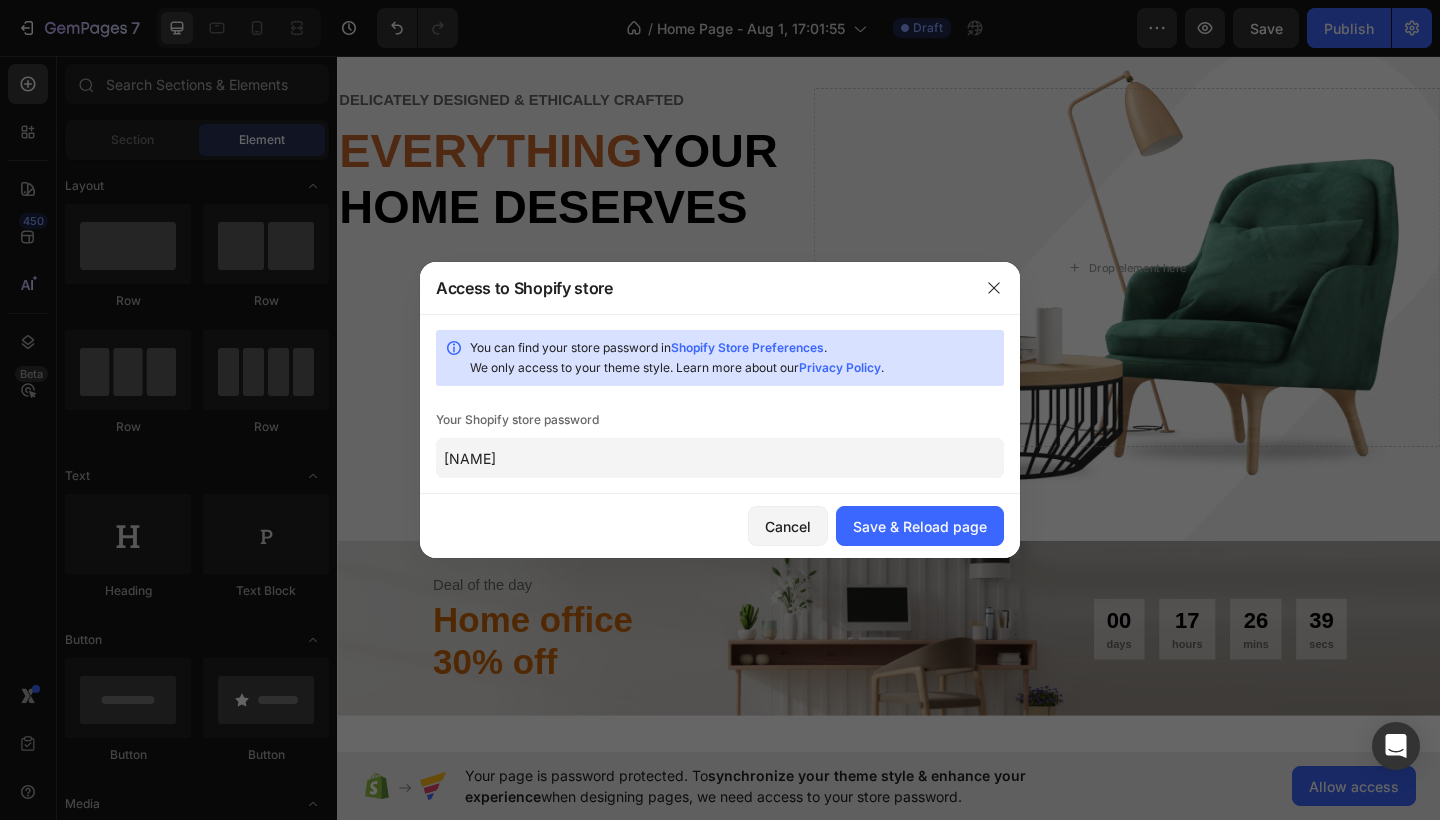 click on "[NAME]" 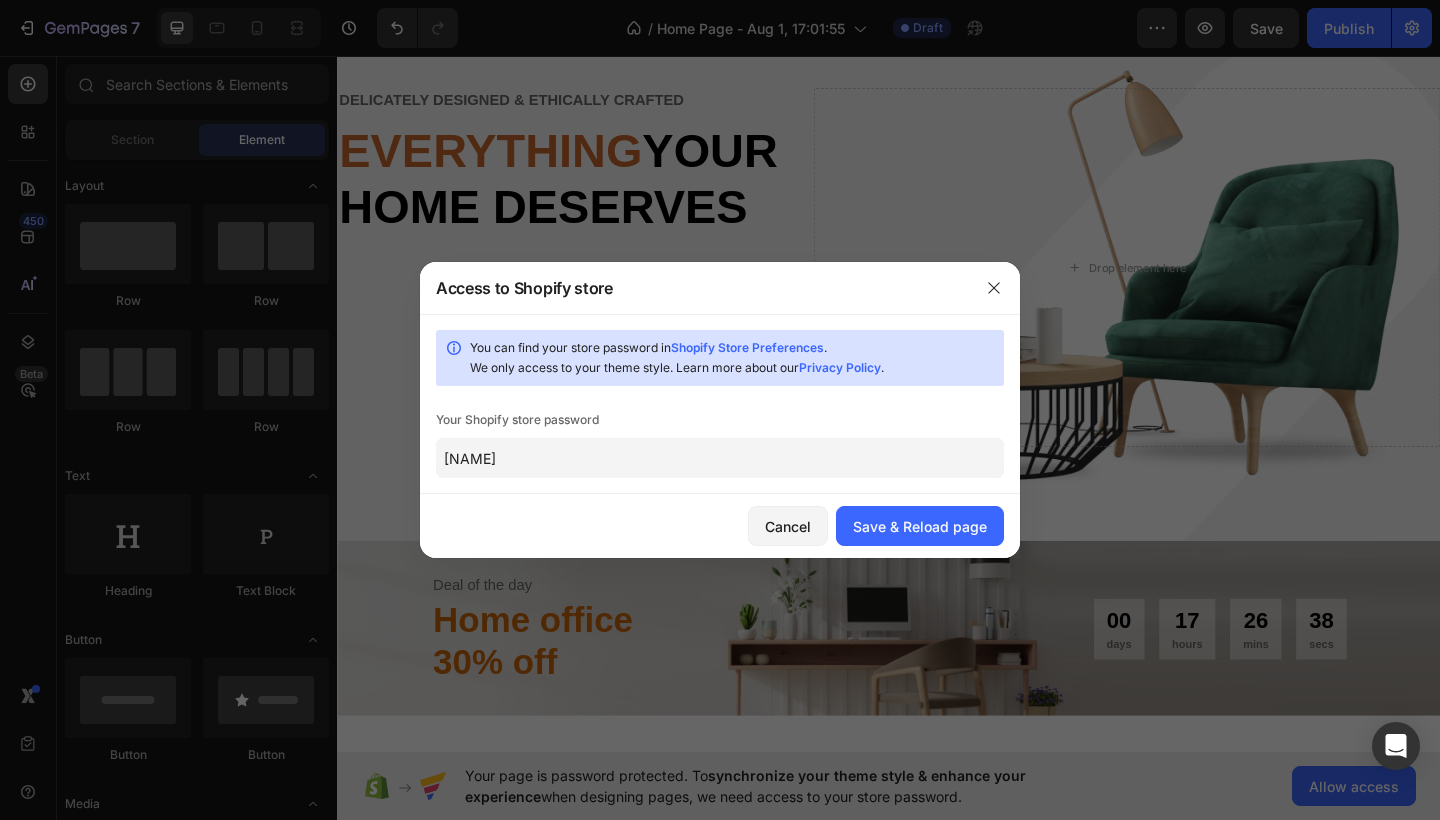 click on "[NAME]" 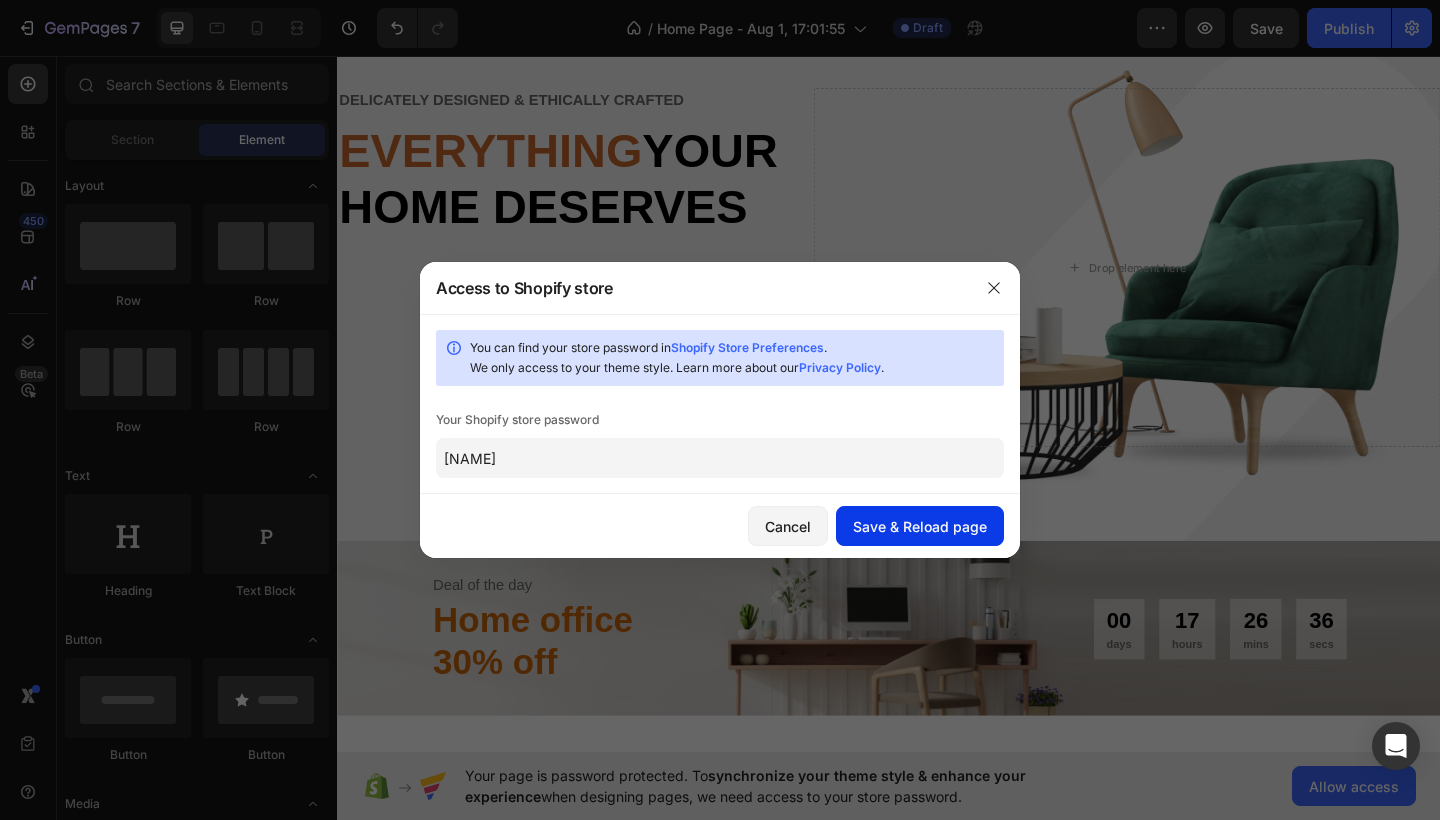 type on "[NAME]" 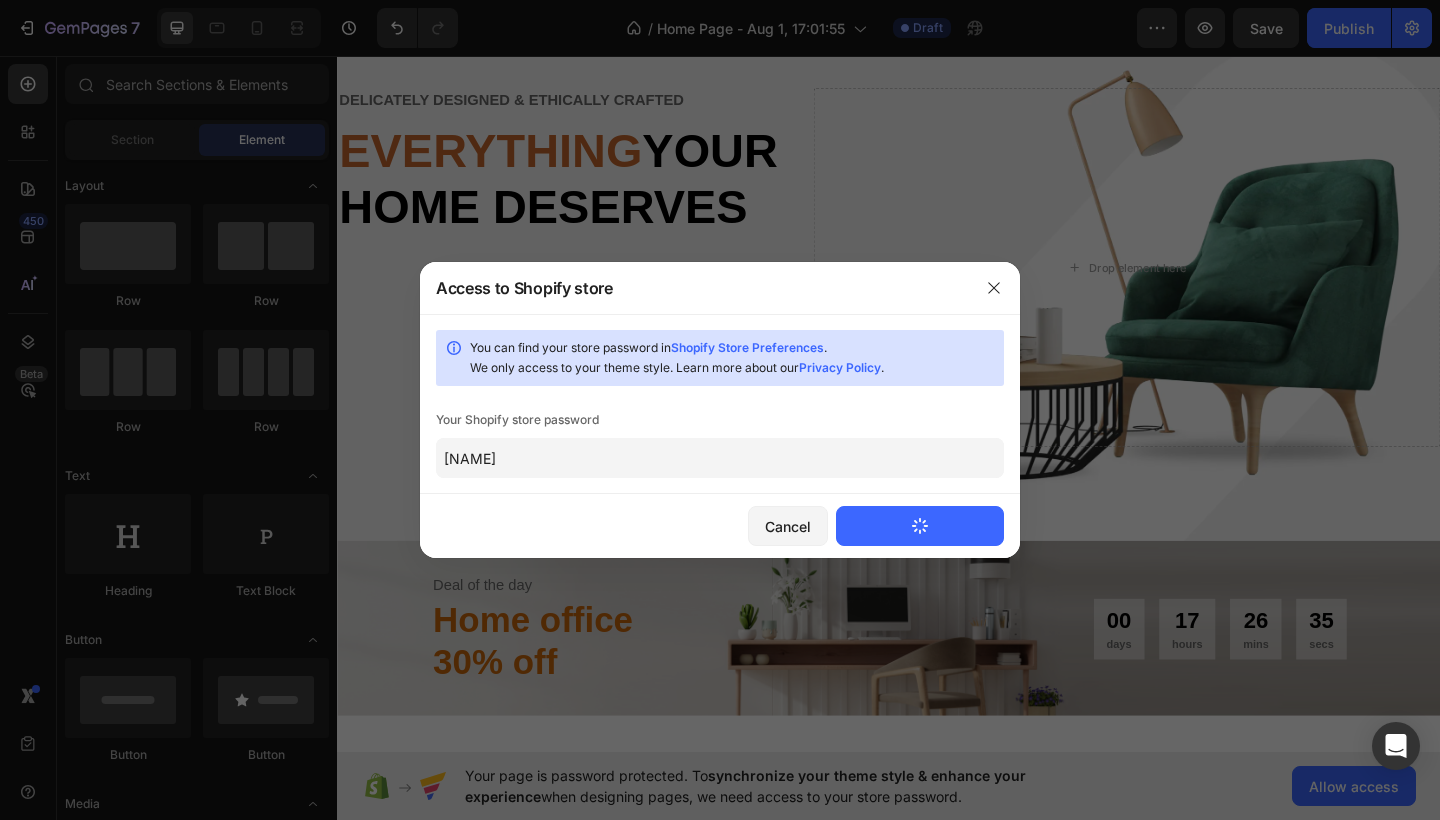 type 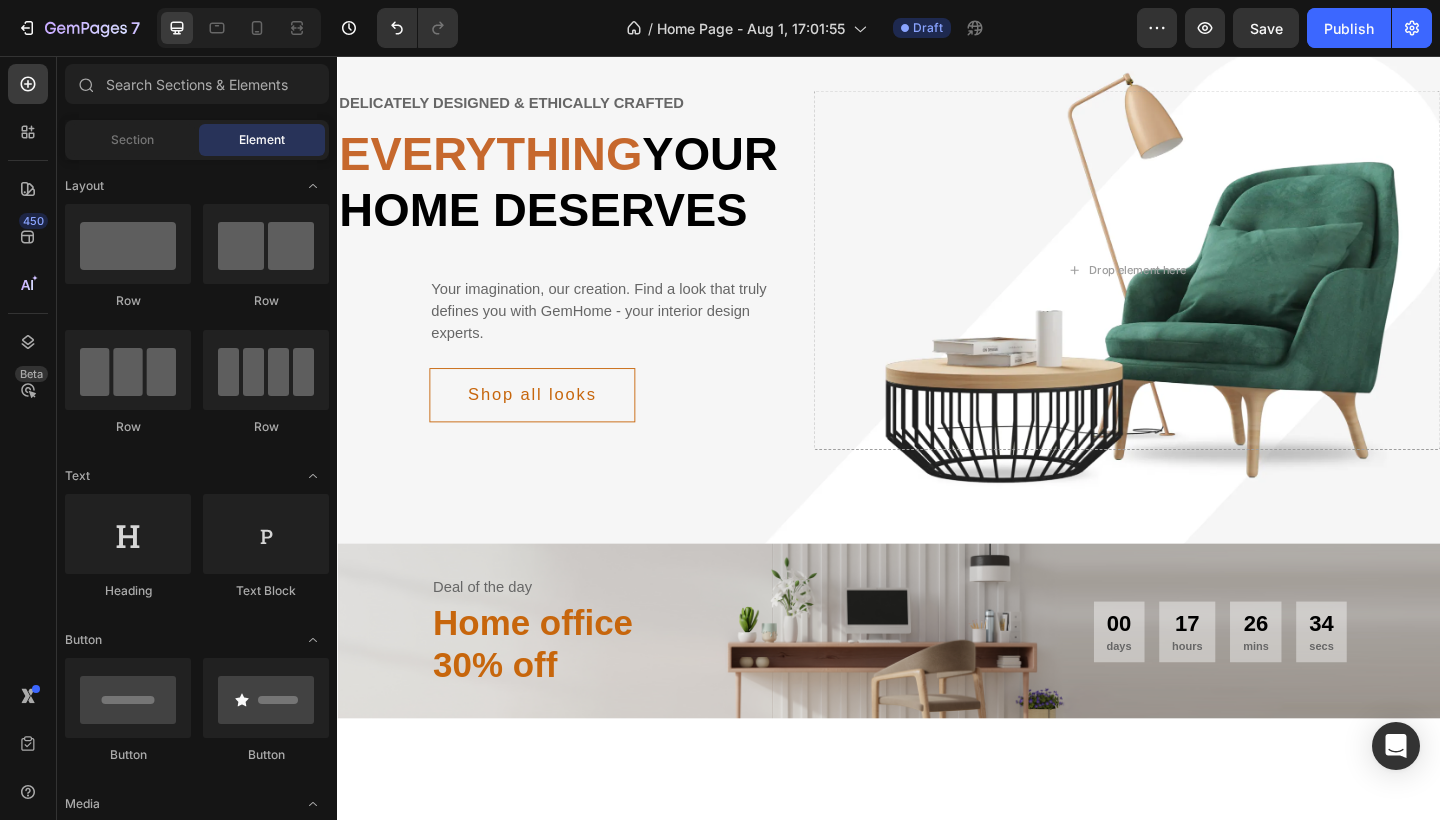 scroll, scrollTop: 0, scrollLeft: 0, axis: both 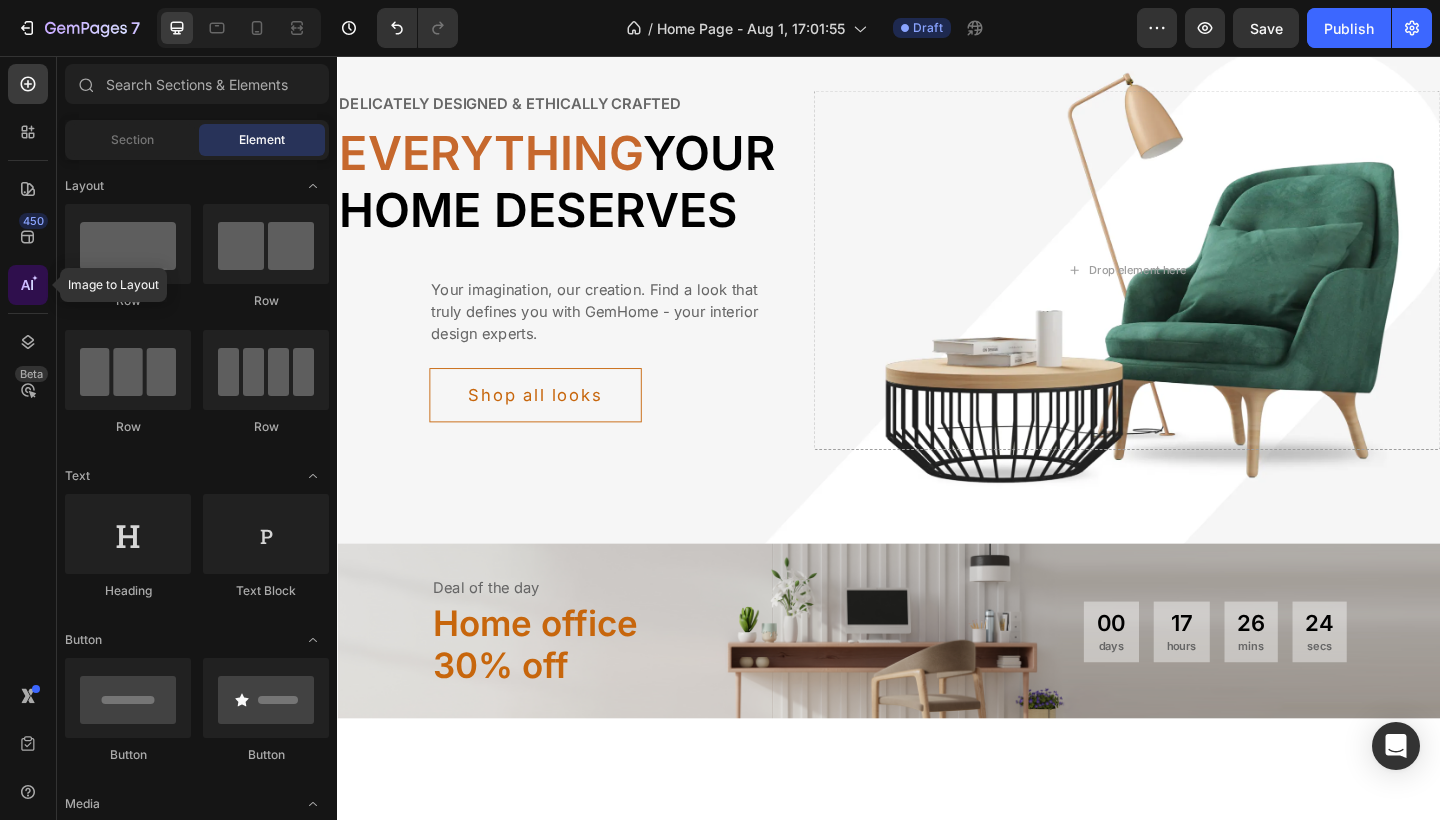 click 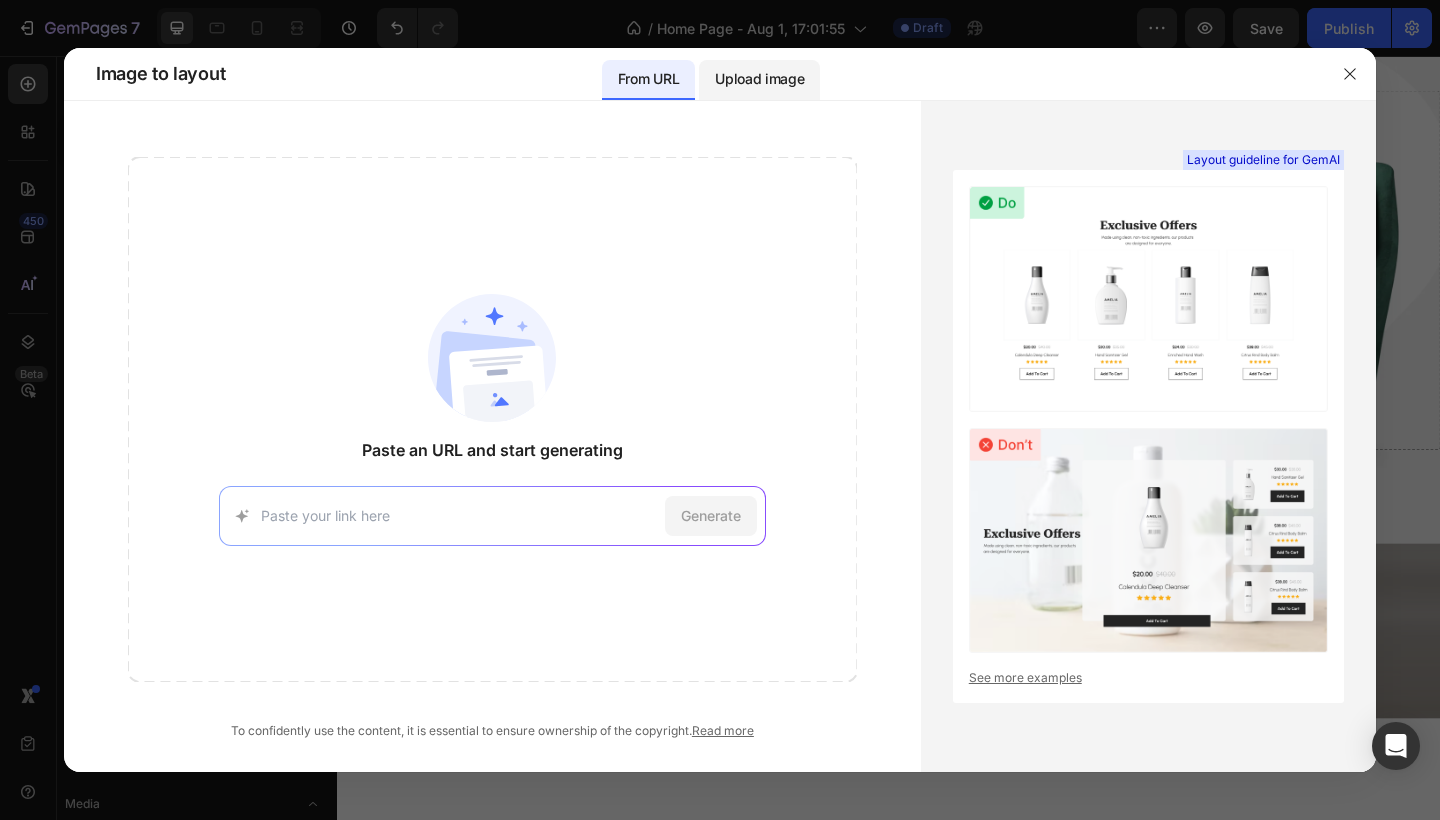 click on "Upload image" at bounding box center (759, 79) 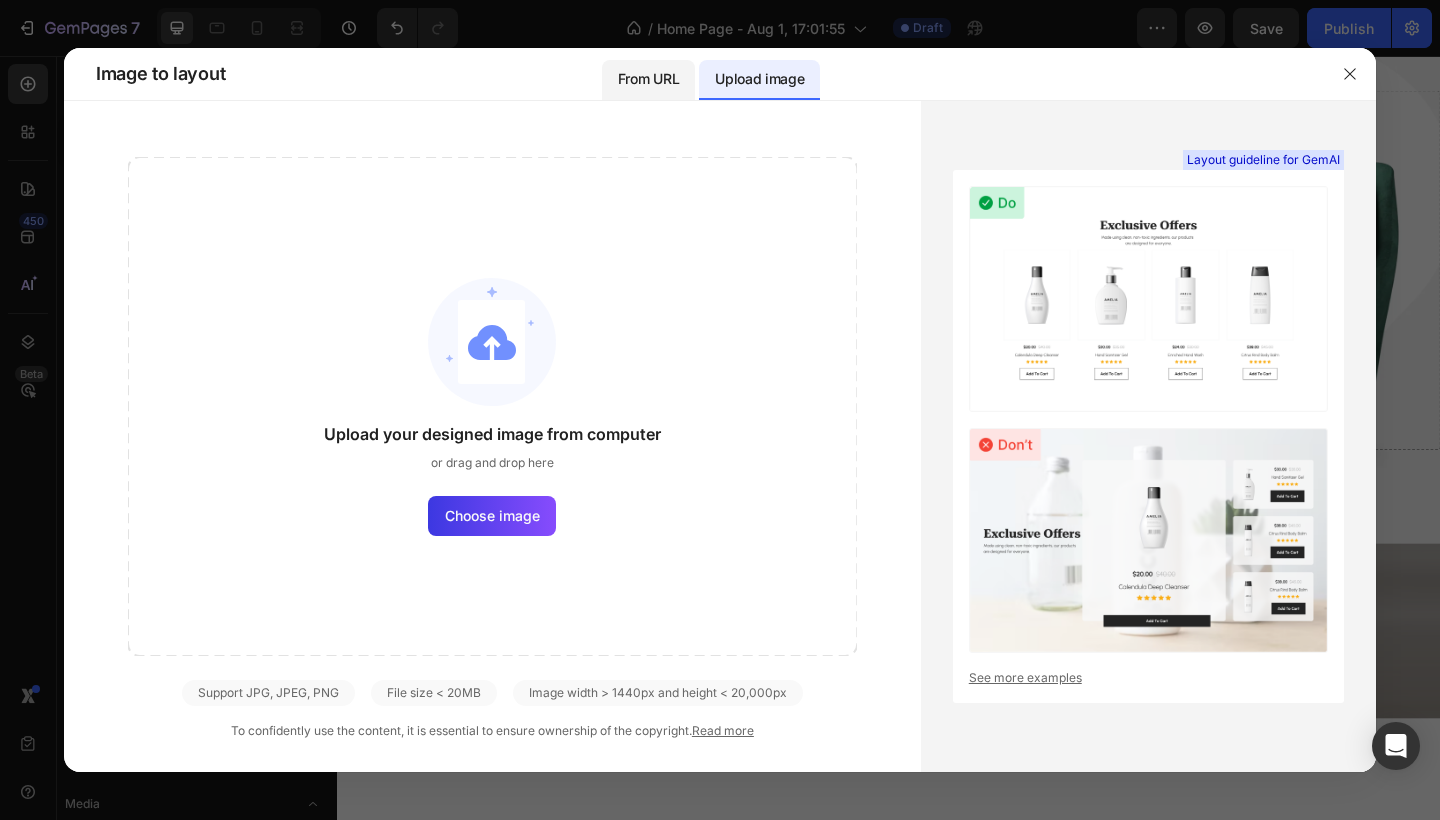 click on "From URL" at bounding box center [648, 79] 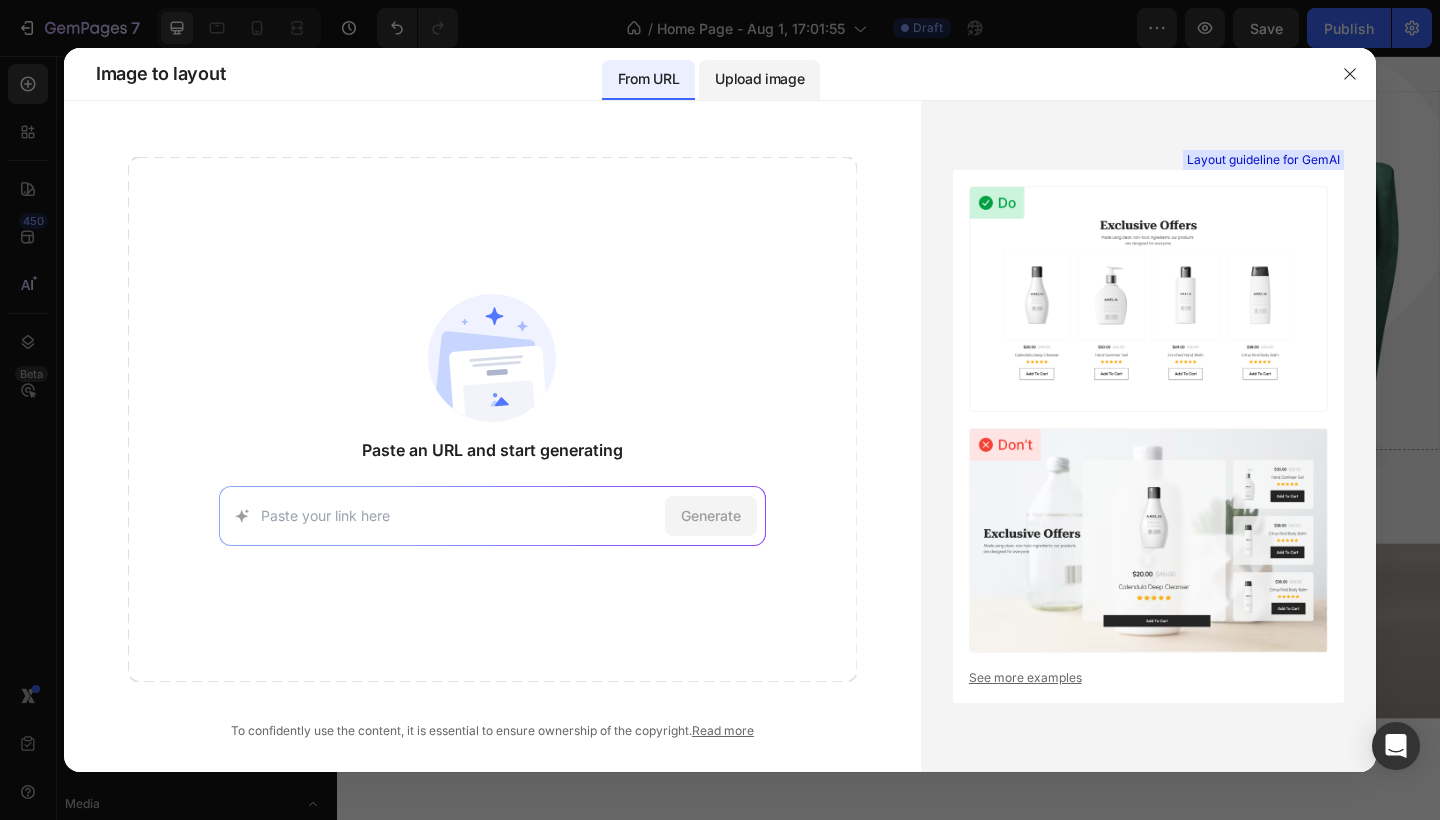 click on "Upload image" at bounding box center [759, 79] 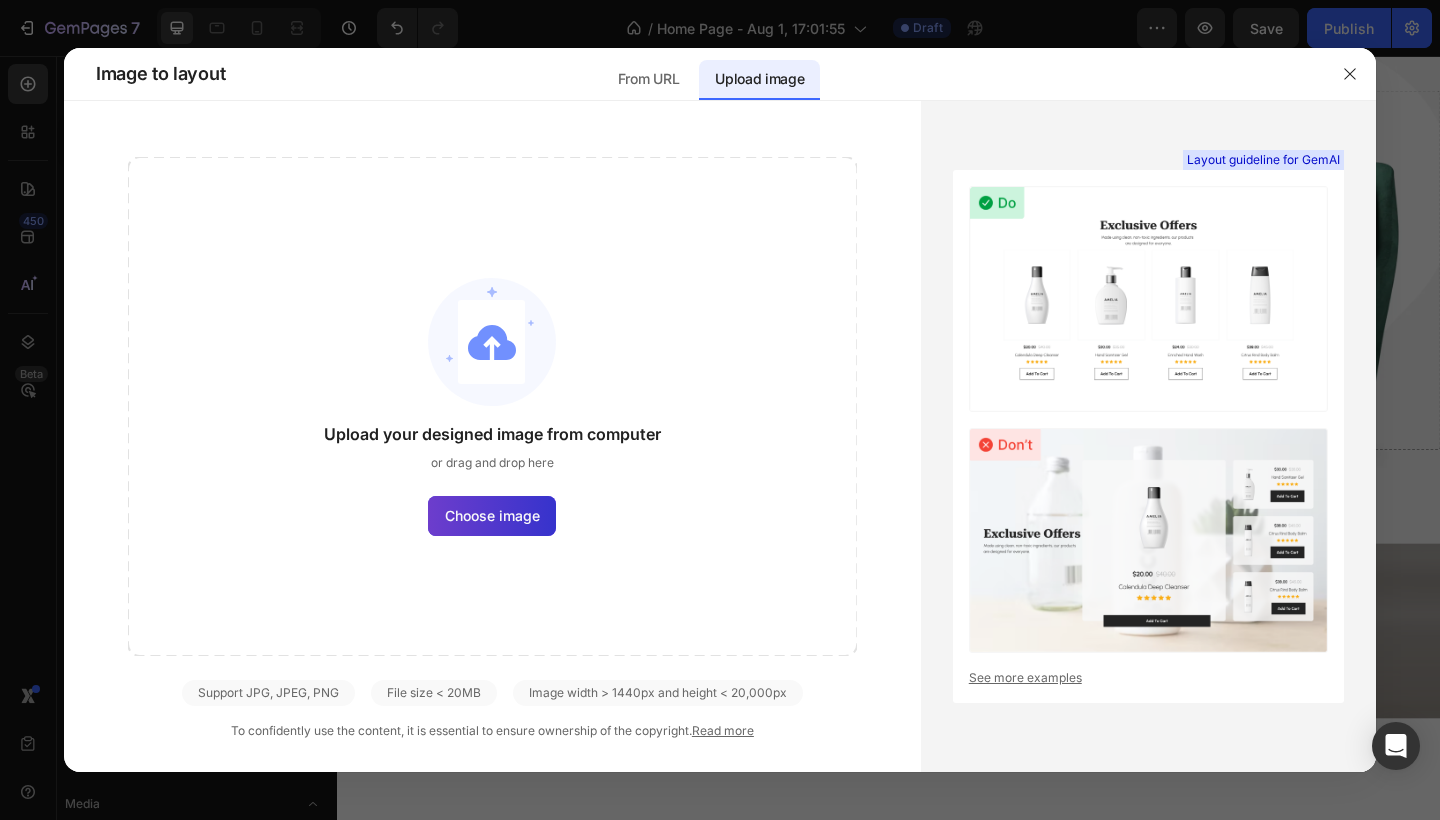 click on "Choose image" at bounding box center (492, 515) 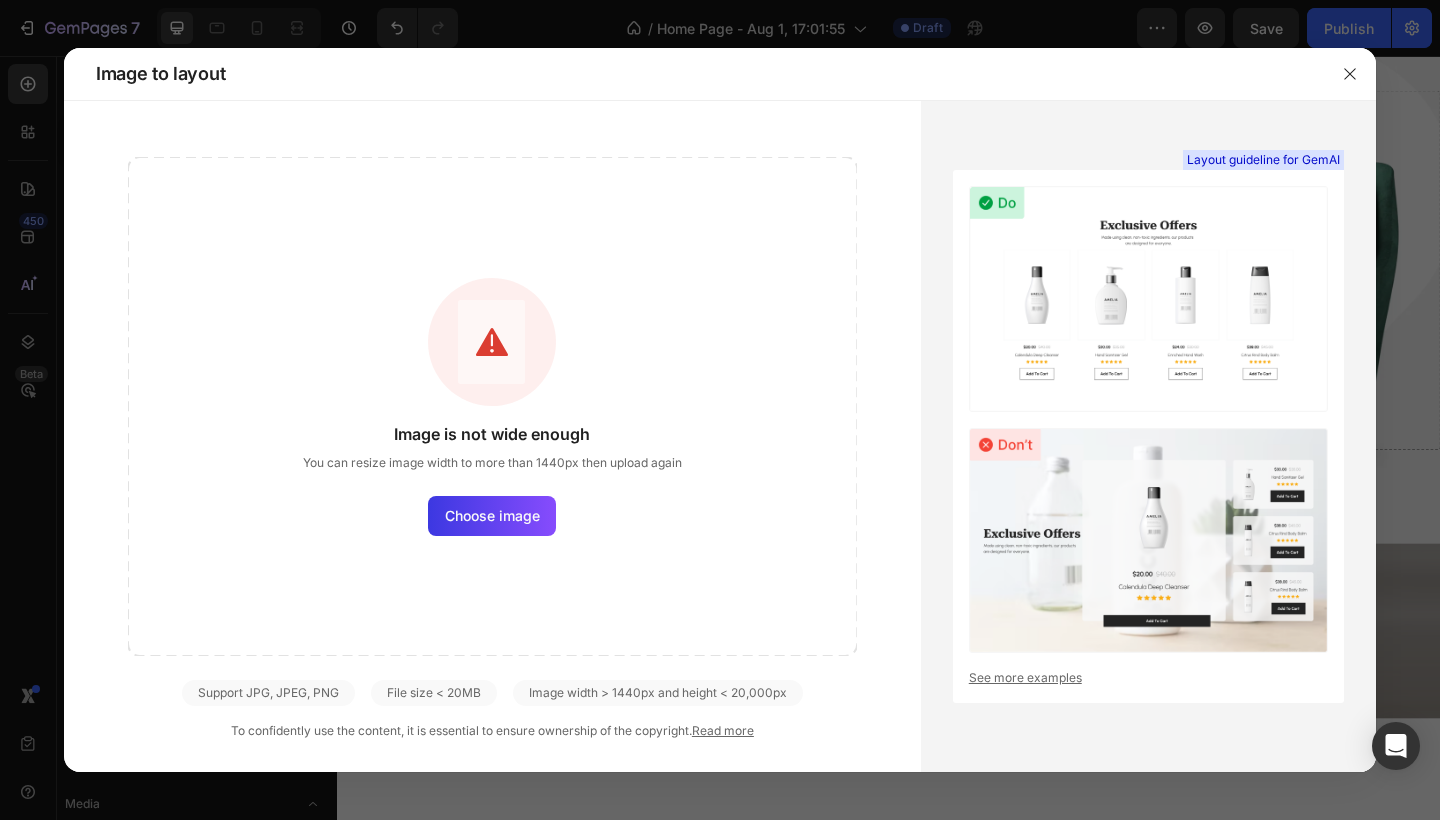 click at bounding box center [1148, 298] 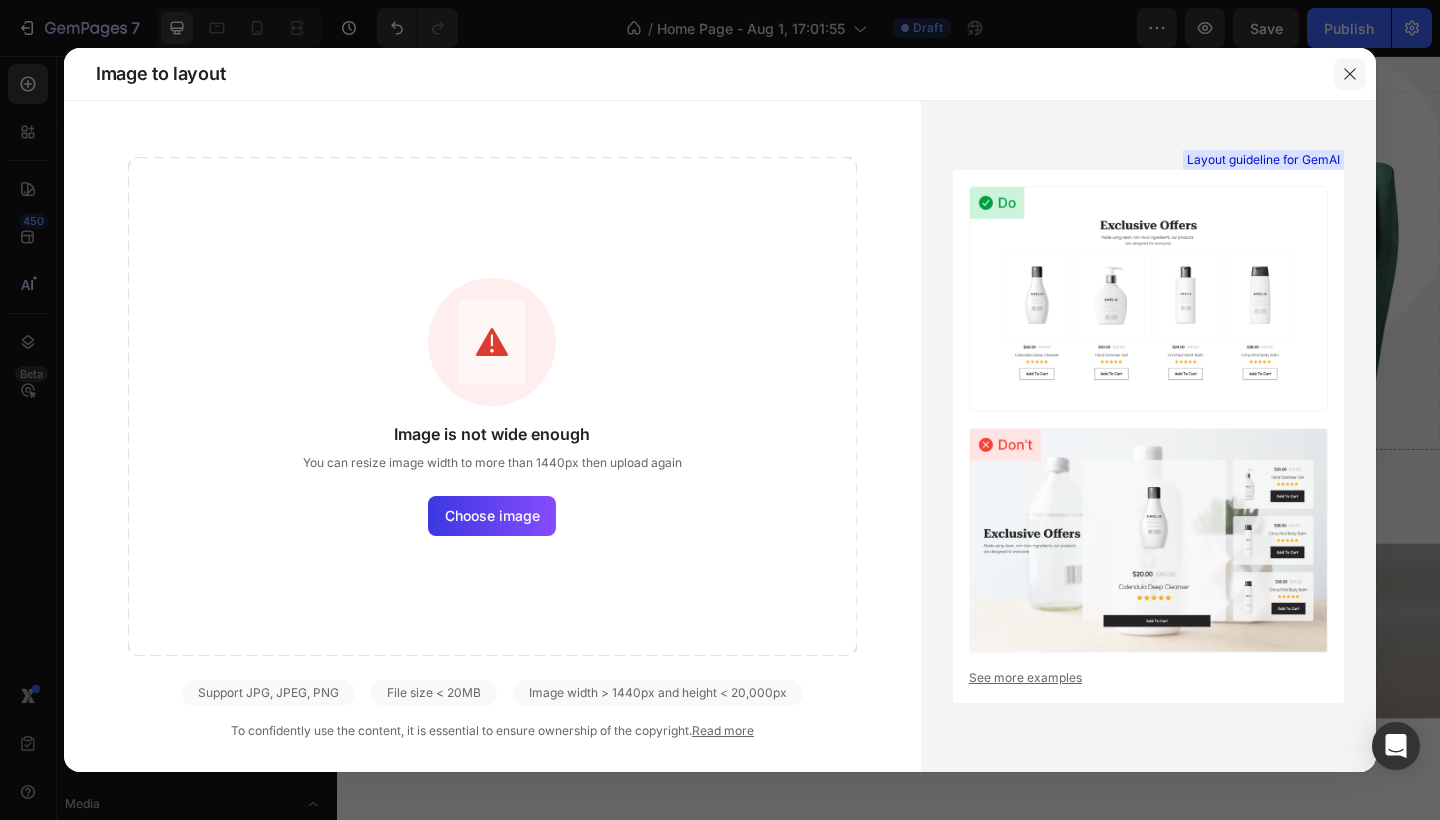 click 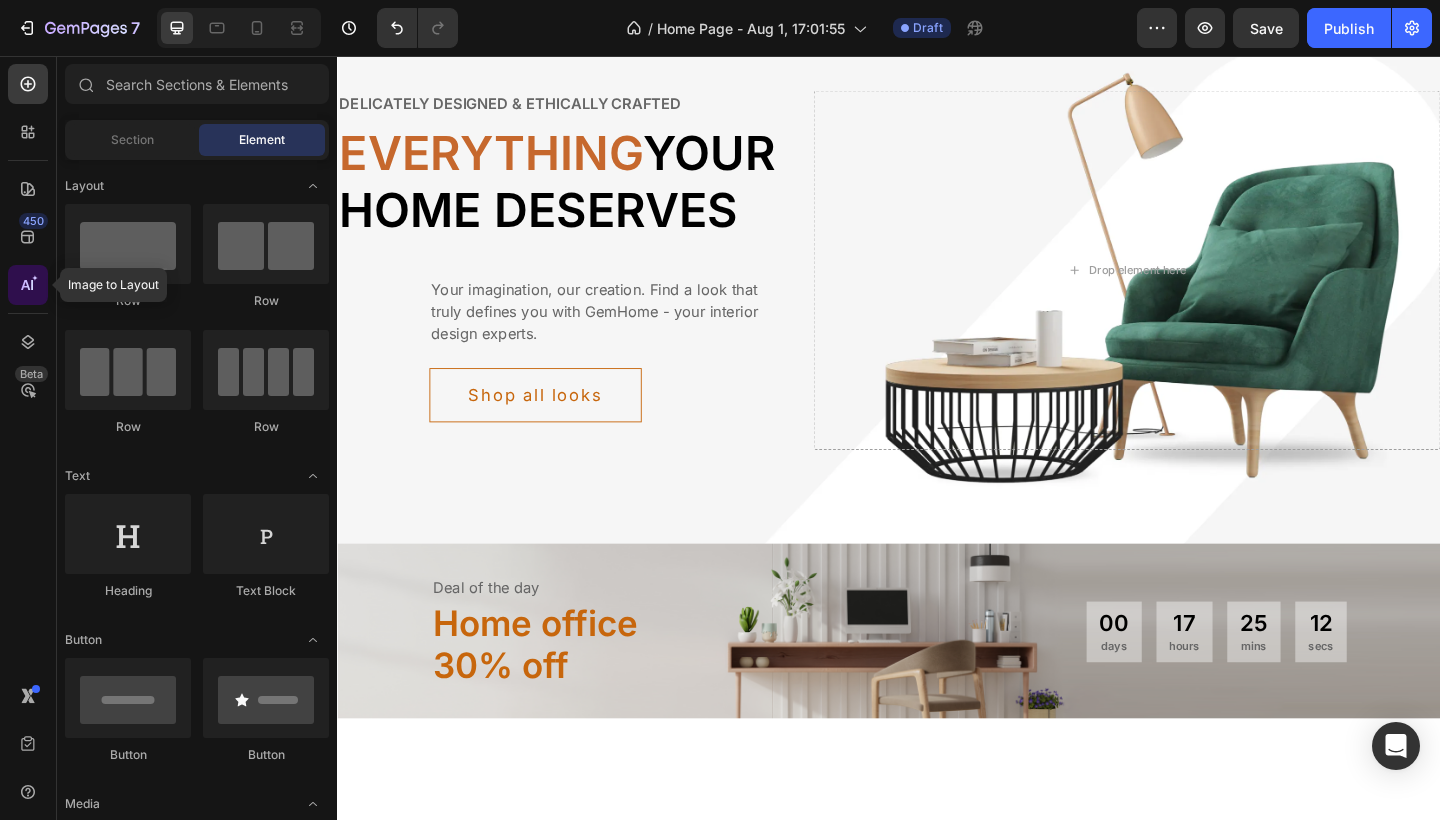 click 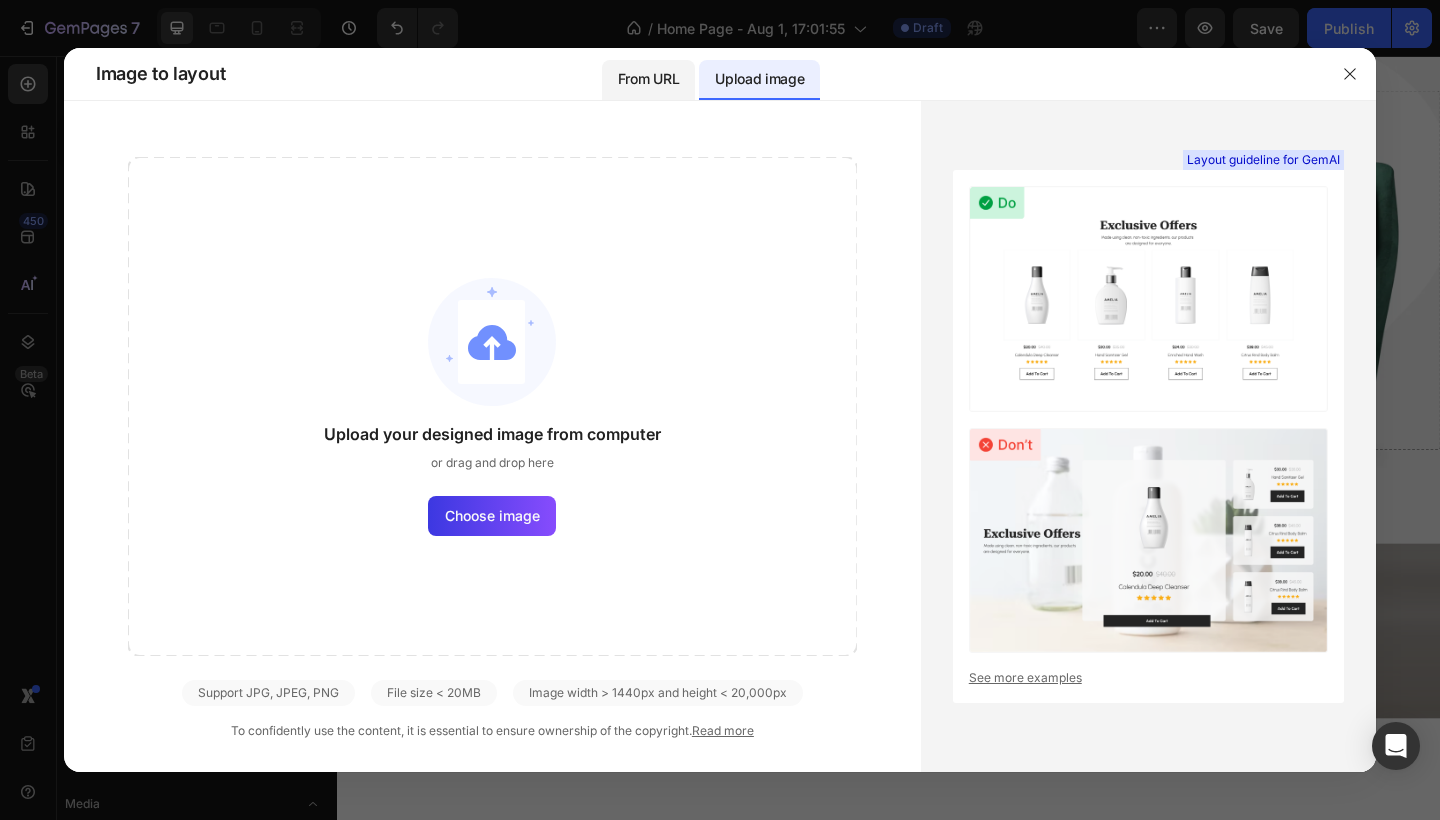 click on "From URL" at bounding box center (648, 80) 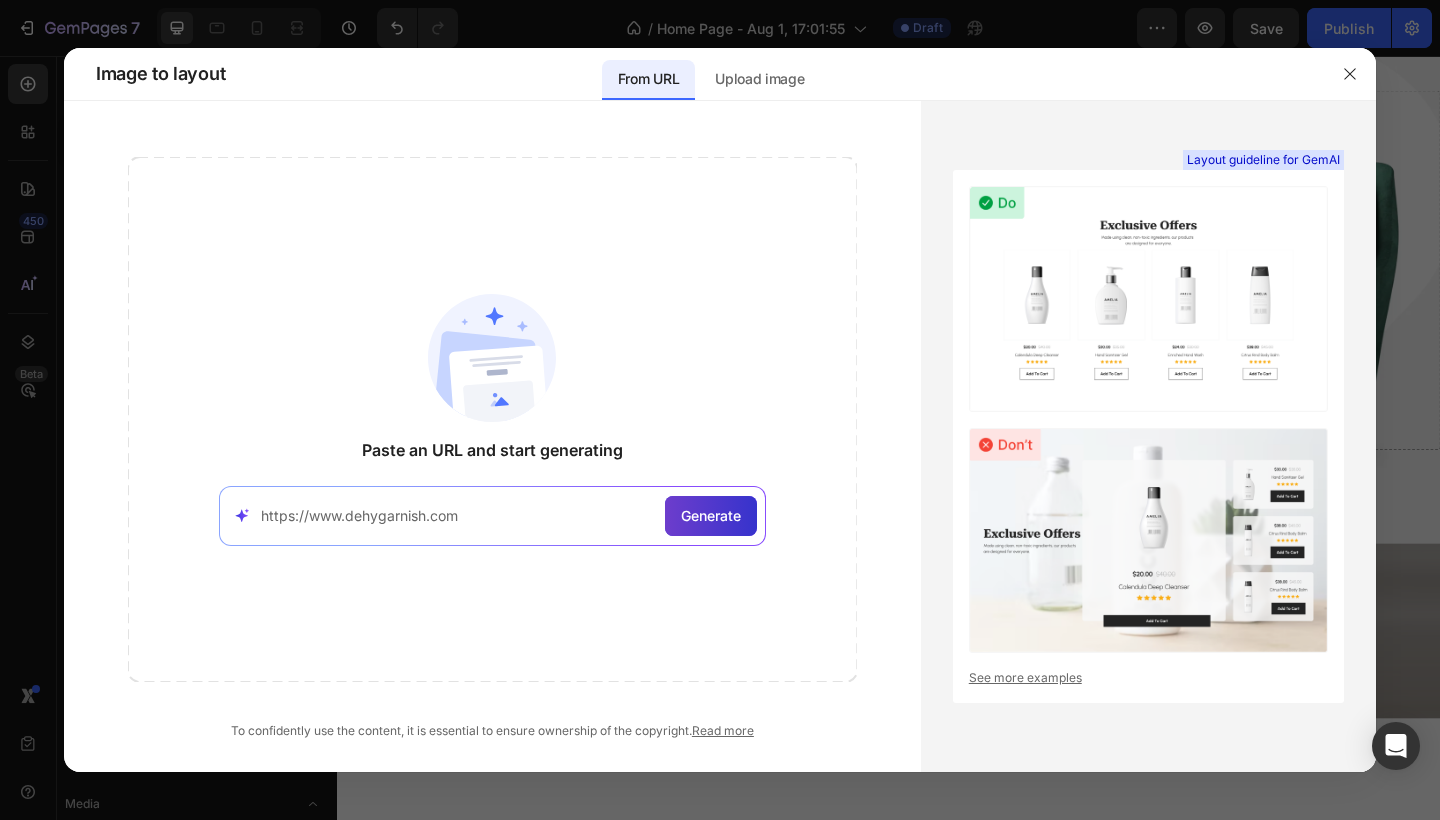 type on "https://www.dehygarnish.com" 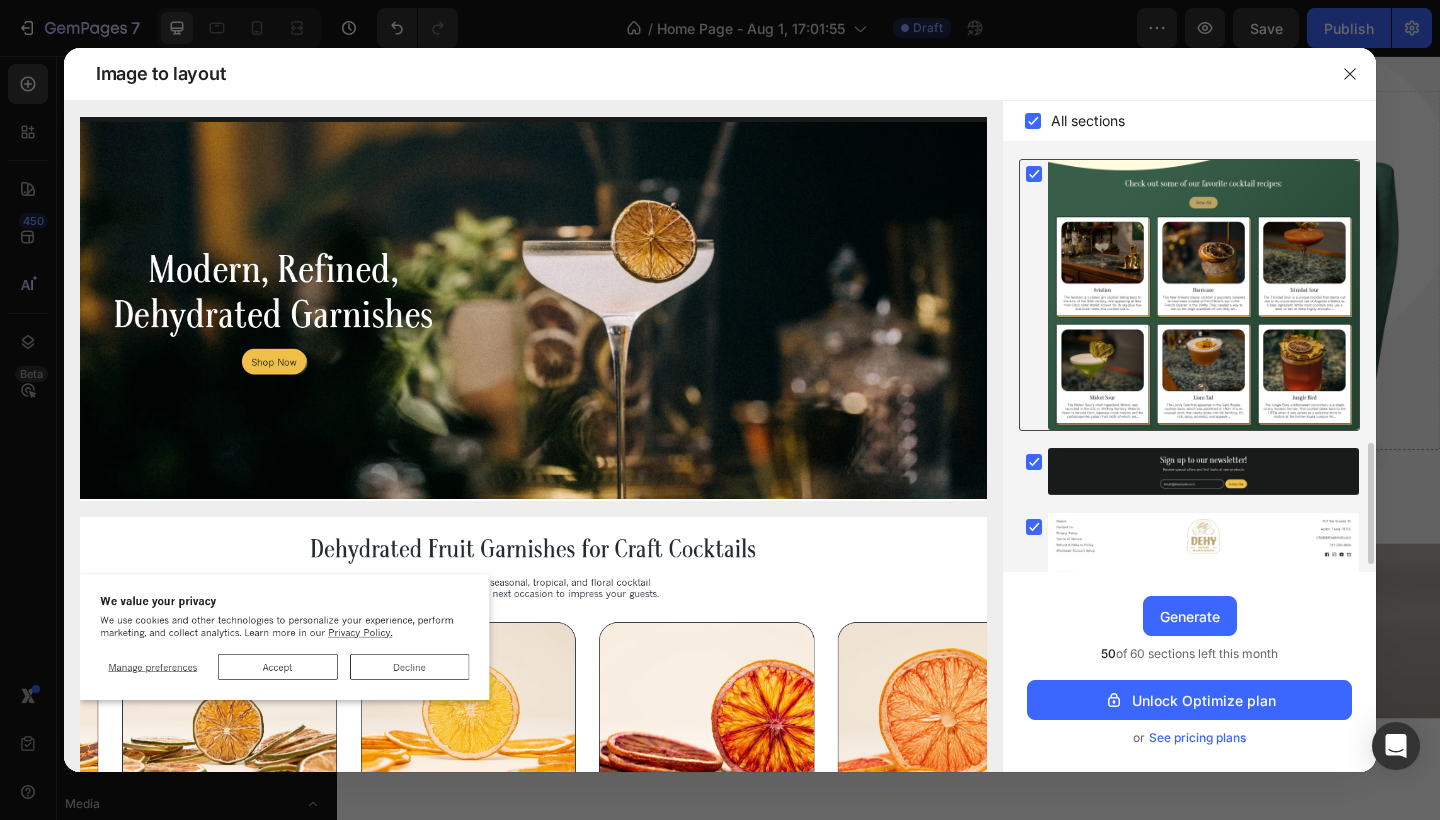 scroll, scrollTop: 997, scrollLeft: 0, axis: vertical 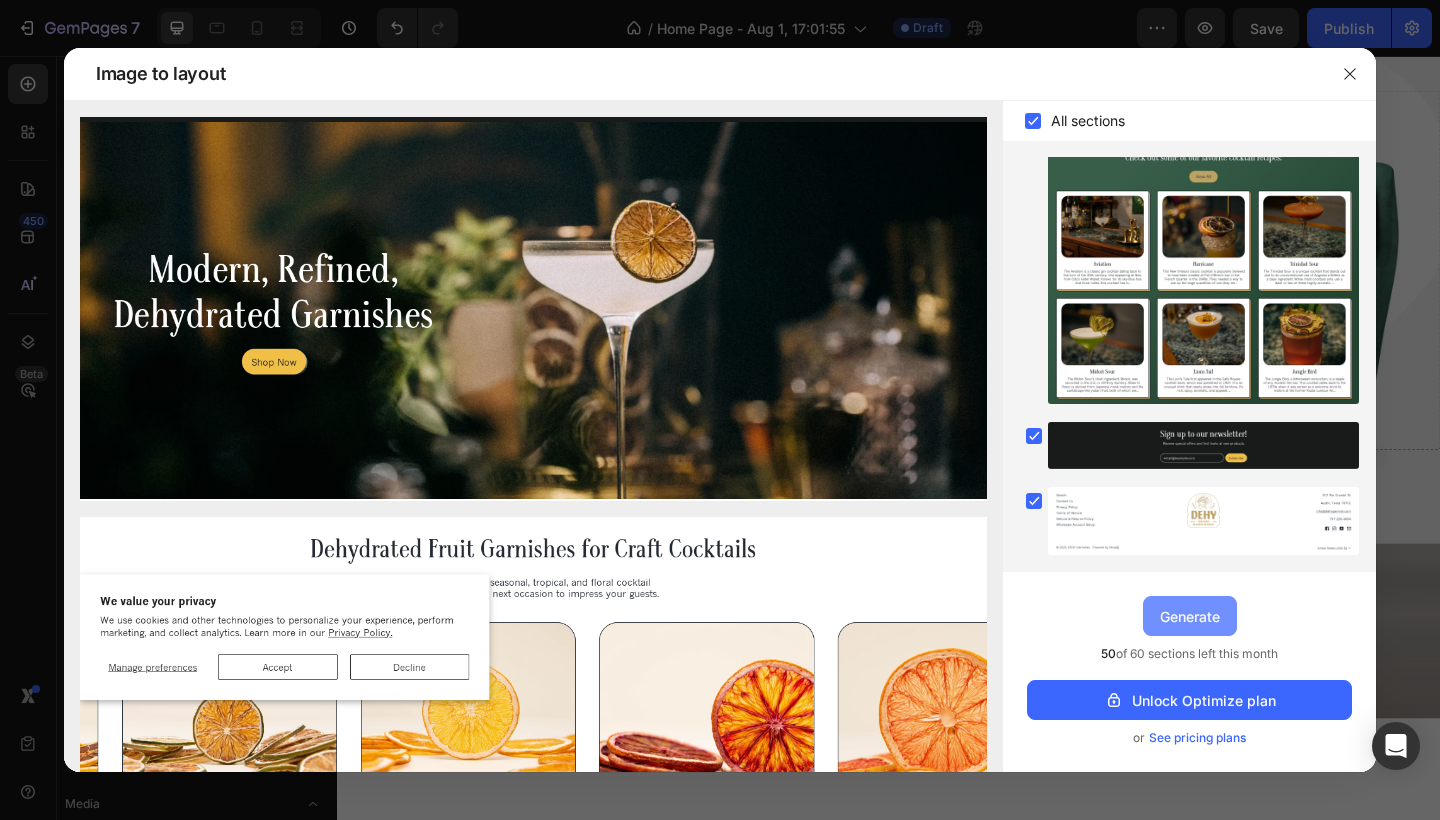 click on "Generate" at bounding box center [1190, 616] 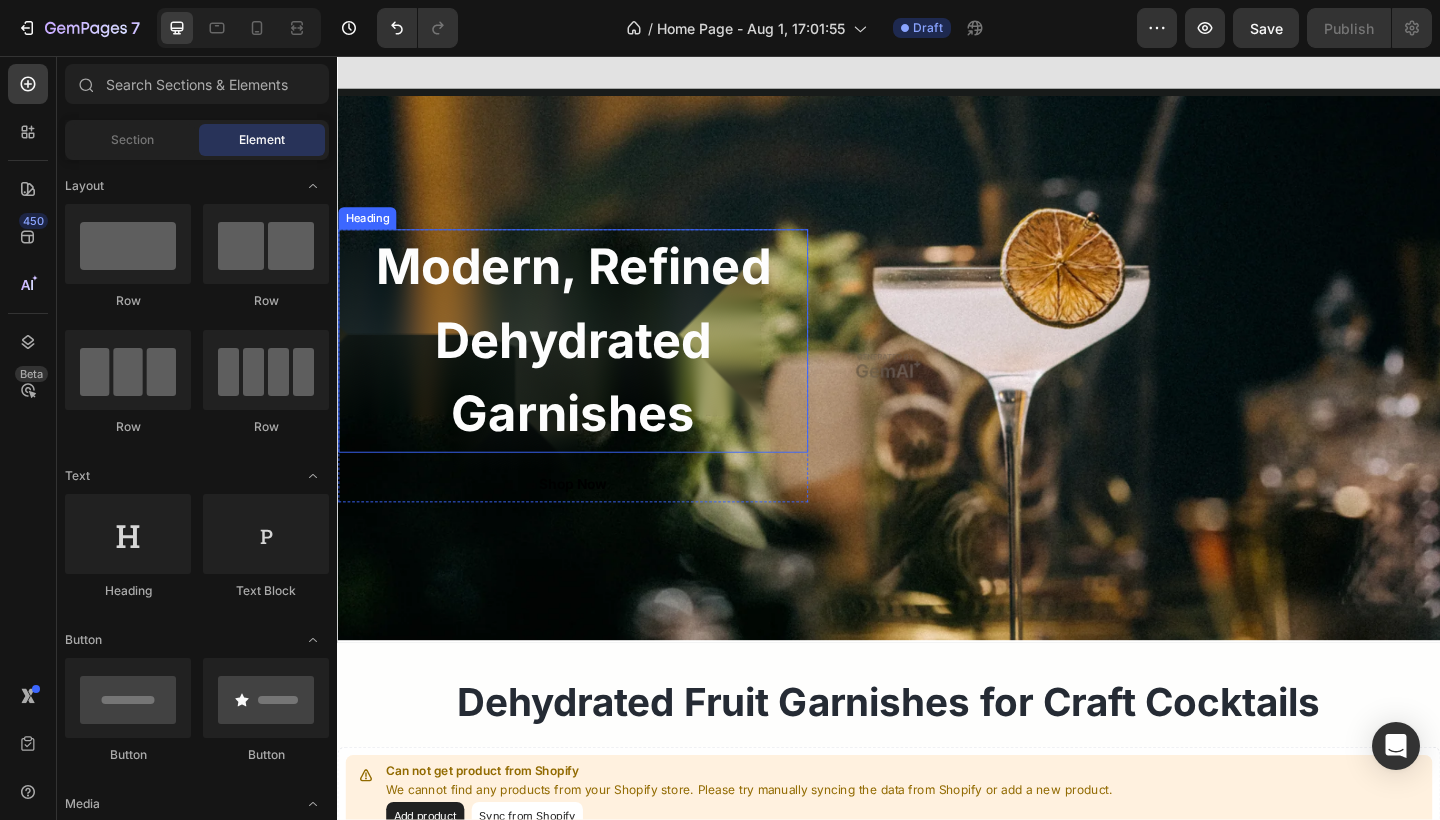 scroll, scrollTop: 6288, scrollLeft: 0, axis: vertical 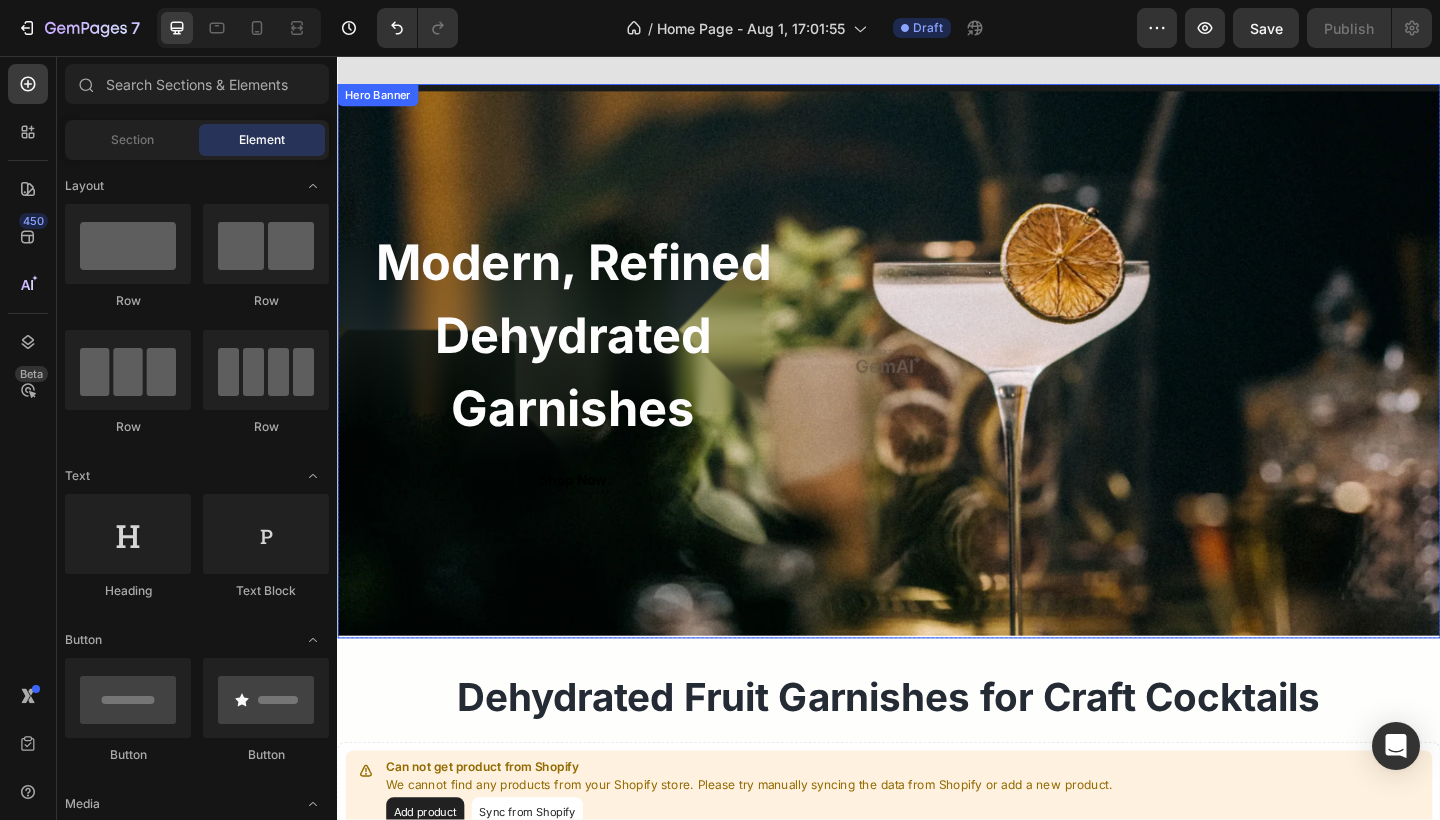 click on "Modern, Refined Dehydrated Garnishes Heading Shop Now Button Row" at bounding box center (937, 388) 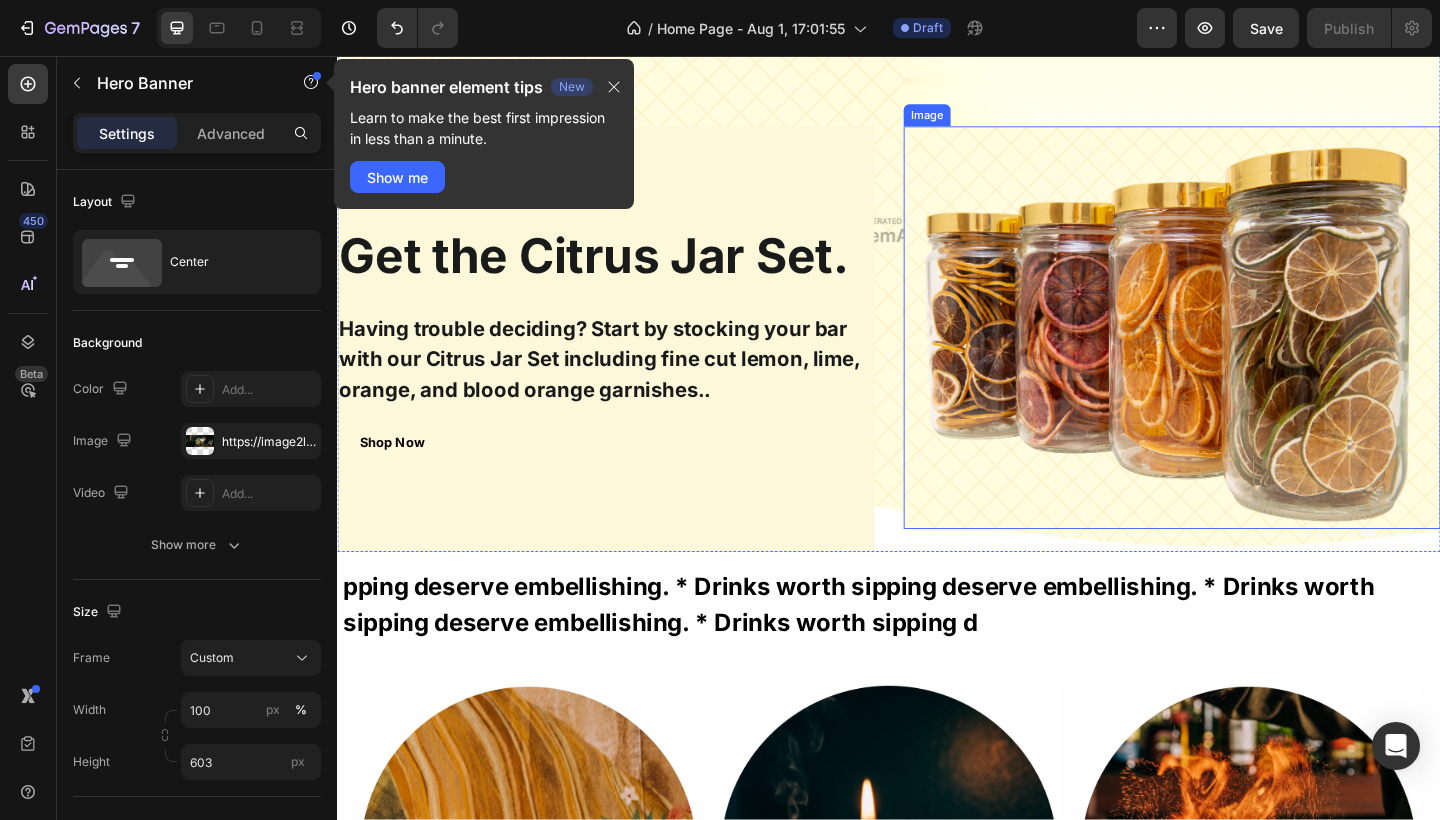 scroll, scrollTop: 7735, scrollLeft: 0, axis: vertical 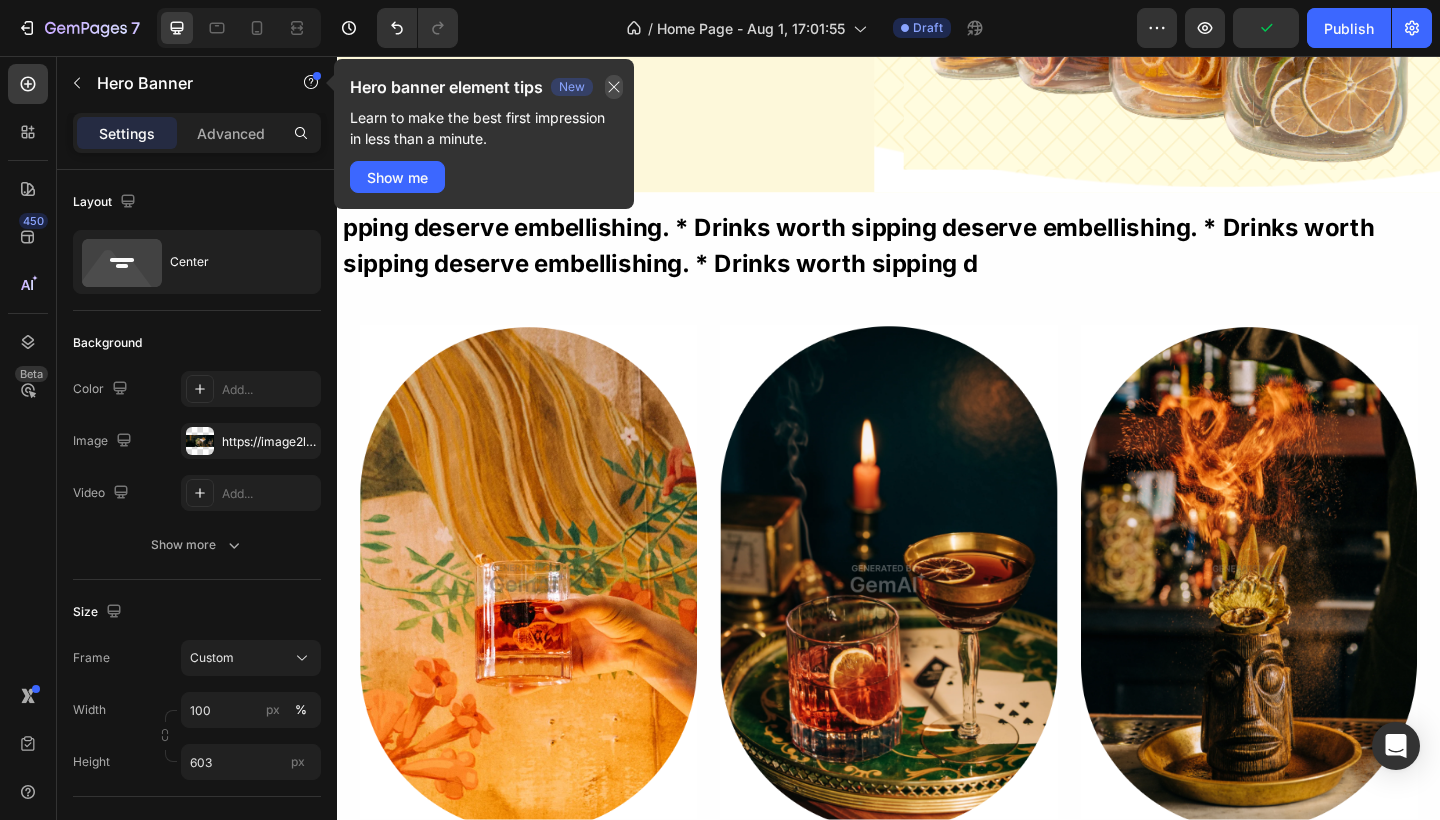 click 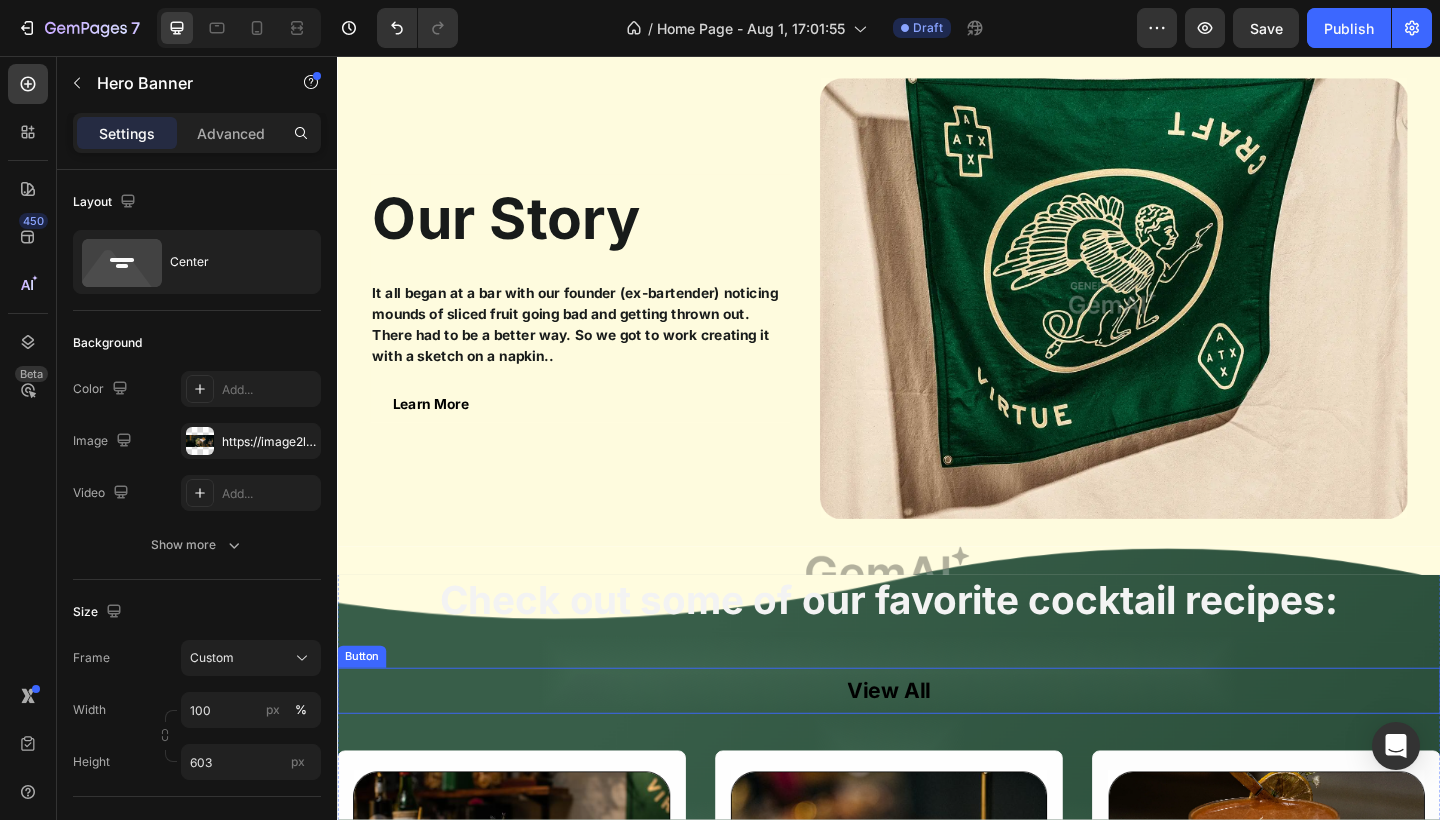 scroll, scrollTop: 8819, scrollLeft: 0, axis: vertical 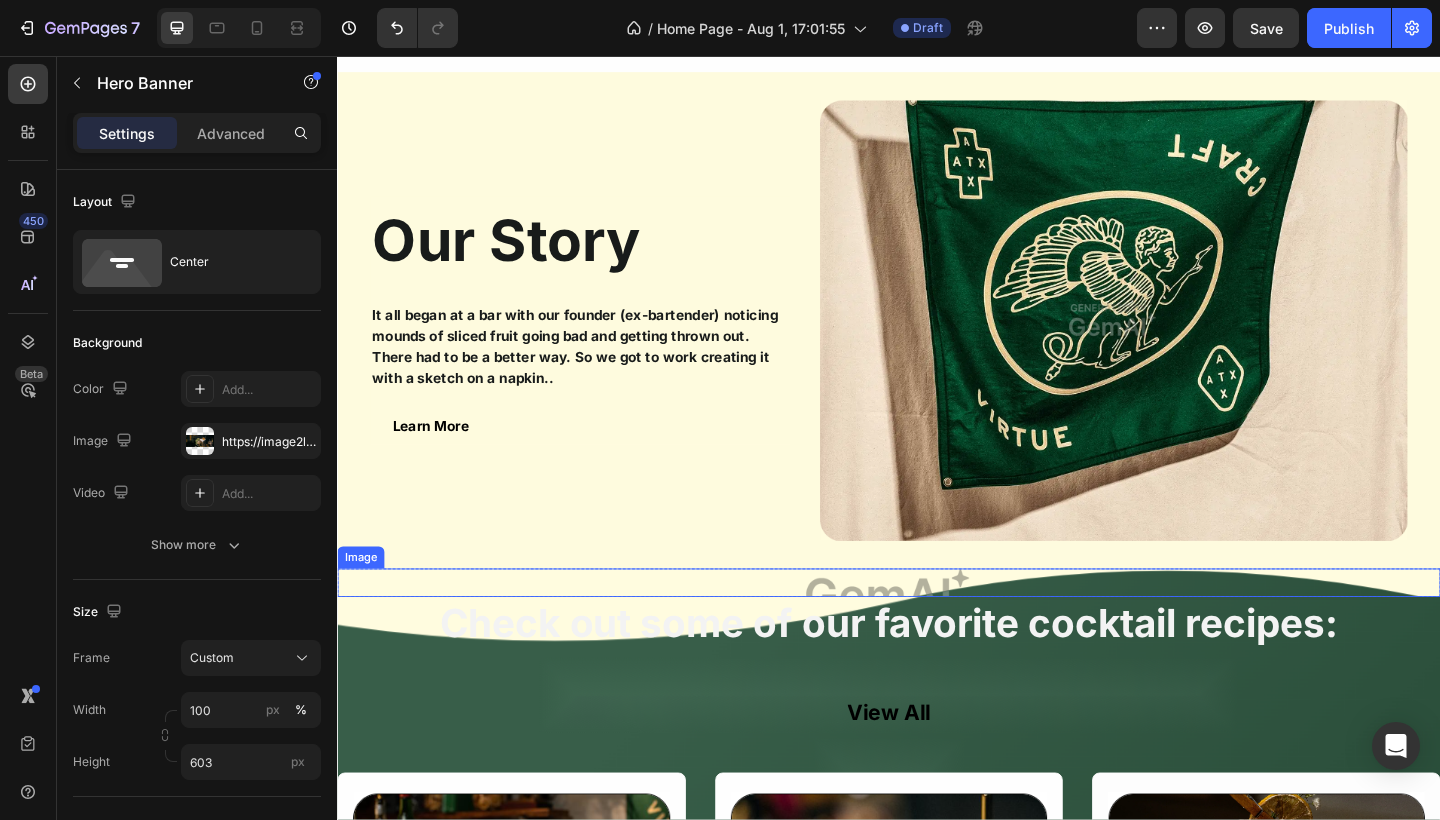 click at bounding box center [937, 629] 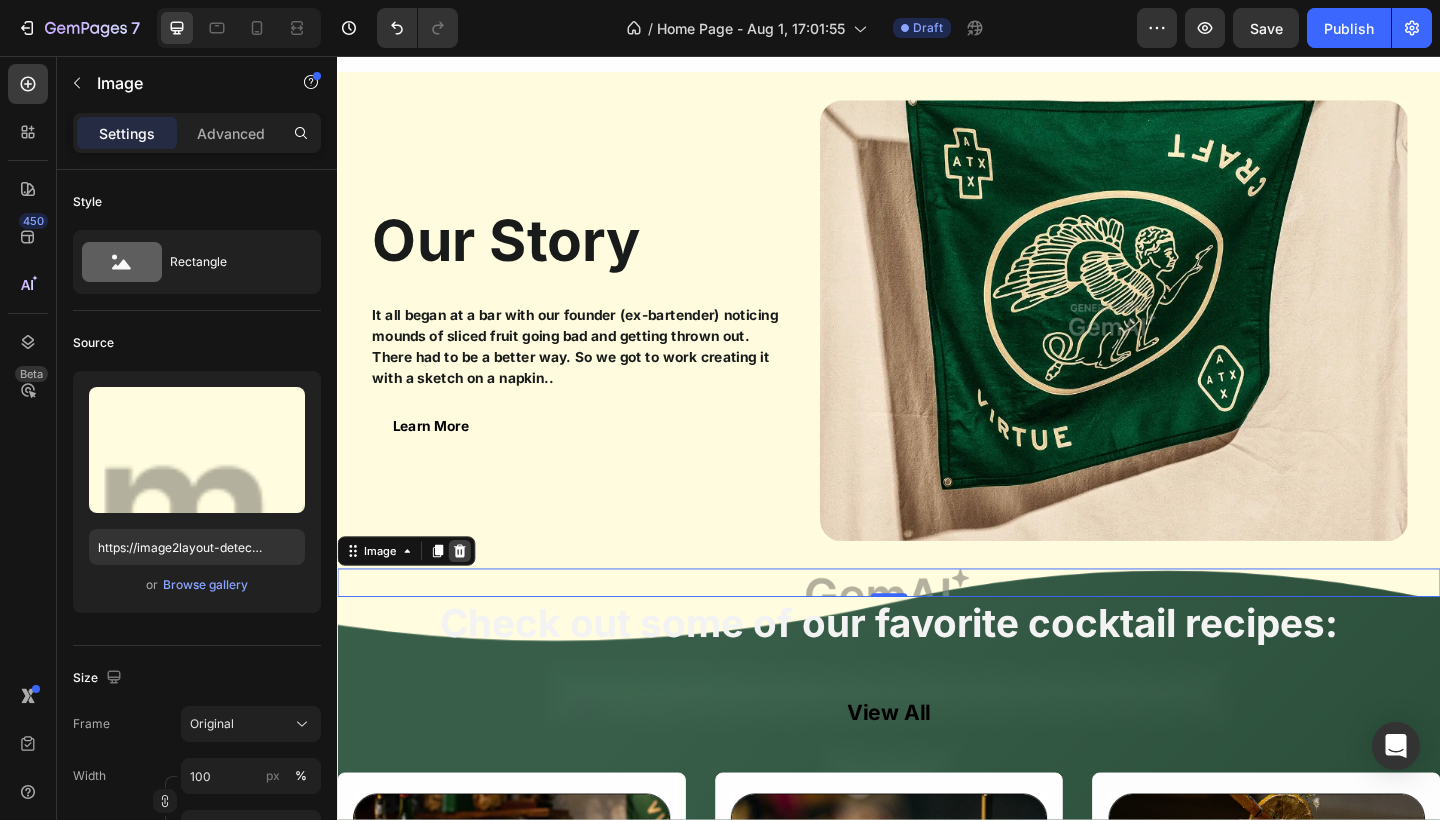 click 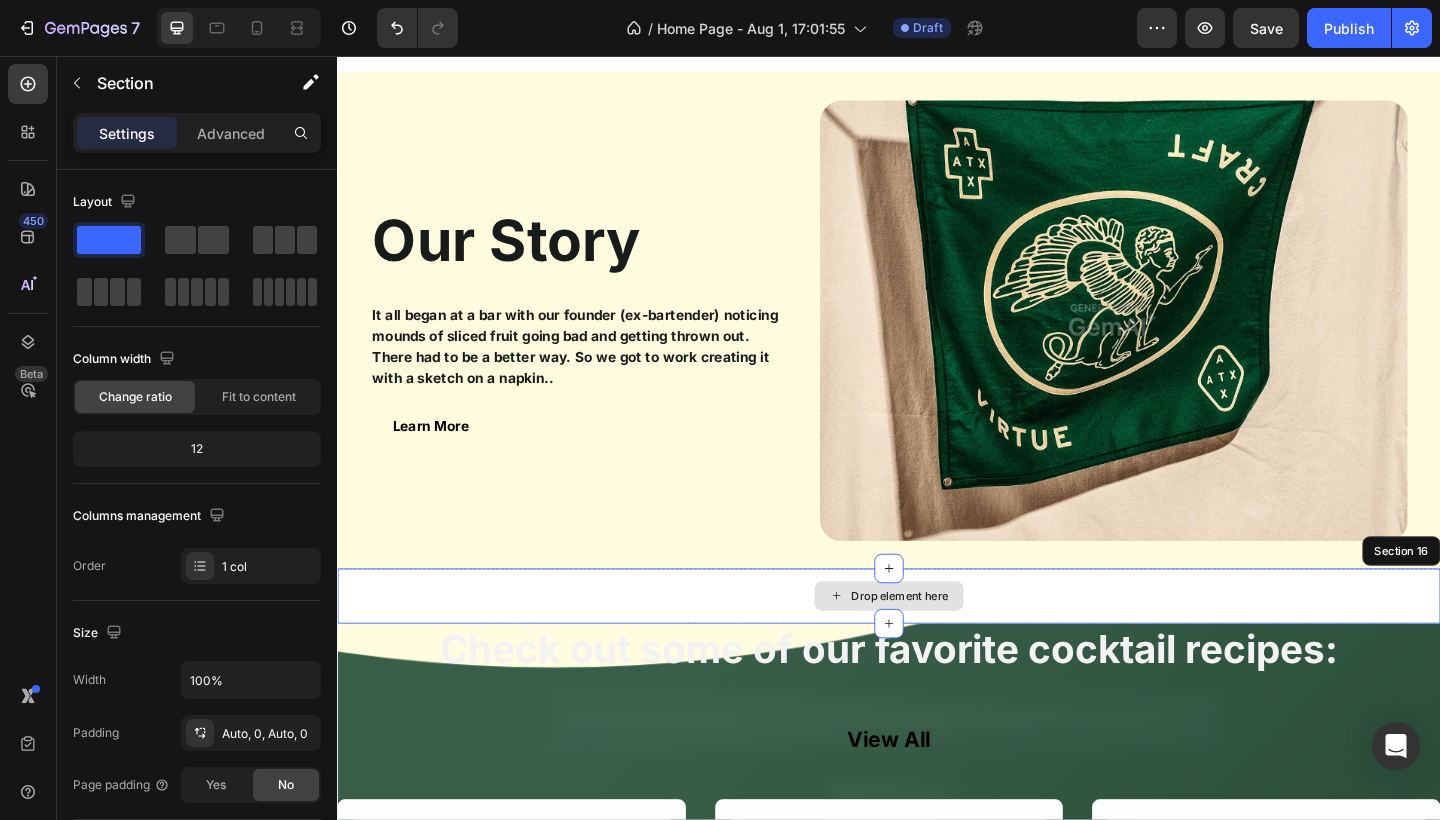 click on "Drop element here" at bounding box center [937, 644] 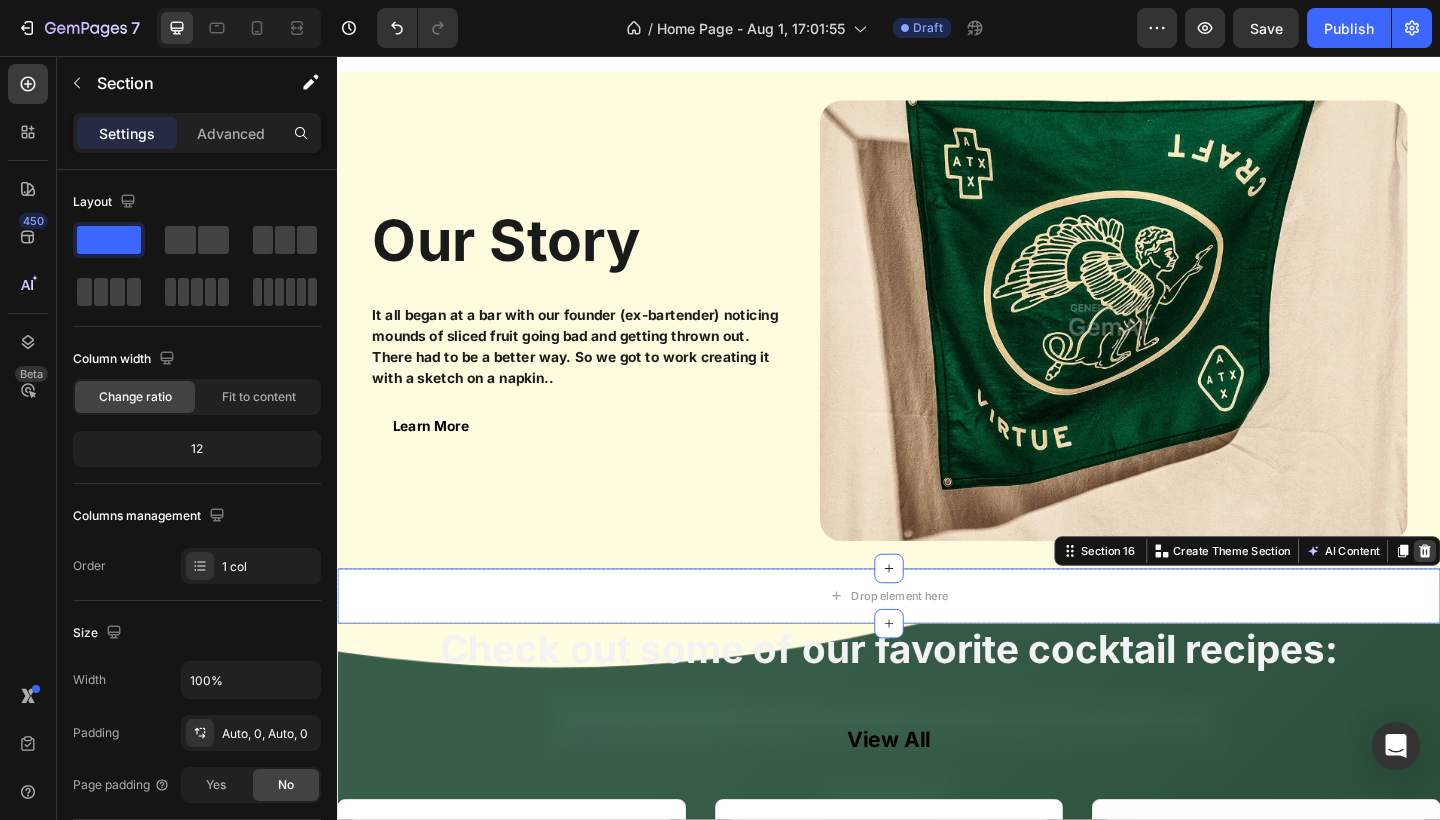 click 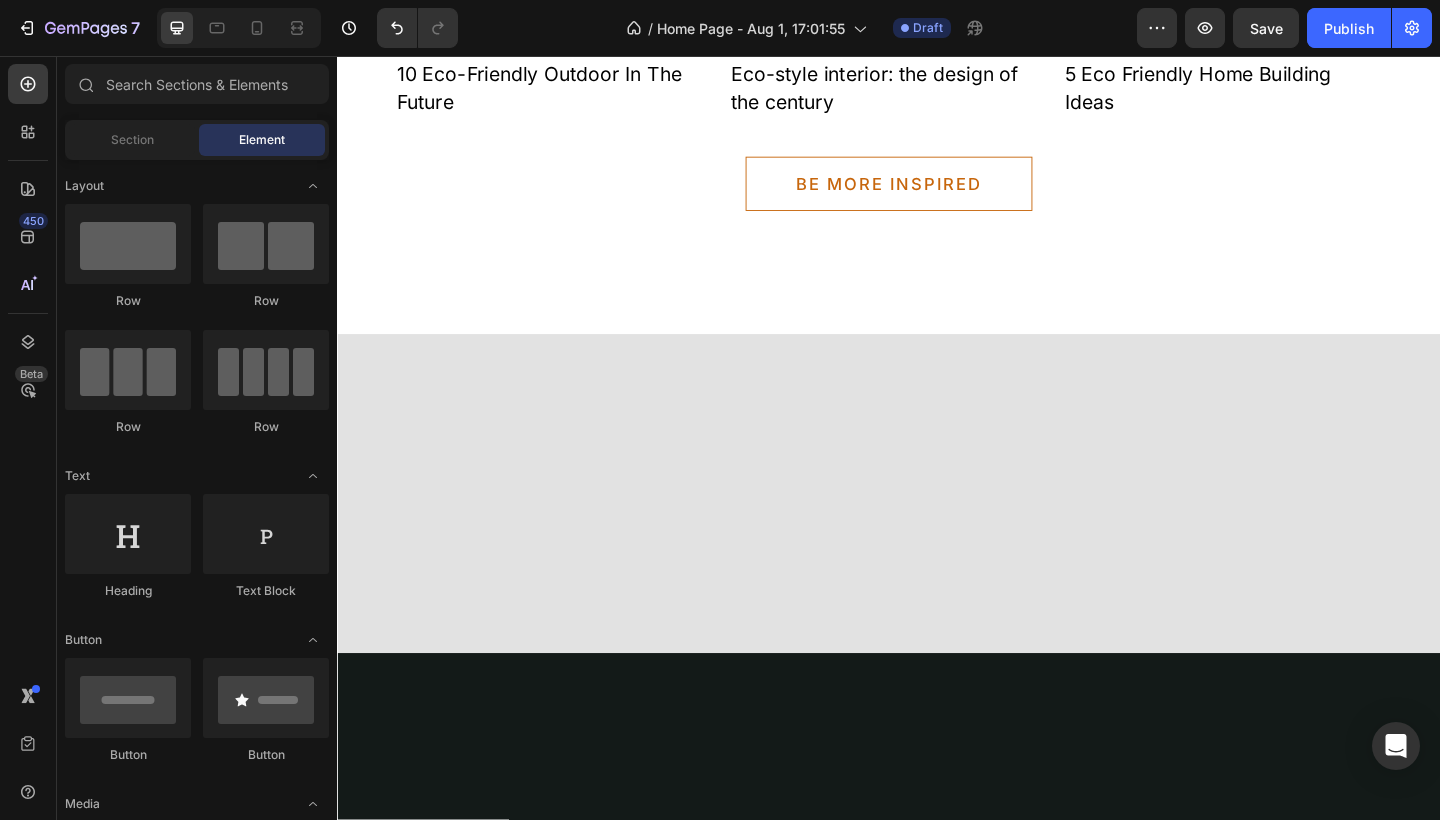 scroll, scrollTop: 4026, scrollLeft: 0, axis: vertical 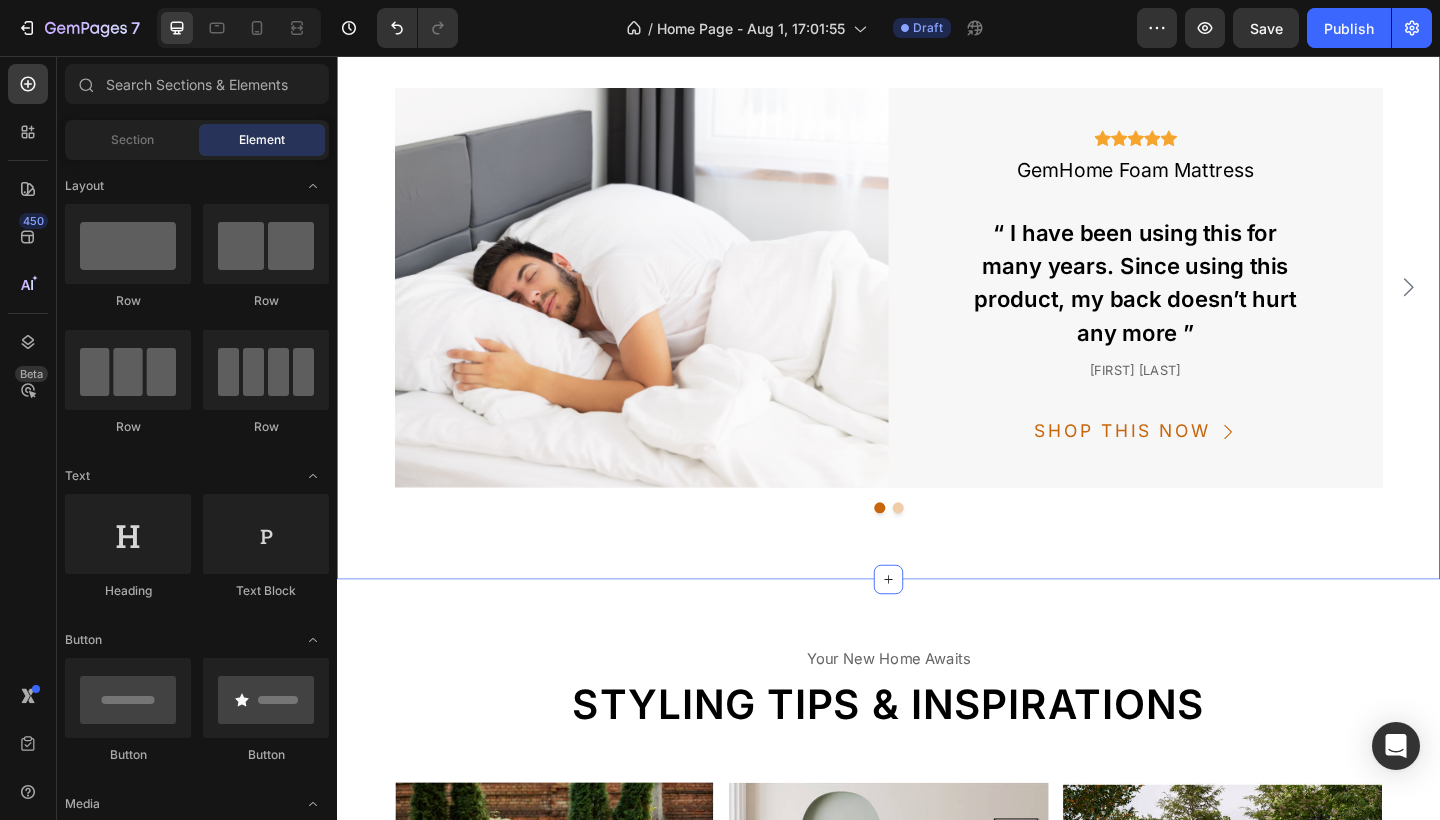click on "10,000+ happy customers and counting Text What homebodies are saying Heading
Image
Icon
Icon
Icon
Icon
Icon Icon List Hoz GemHome Foam Mattress Text “ I have been using this for many years. Since using this product, my back doesn’t hurt any more ” Text [FIRST] [LAST] Text
SHOP THIS NOW Button Row Row Image
Icon
Icon
Icon
Icon
Icon Icon List Hoz GemHome Foam Mattress Text “ I have been using this for many years. Since using this product, my back doesn’t hurt any more ” Text [FIRST] [LAST] Text
SHOP THIS NOW Button Row Row
Carousel Row Section 7" at bounding box center (937, 248) 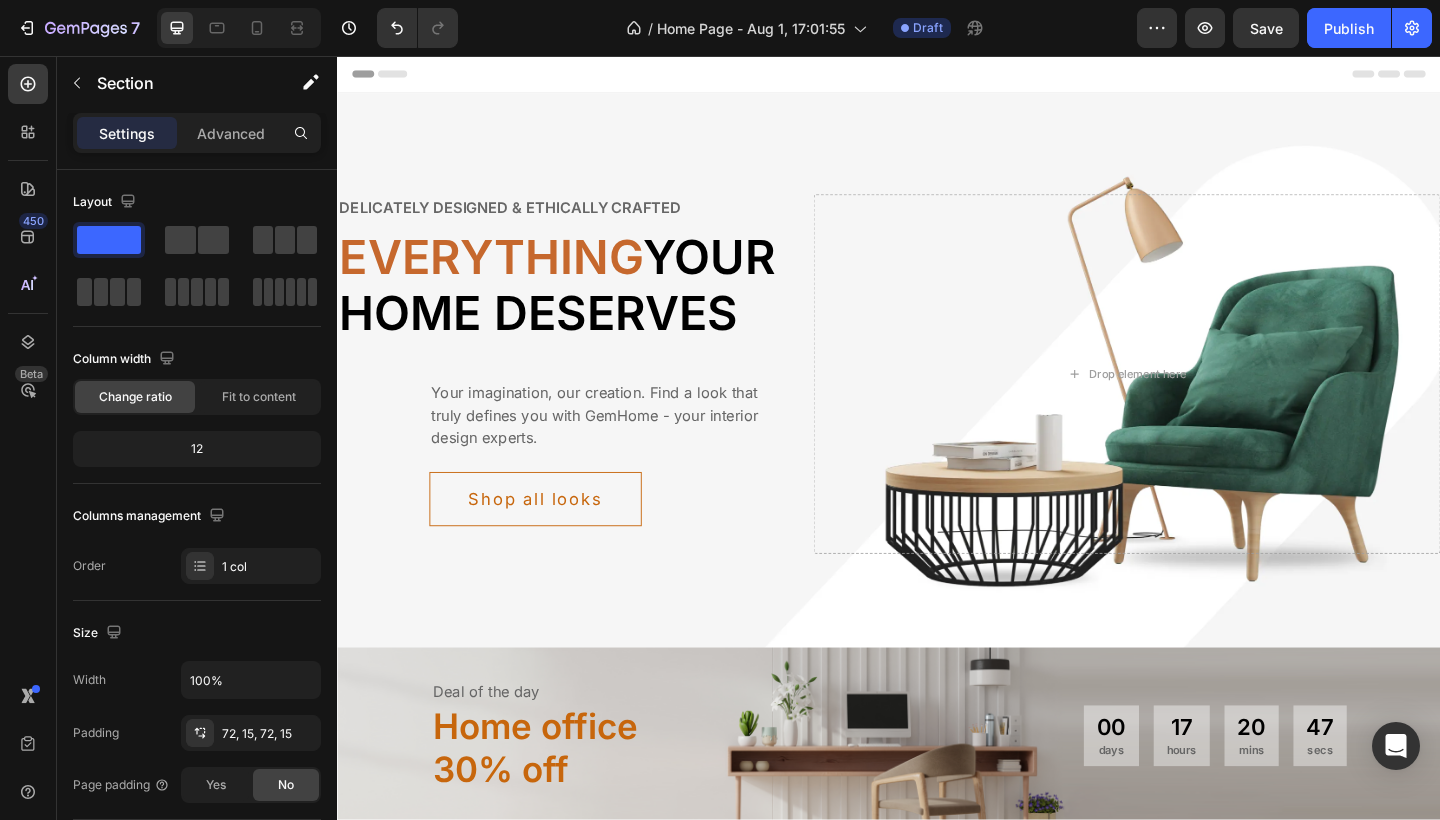 scroll, scrollTop: 0, scrollLeft: 0, axis: both 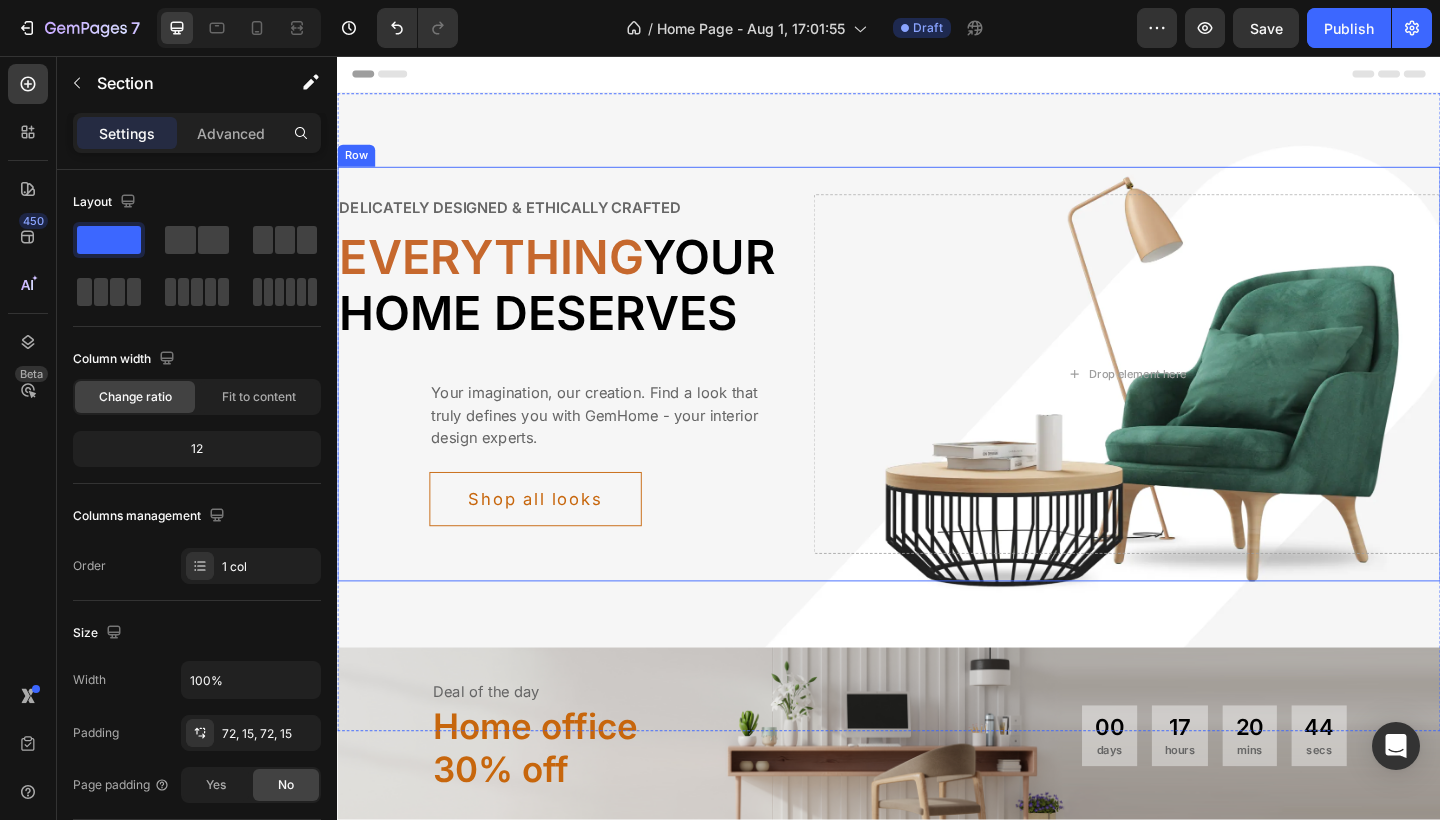 click on "Delicately designed & ethically crafted Text Everything  your home deserves Heading Your imagination, our creation. Find a look that truly defines you with GemHome - your interior design experts.
Text Shop all looks Button Row
Drop element here Row" at bounding box center (937, 402) 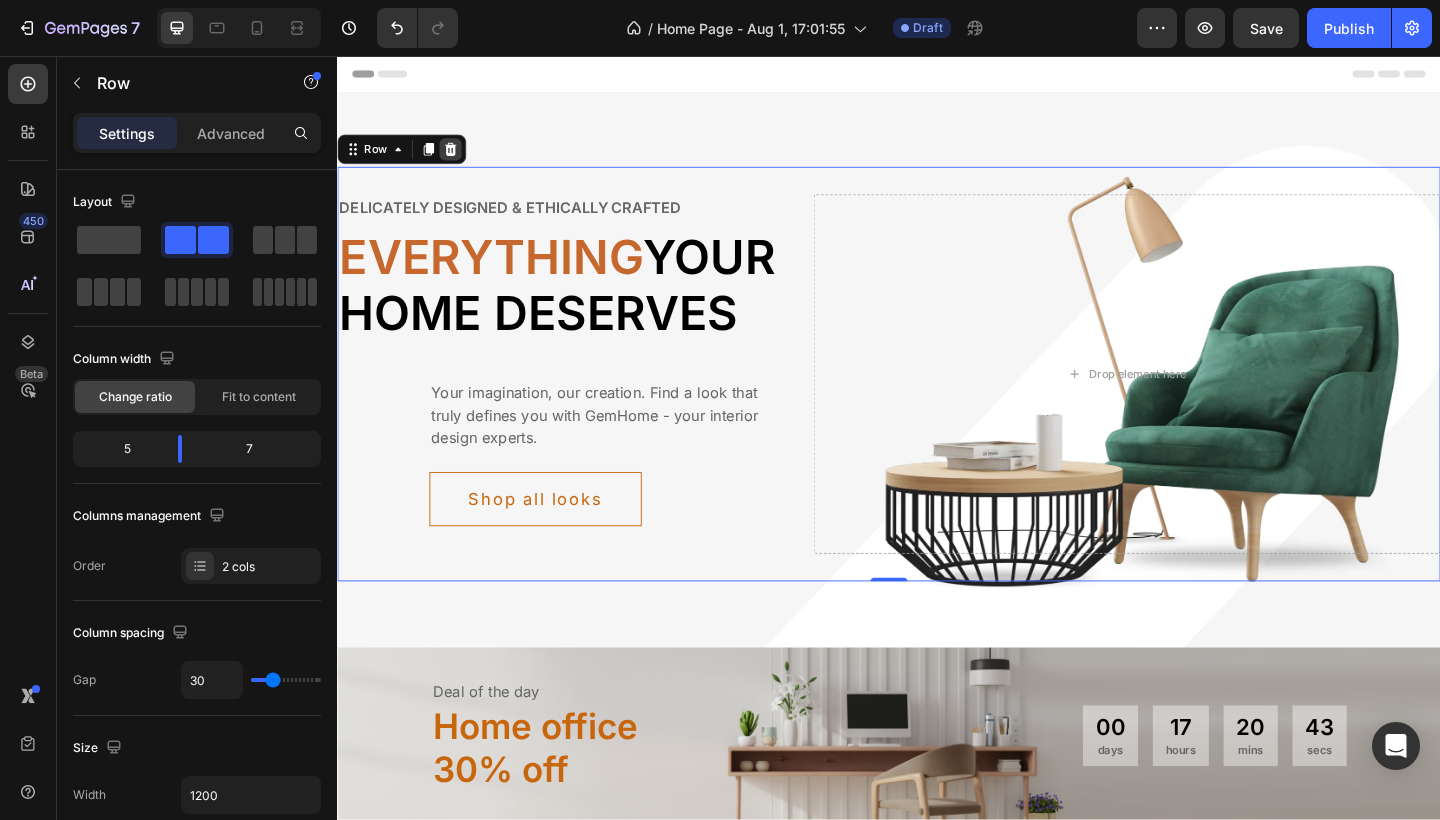 click 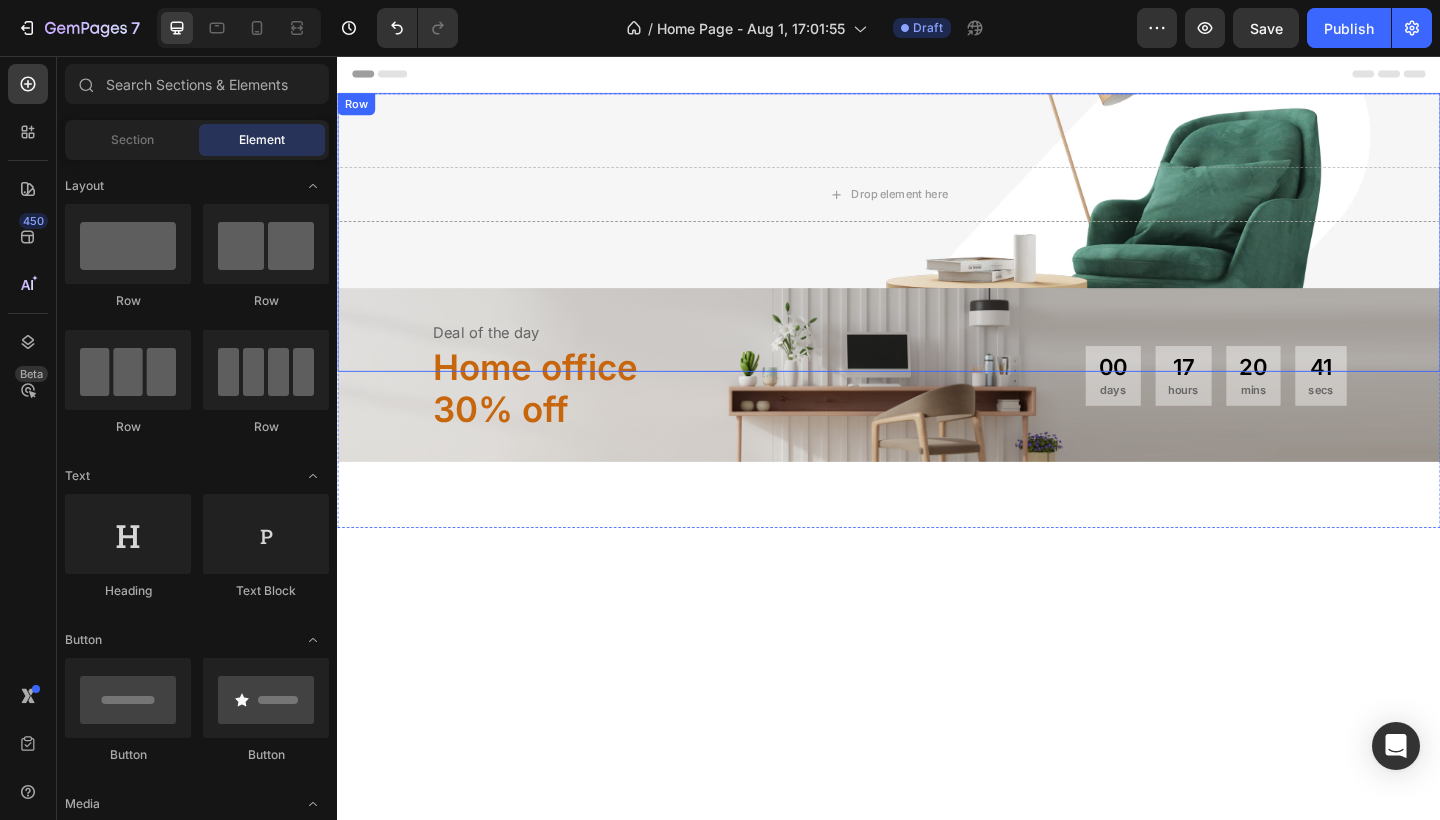 click on "Drop element here Row" at bounding box center [937, 248] 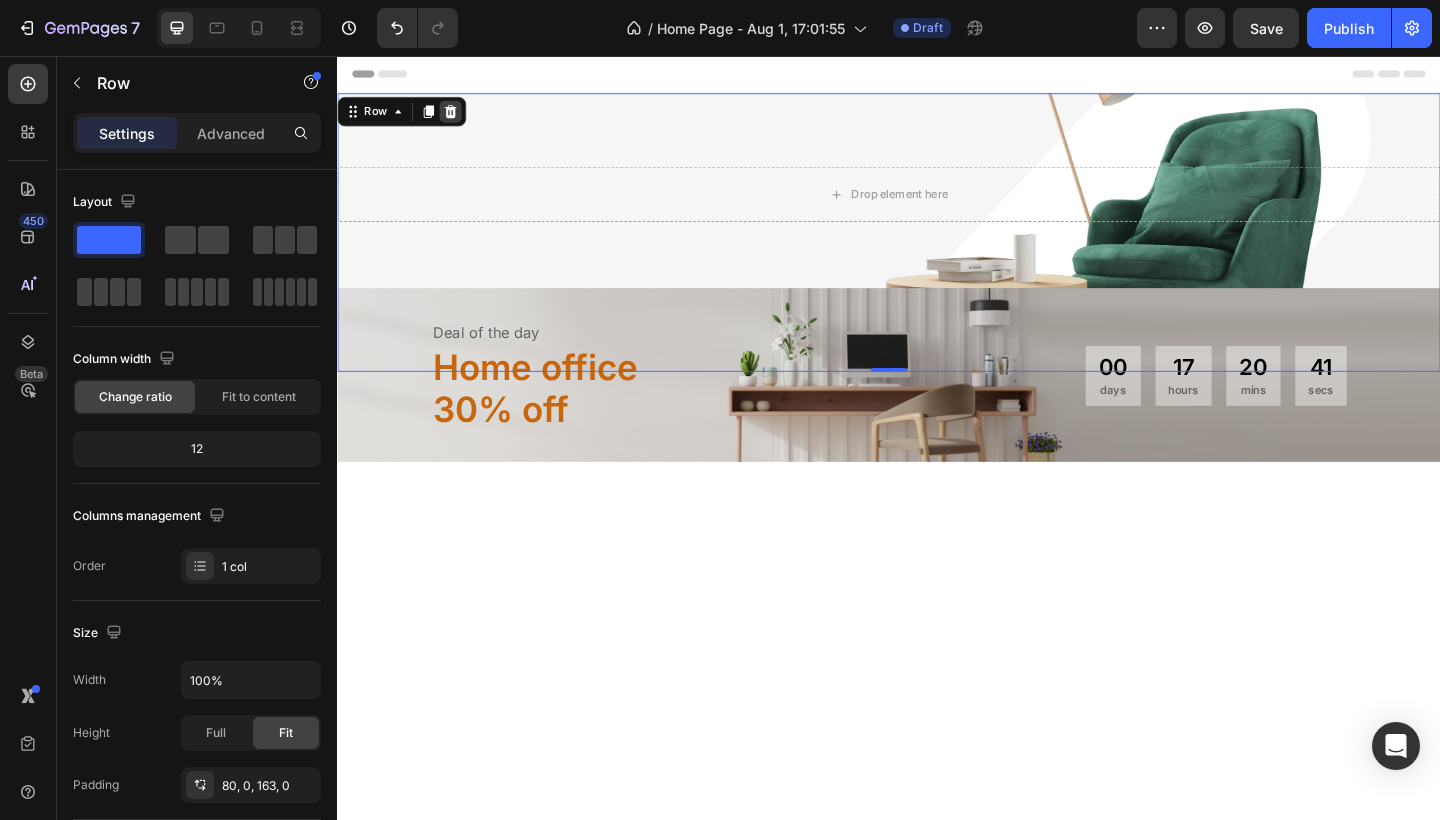 click 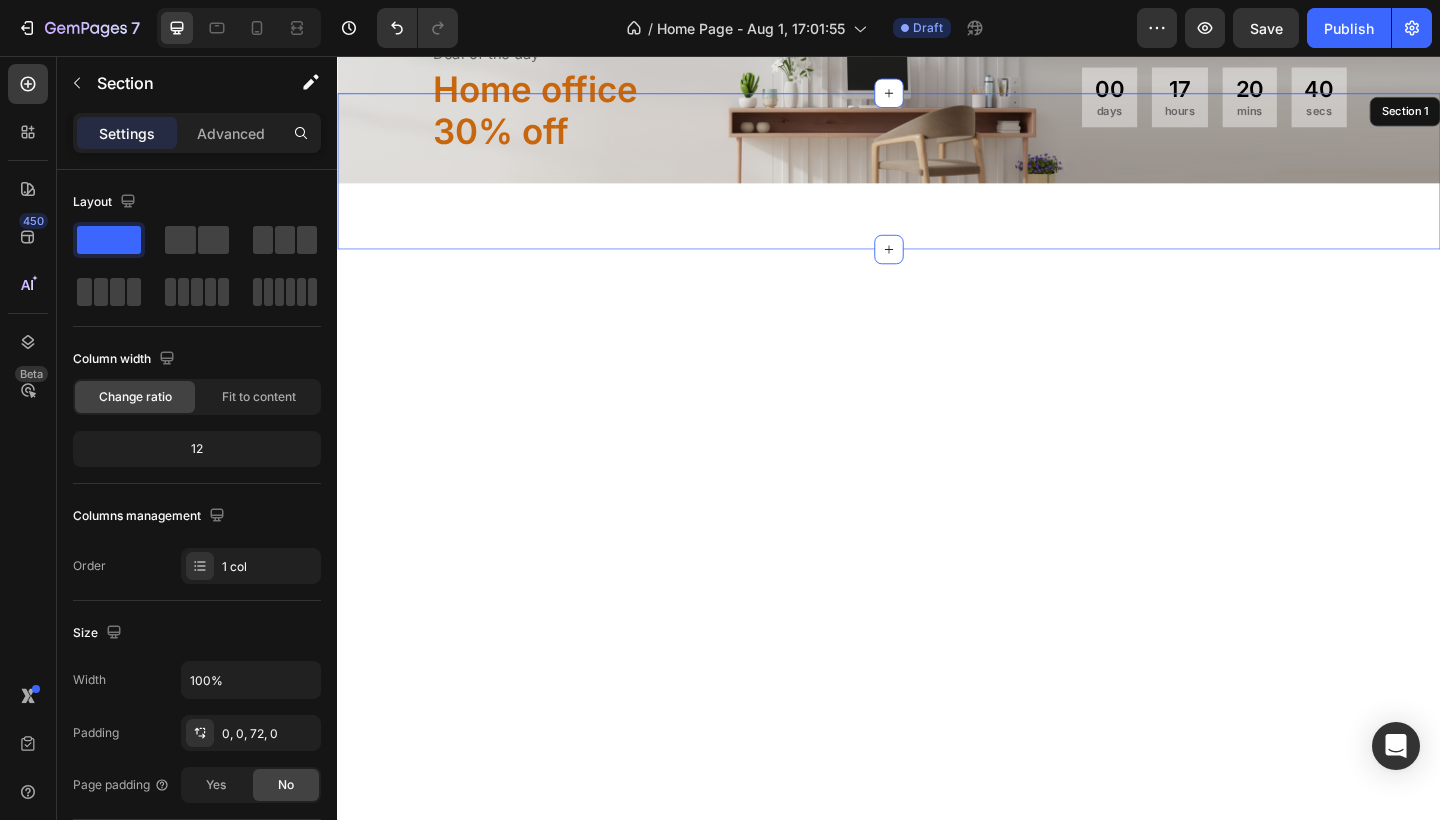 click on "Deal of the day Text Home office 30% off Heading 00 days 17 hours 20 mins 40 secs CountDown Timer Row Row Section 1" at bounding box center (937, 182) 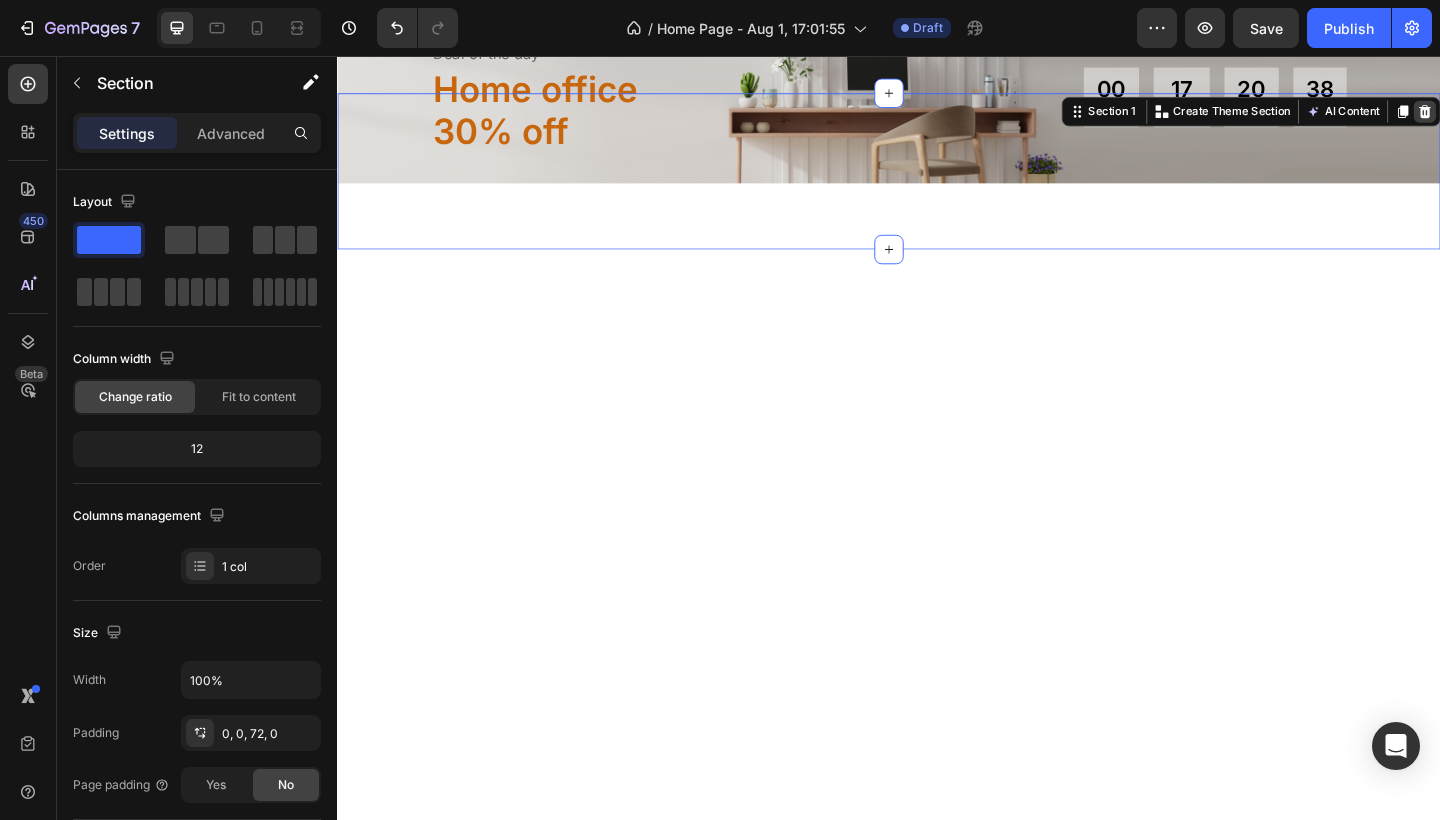 click 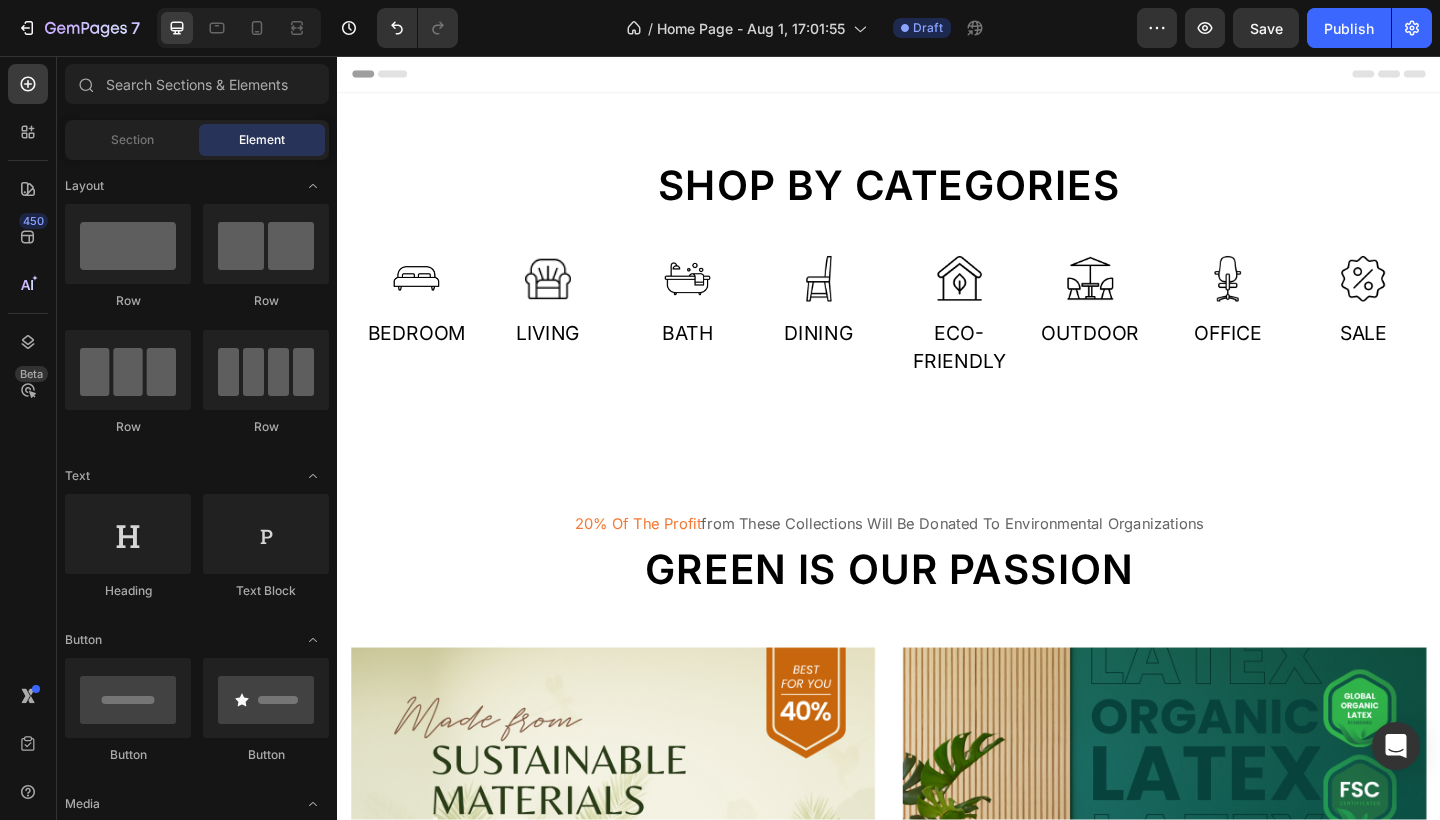scroll, scrollTop: 0, scrollLeft: 0, axis: both 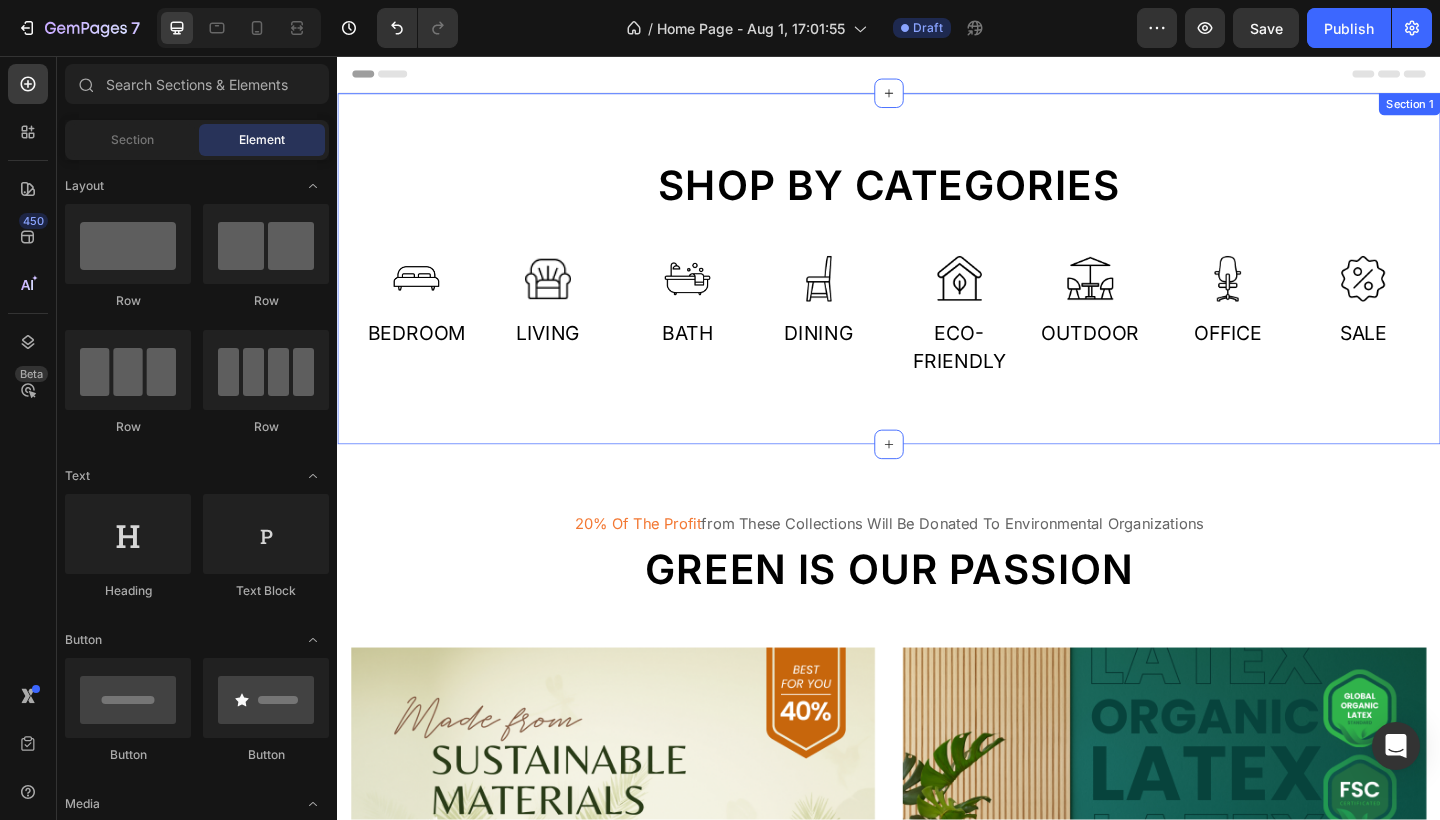 click on "Shop by categories Heading Row Image Bedroom Text Image Living Text Row Image Bath Text Image Dining Text Row Image Eco-friendly Text Image Outdoor Text Row Image Office Text Image Sale Text Row Row Section 1" at bounding box center [937, 288] 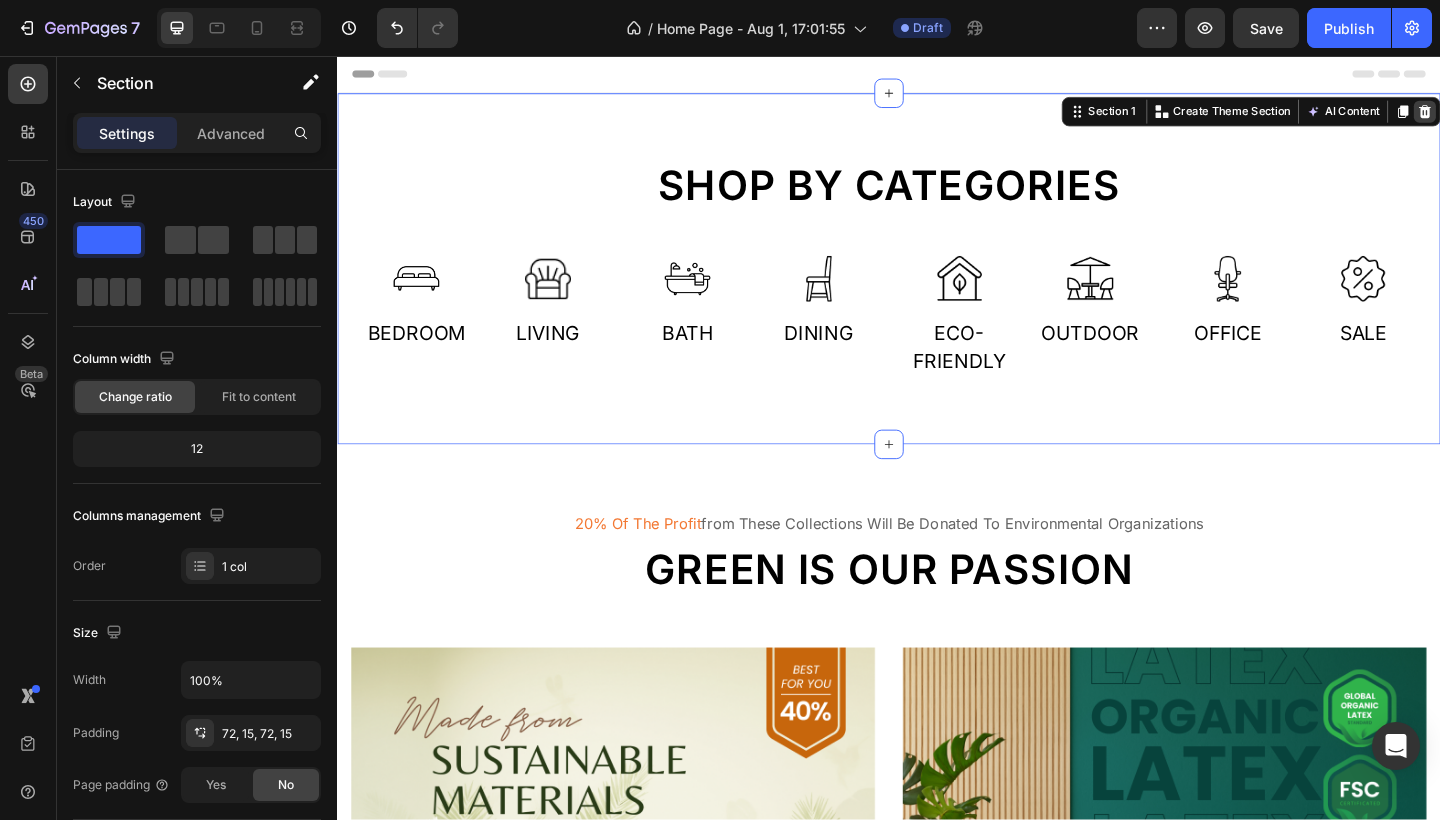 click 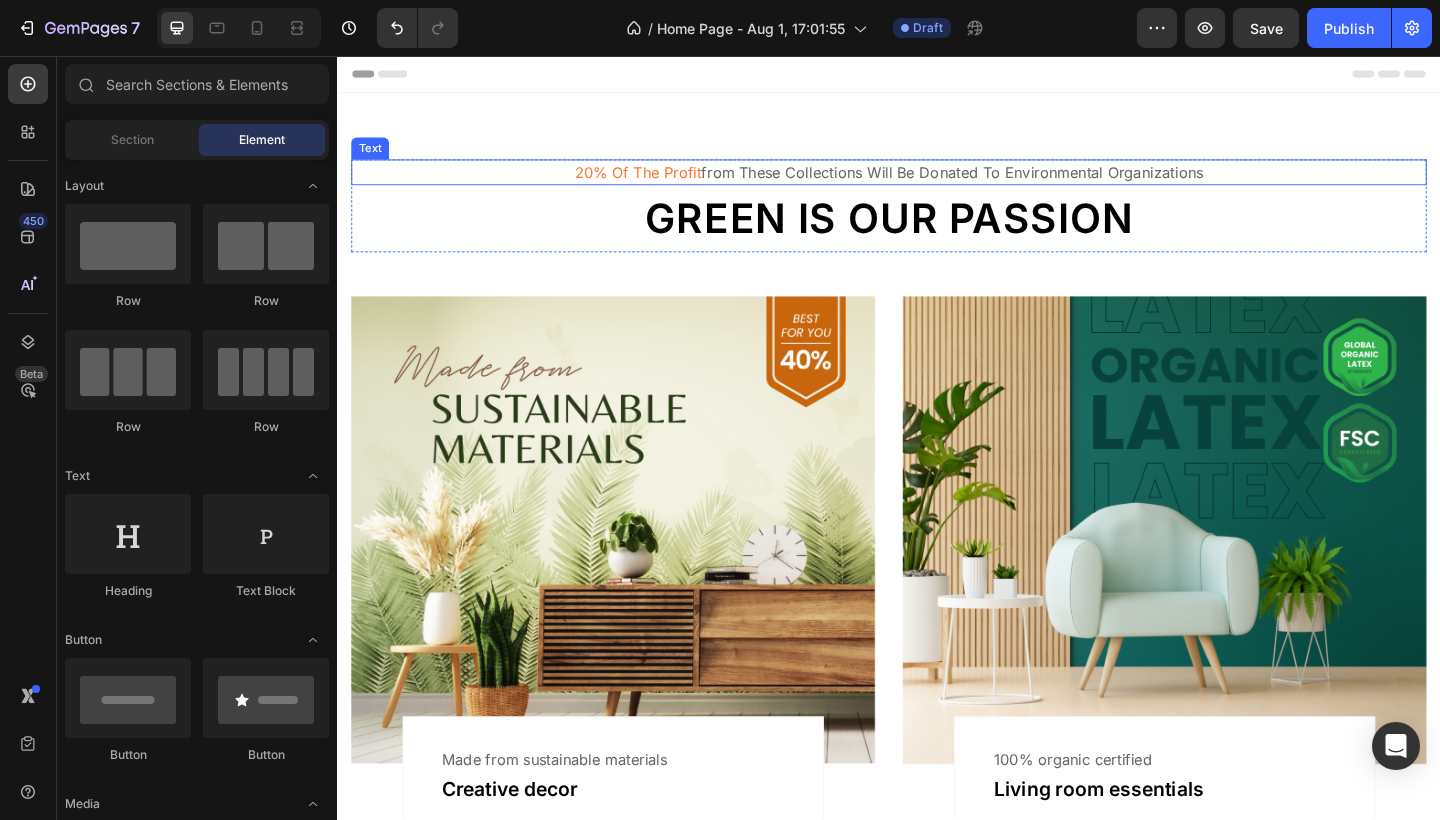 click on "20% of the profit  from these collections will be donated to environmental organizations Text Green is our passion Heading" at bounding box center [937, 219] 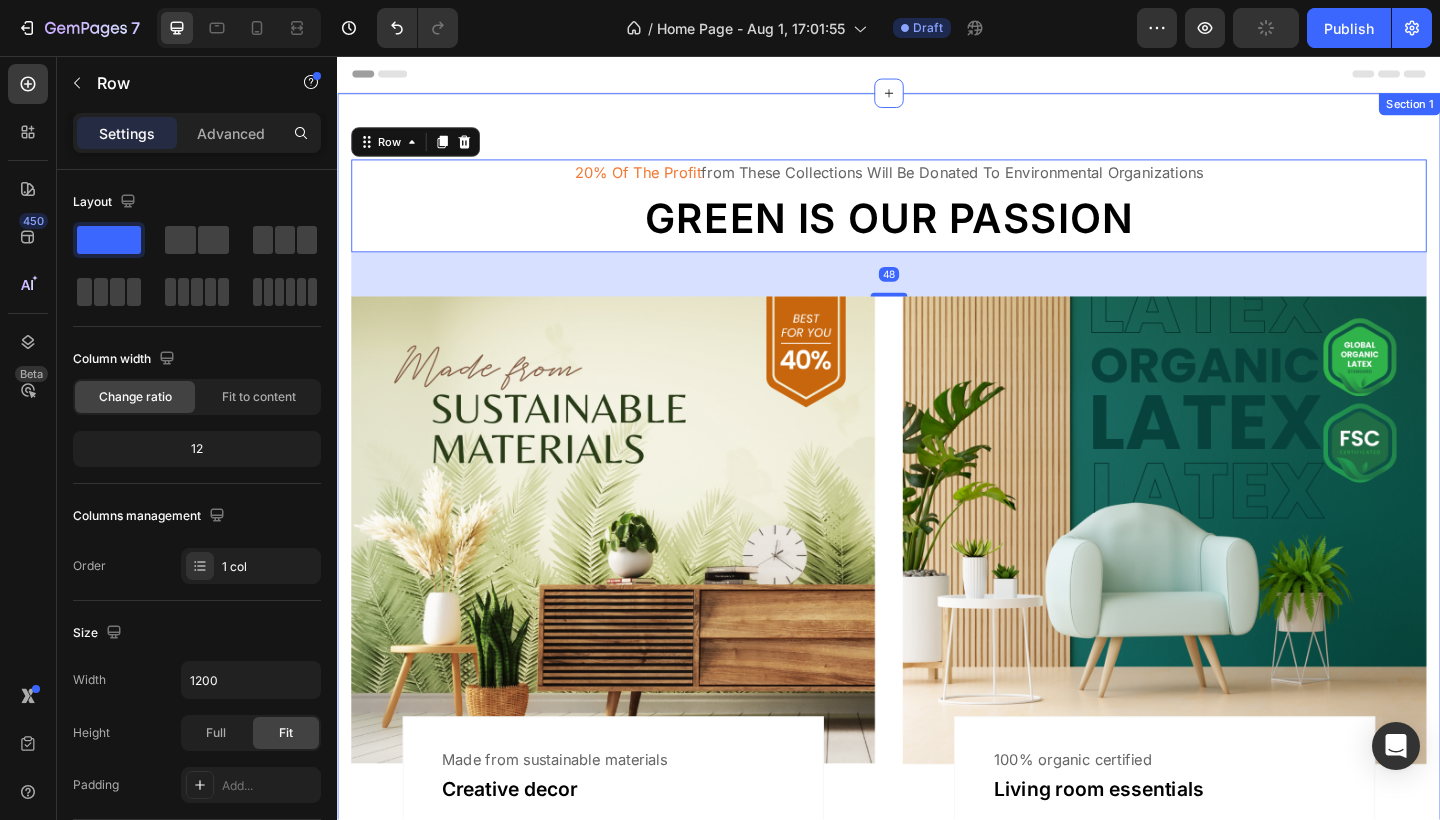 click on "20% of the profit  from these collections will be donated to environmental organizations Text Green is our passion Heading Row   48 Image Made from sustainable materials Text Creative decor Text Row Row Image 100% organic certified Text Living room essentials Text Row Row Row Section 1" at bounding box center (937, 537) 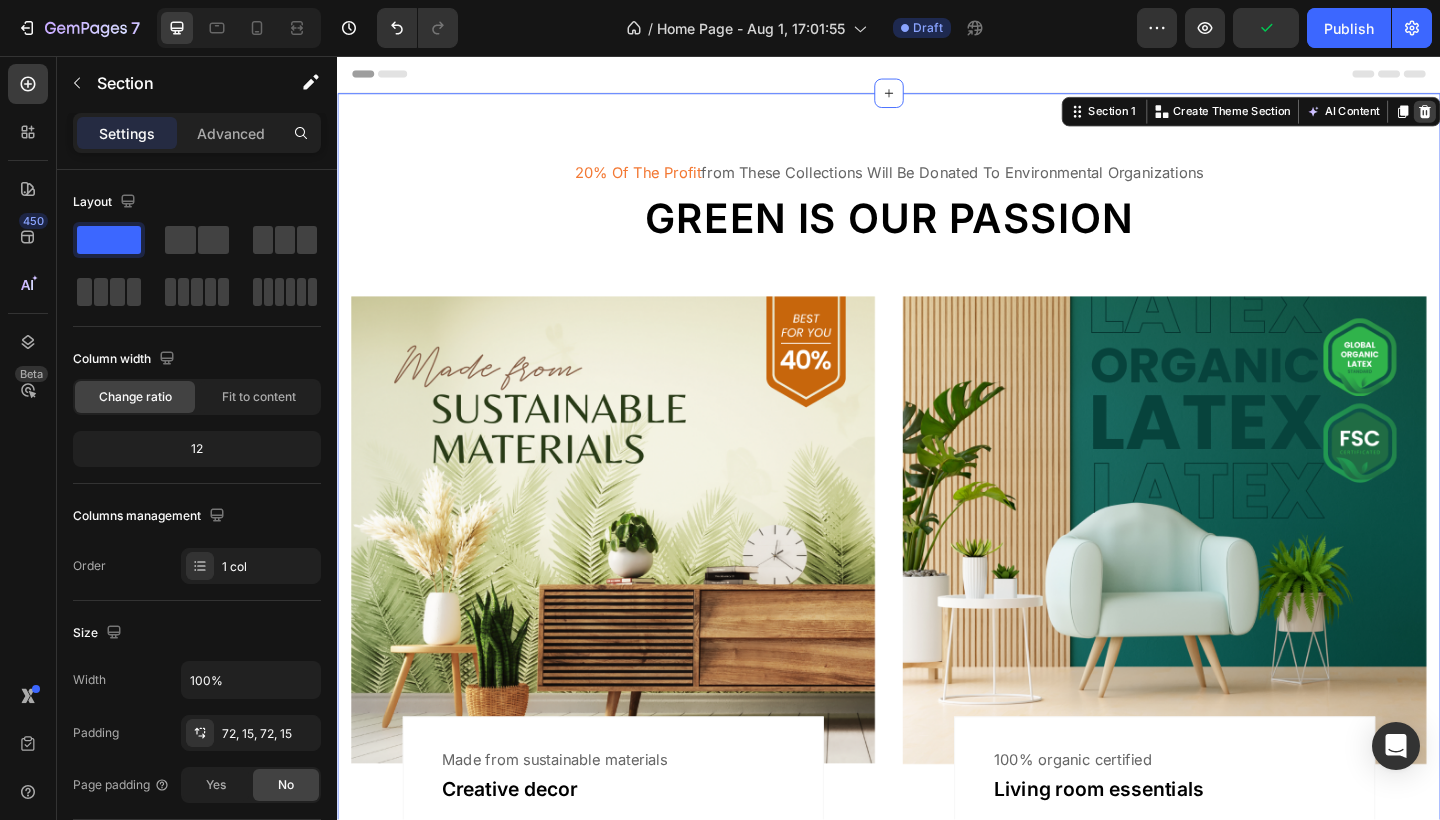 click 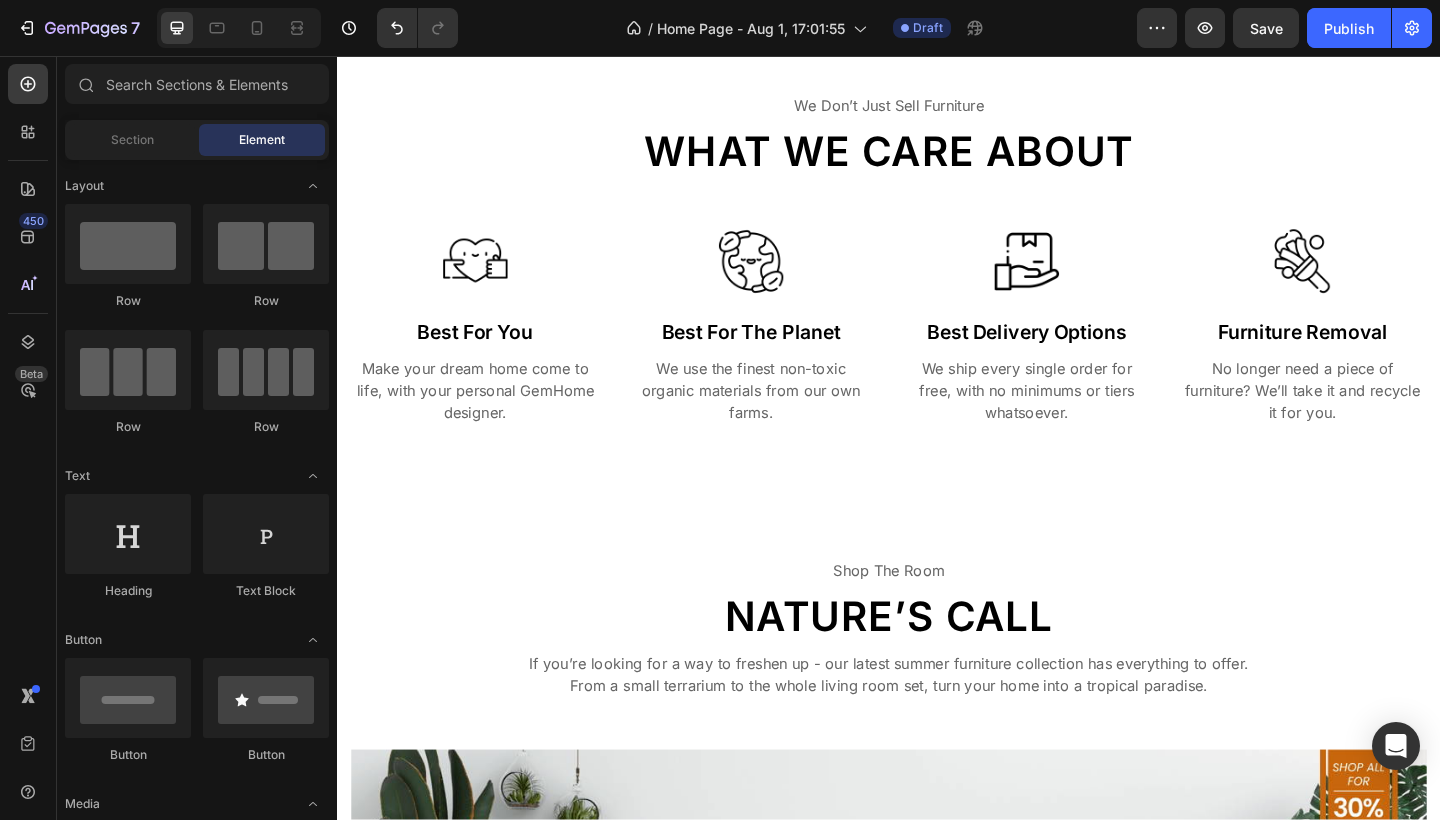 scroll, scrollTop: 0, scrollLeft: 0, axis: both 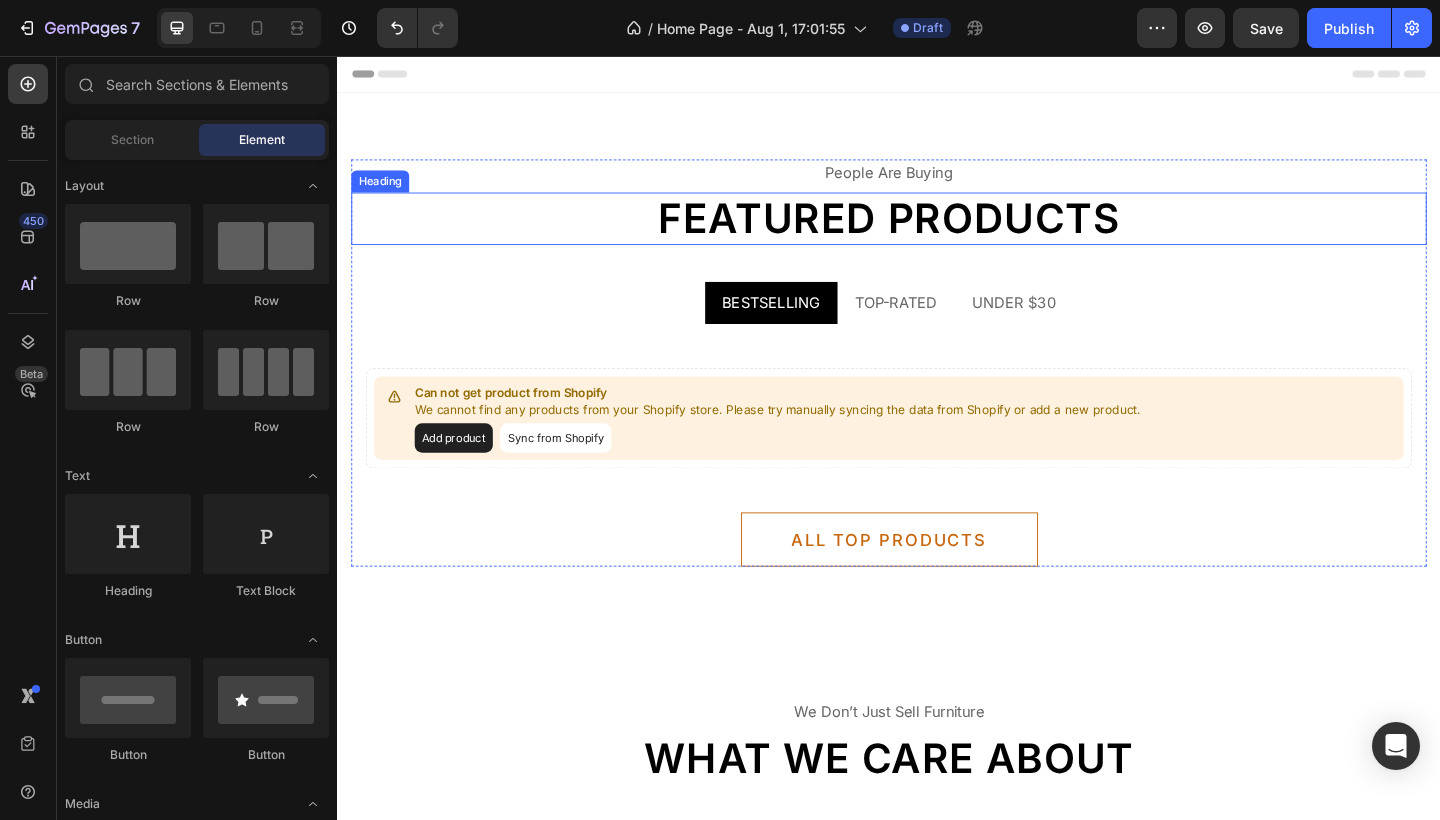 click on "Featured products" at bounding box center (937, 233) 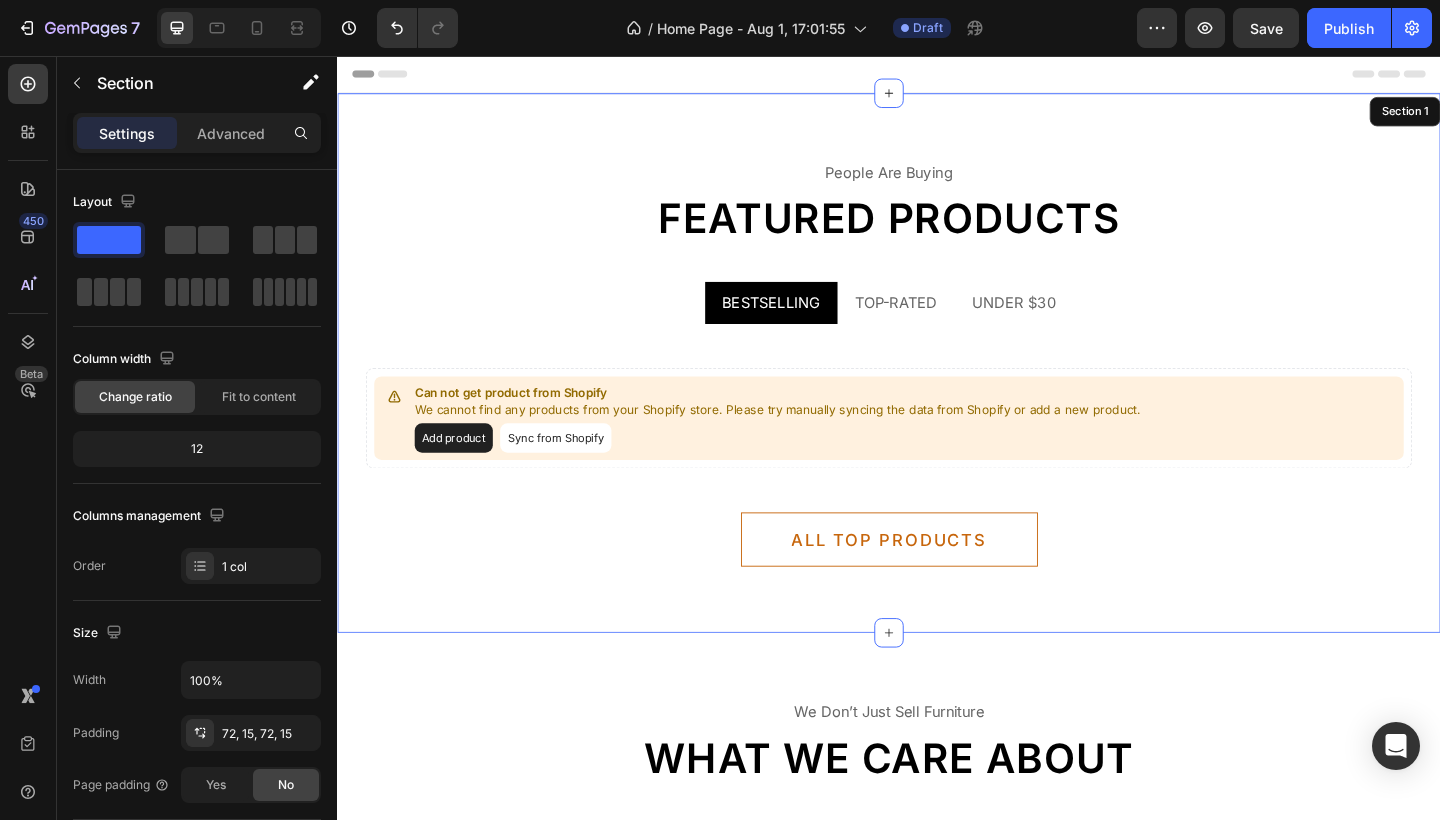 click on "people are buying Text Featured products Heading   40 BESTSELLING TOP-RATED UNDER $30 Can not get product from Shopify We cannot find any products from your Shopify store. Please try manually syncing the data from Shopify or add a new product.   Add product Sync from Shopify Product List Row Can not get product from Shopify We cannot find any products from your Shopify store. Please try manually syncing the data from Shopify or add a new product.   Add product Sync from Shopify Product List Row Can not get product from Shopify We cannot find any products from your Shopify store. Please try manually syncing the data from Shopify or add a new product.   Add product Sync from Shopify Product List Row Tab ALL TOP PRODUCTS Button Row Section 1" at bounding box center (937, 390) 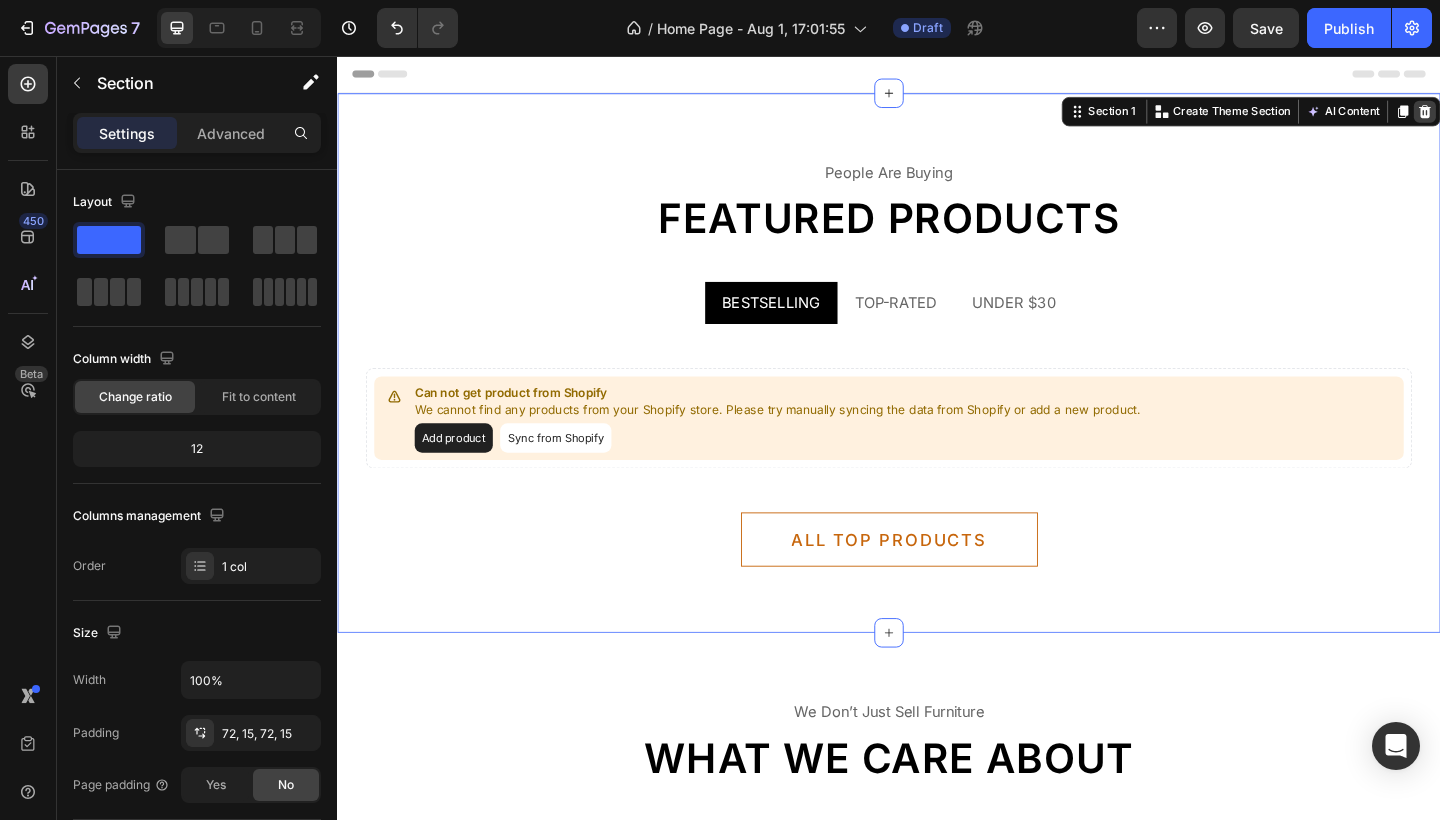 click 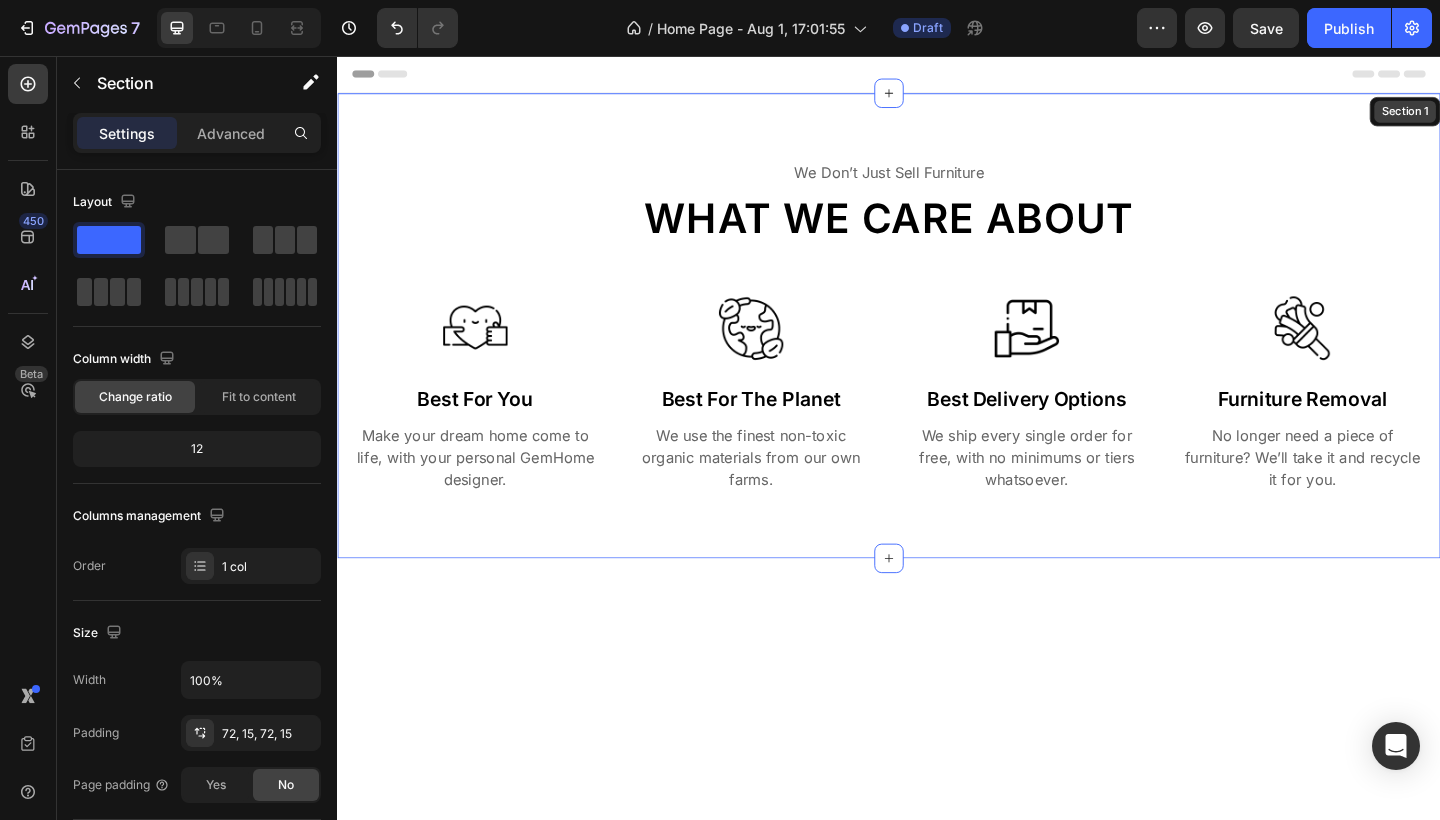 click on "Section 1" at bounding box center [1498, 117] 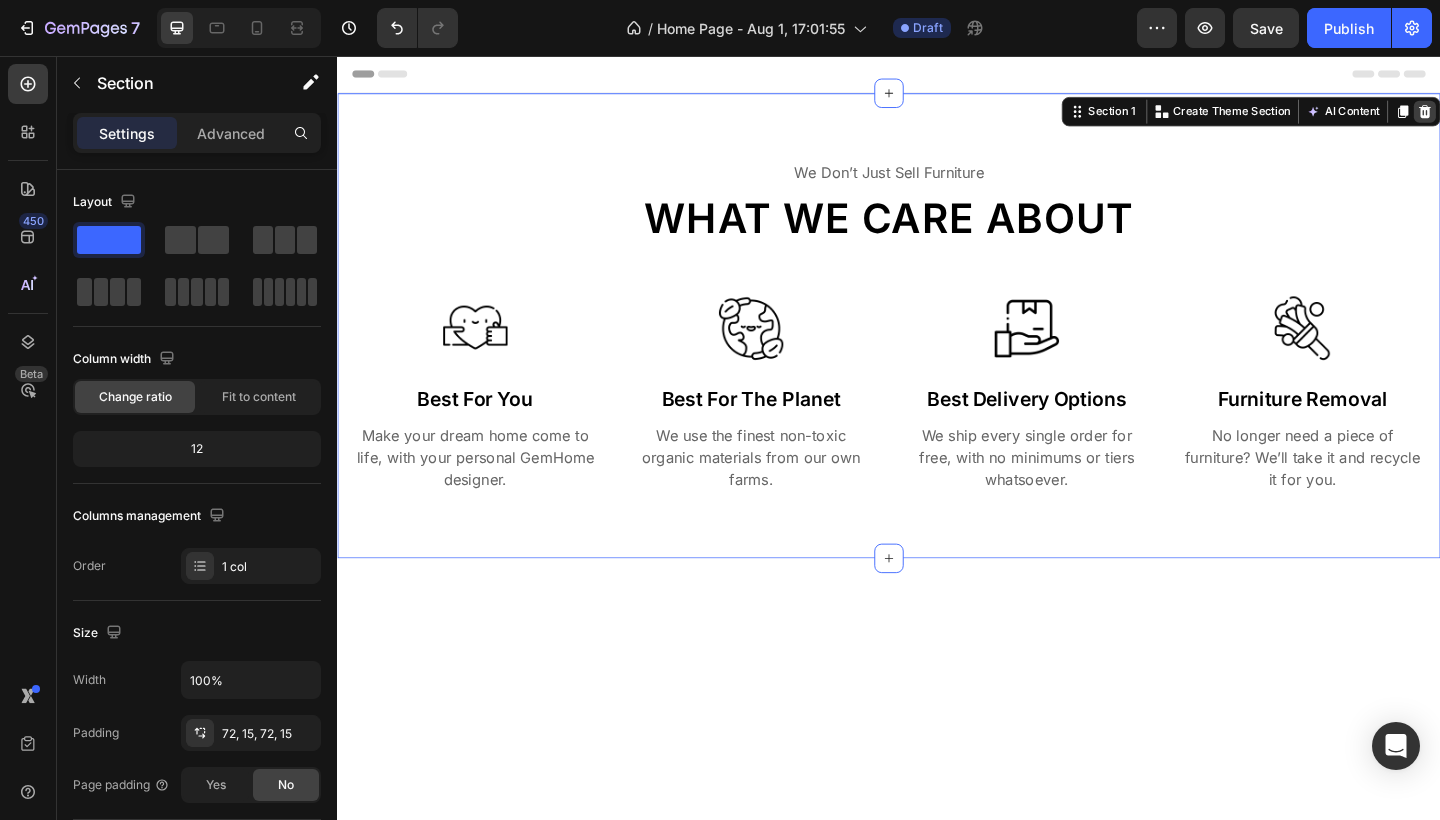 click 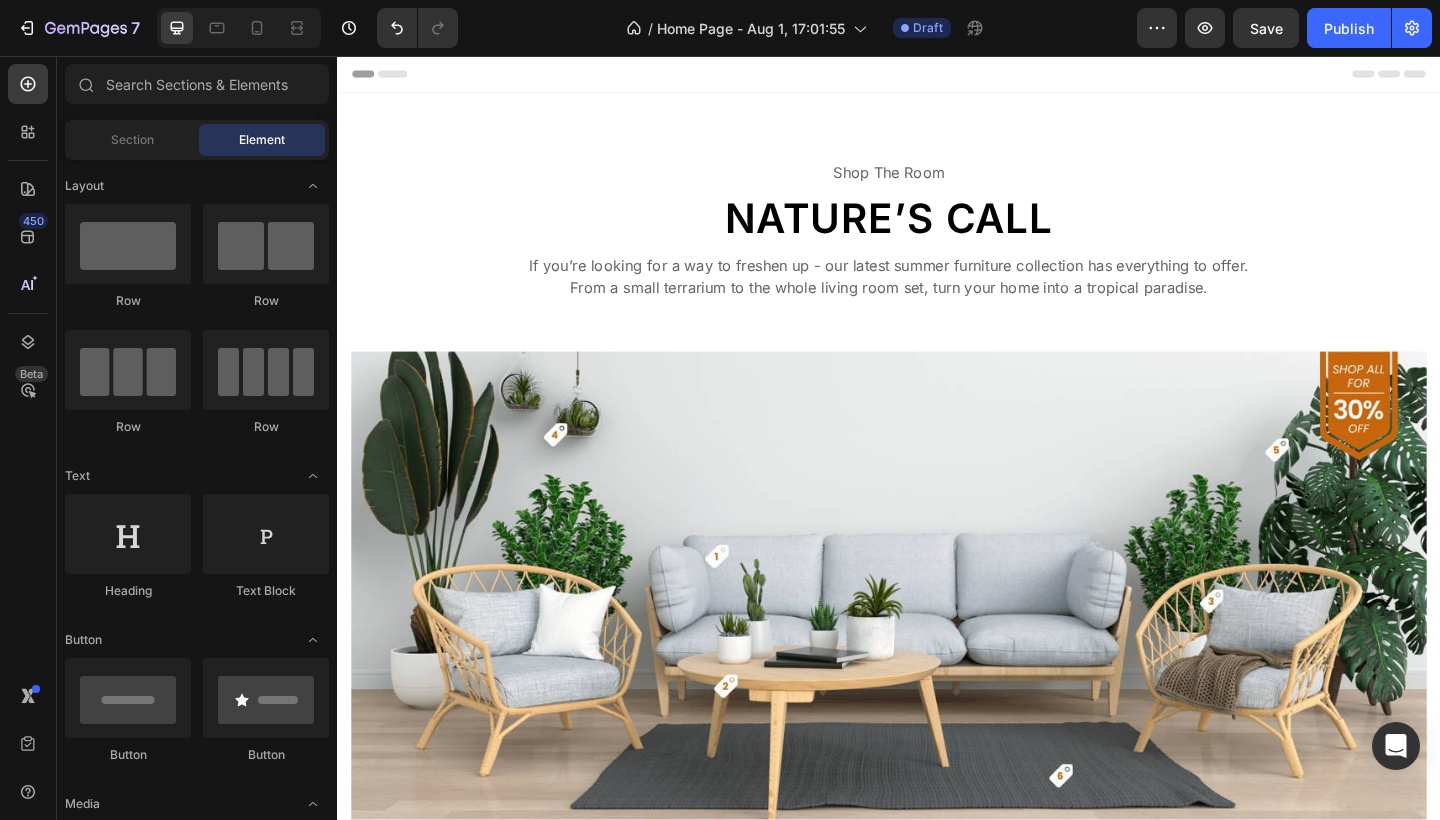 scroll, scrollTop: 0, scrollLeft: 0, axis: both 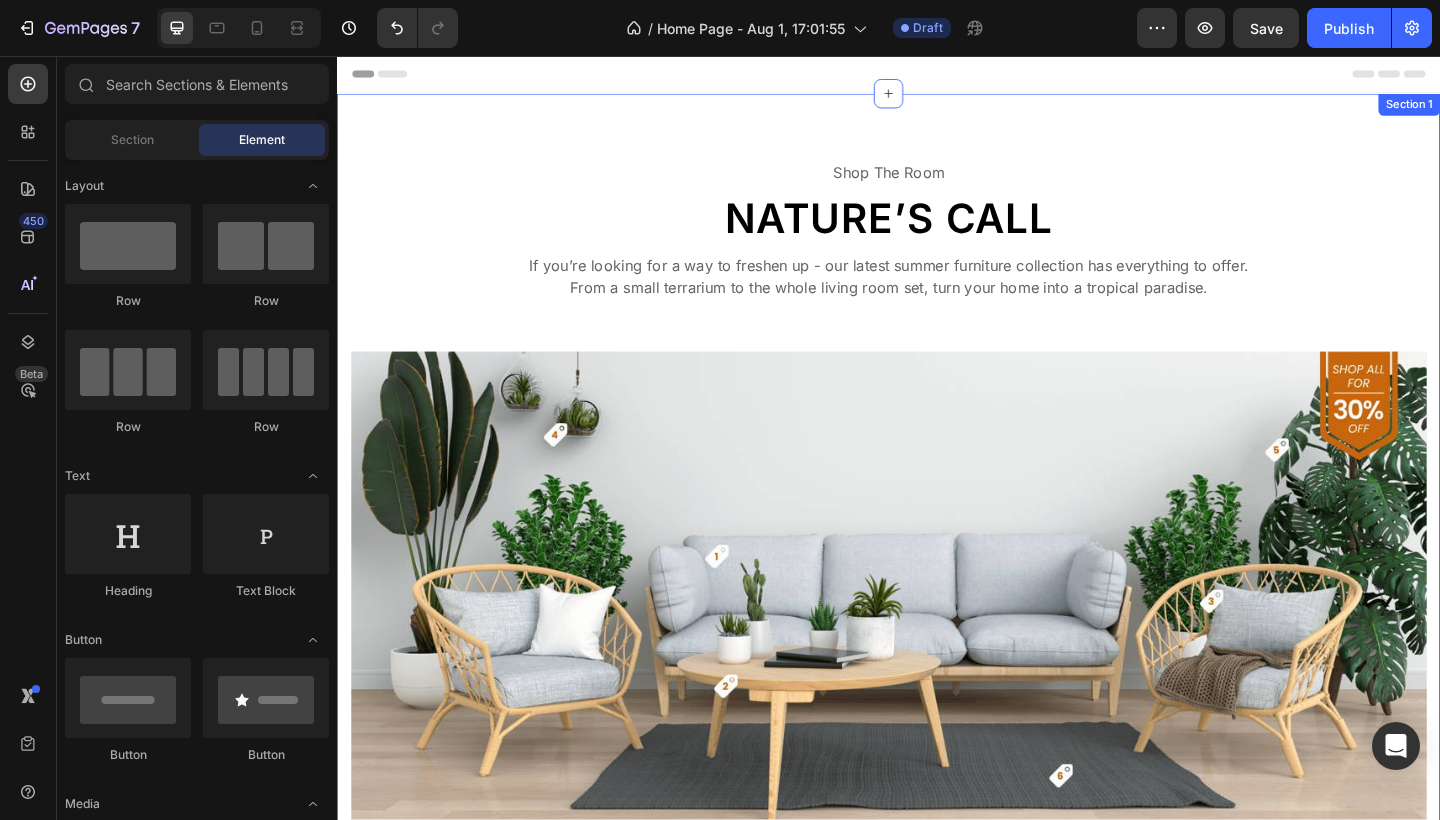 click on "shop the room Text Nature’s Call Heading If you’re looking for a way to freshen up - our latest summer furniture collection has everything to offer. From a small terrarium to the whole living room set, turn your home into a tropical paradise. Text Row Image Image three-seat sofa Text block Image wood cocktail table Text block Image weave wooden chair Text block Image terrarium wall decor Text block Image palm artificial tree Text block Image berber shag area rug Text block Carousel VIEW COLLECTION Button Row" at bounding box center [937, 685] 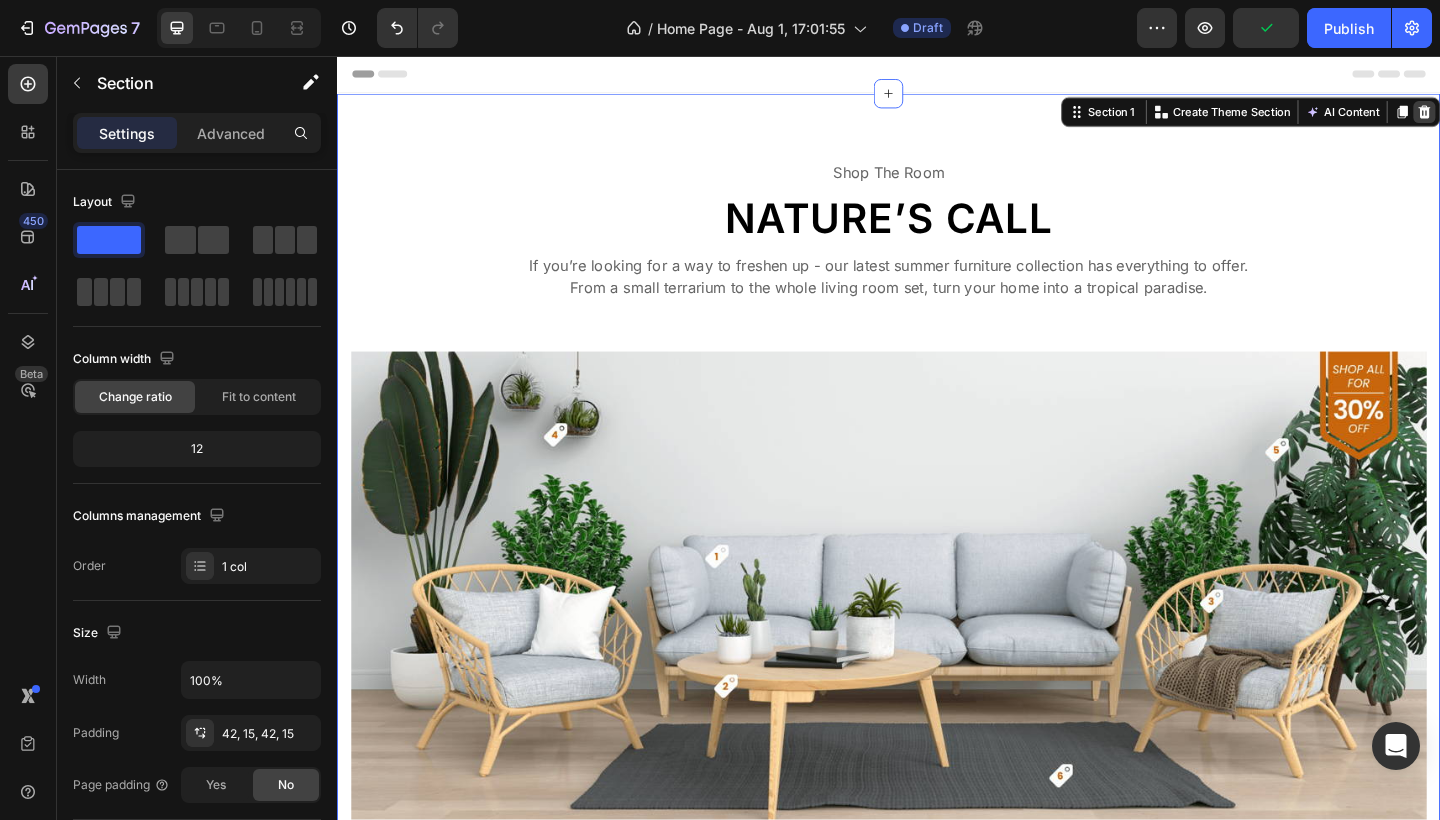 click 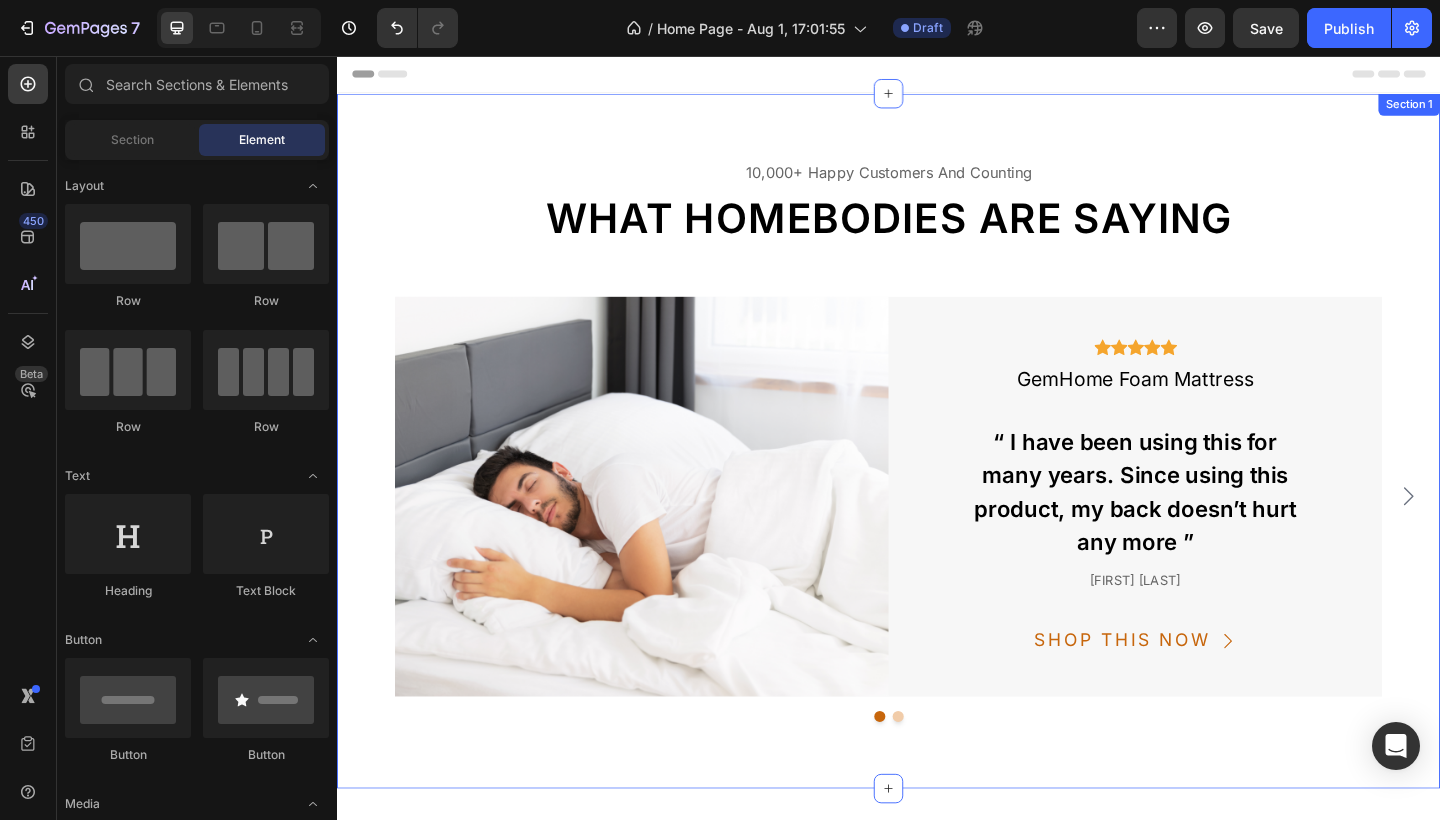 click on "Section 1" at bounding box center (1503, 109) 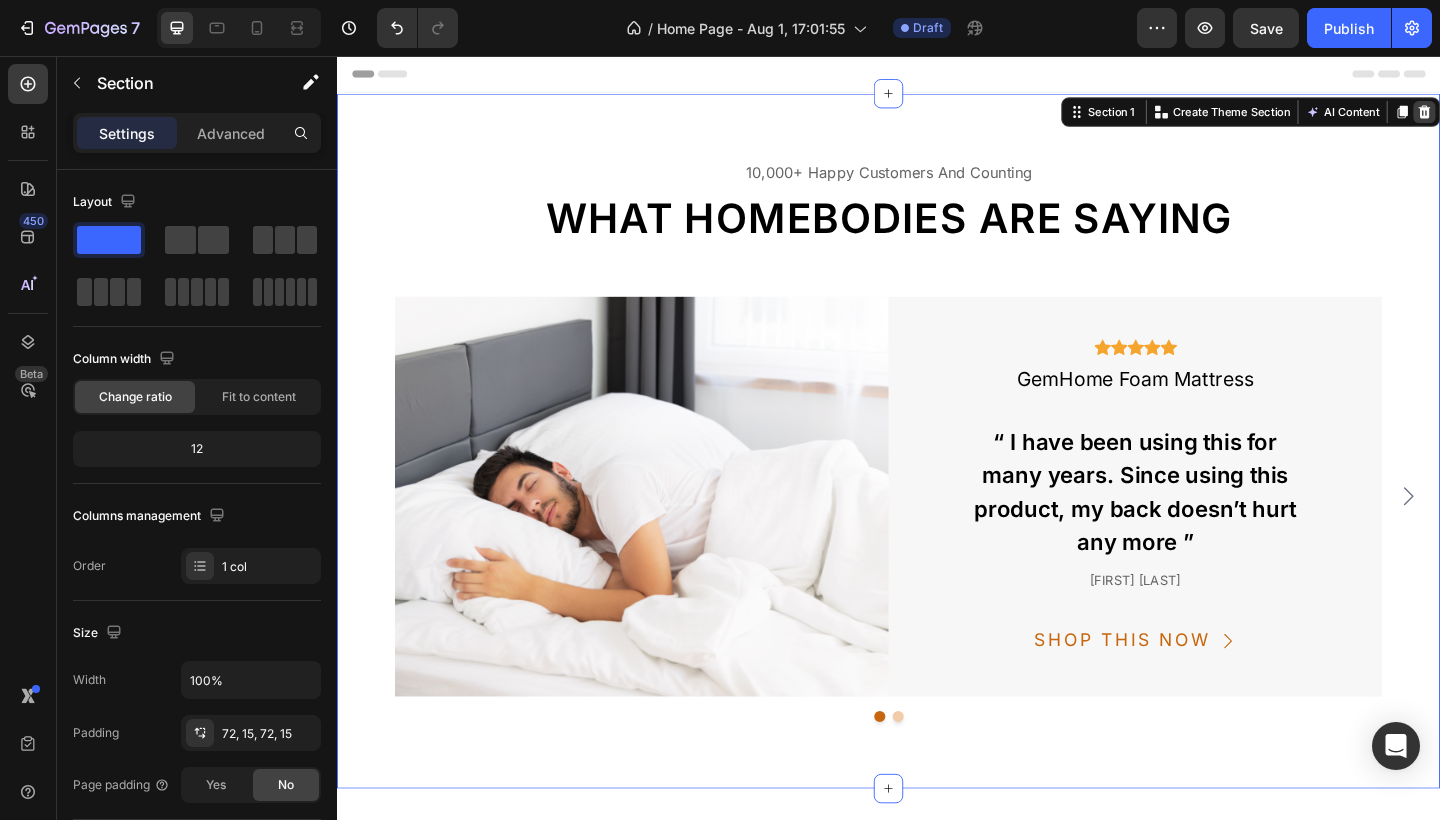 click 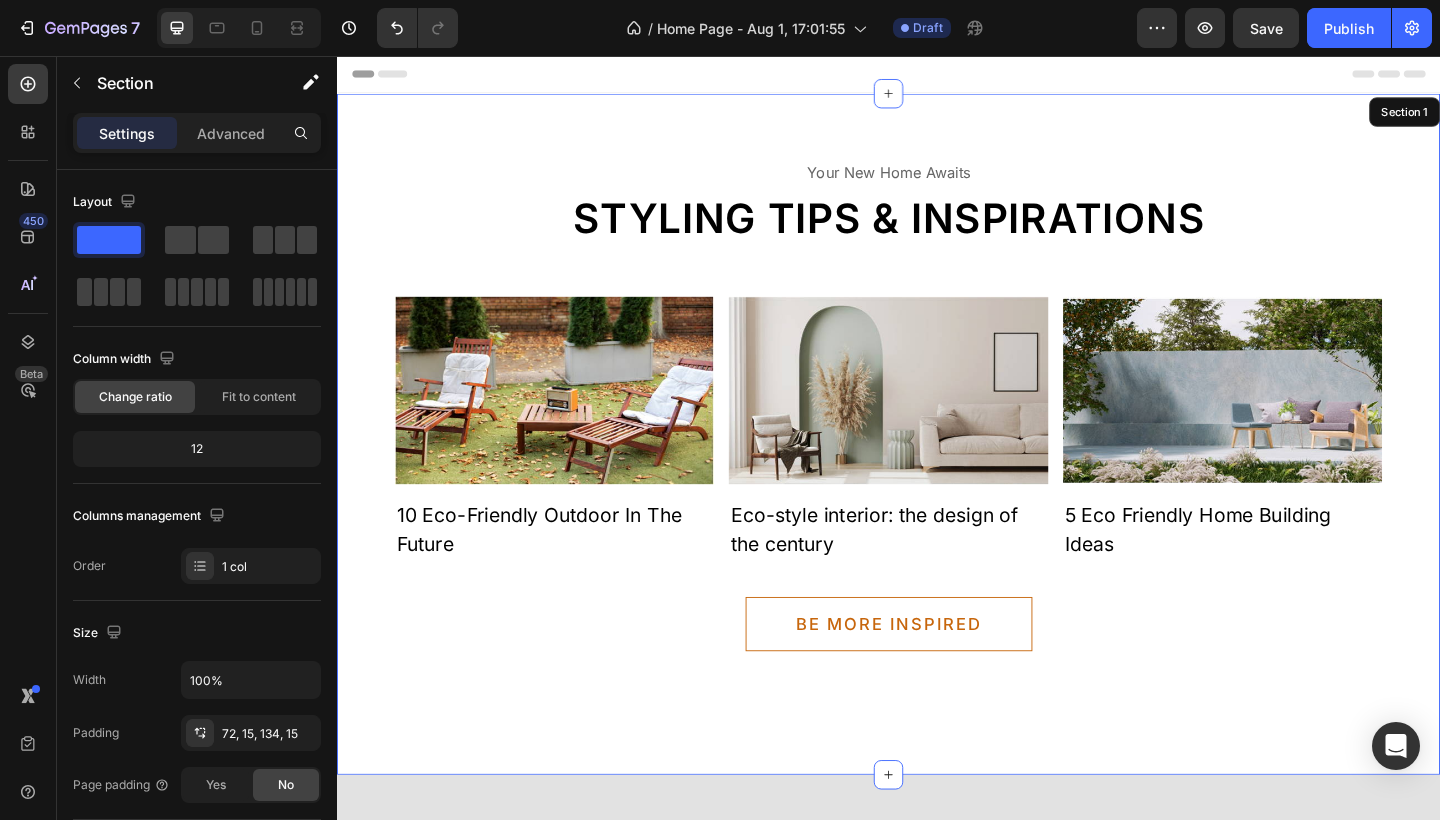 click on "your new home awaits Text Styling tips & inspirations Heading
Image 10 Eco-Friendly Outdoor In The Future Text Image Eco-style interior: the design of the century
Text Image 5 Eco Friendly Home Building Ideas Text
Carousel Row BE MORE INSPIRED Button Section 1" at bounding box center [937, 467] 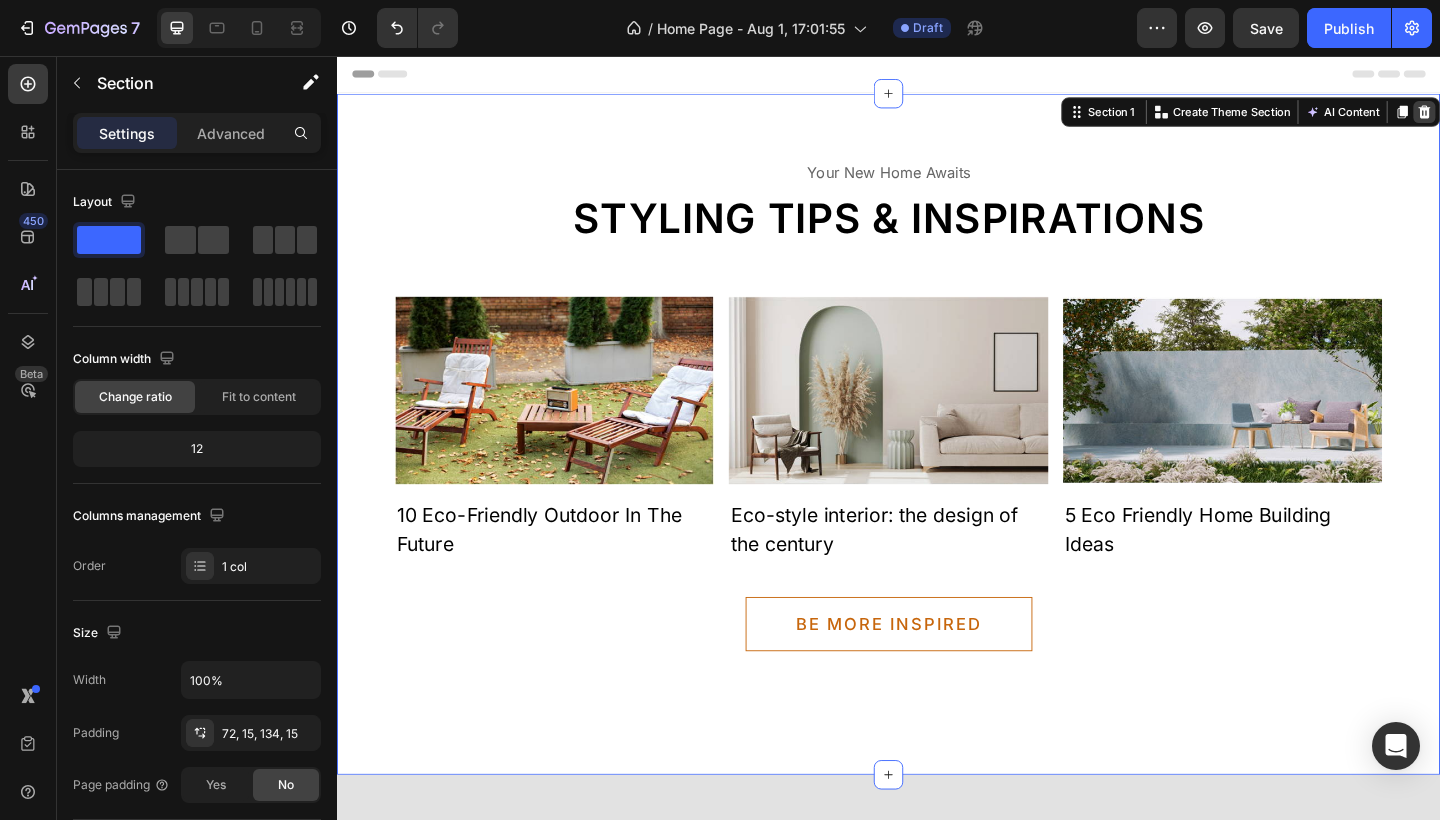 click 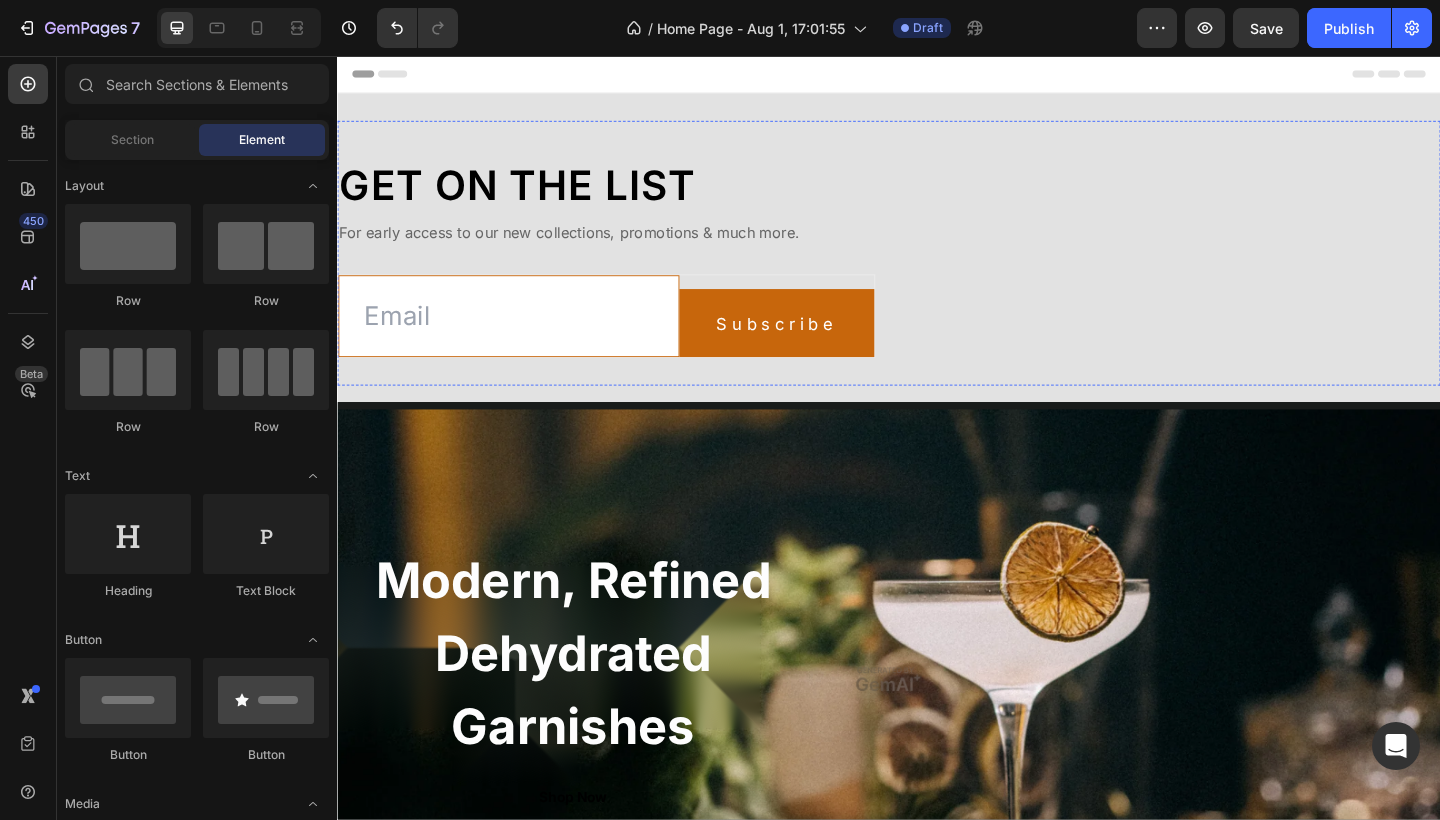 scroll, scrollTop: 0, scrollLeft: 0, axis: both 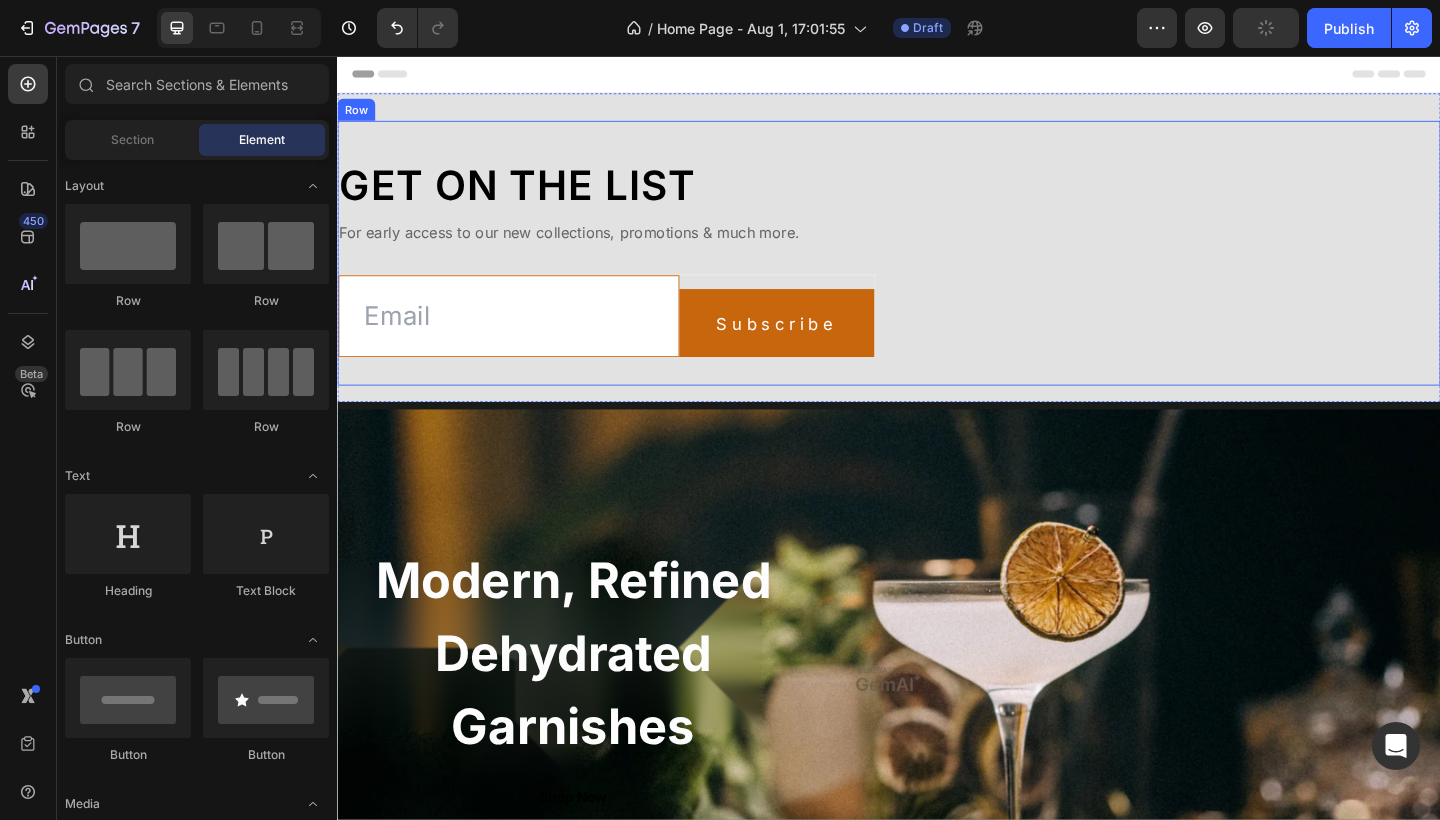 click on "Get on the list Heading For early access to our new collections, promotions & much more. Text Email Field Subscribe Submit Button Row Newsletter Image Row" at bounding box center [937, 271] 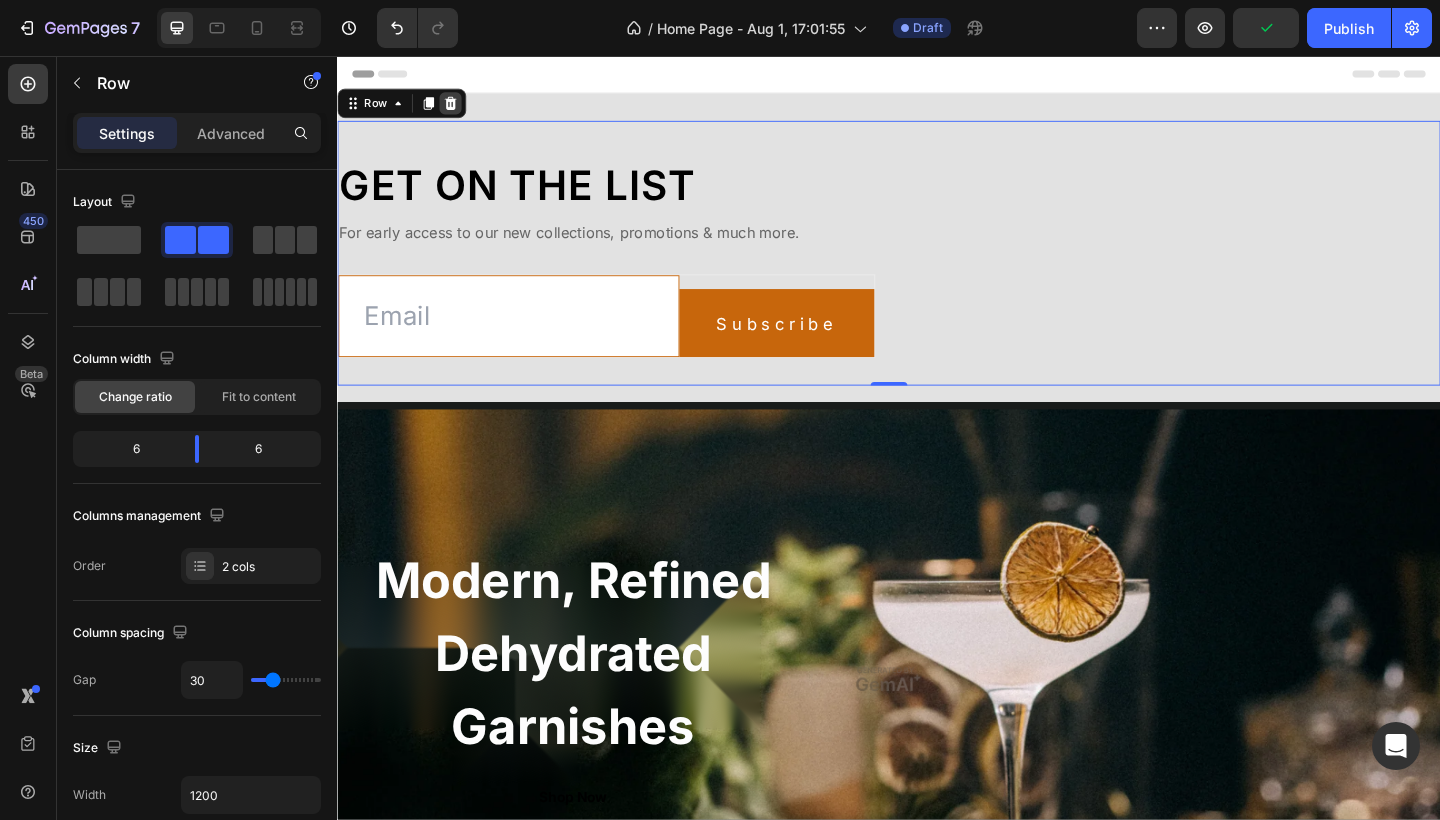 click 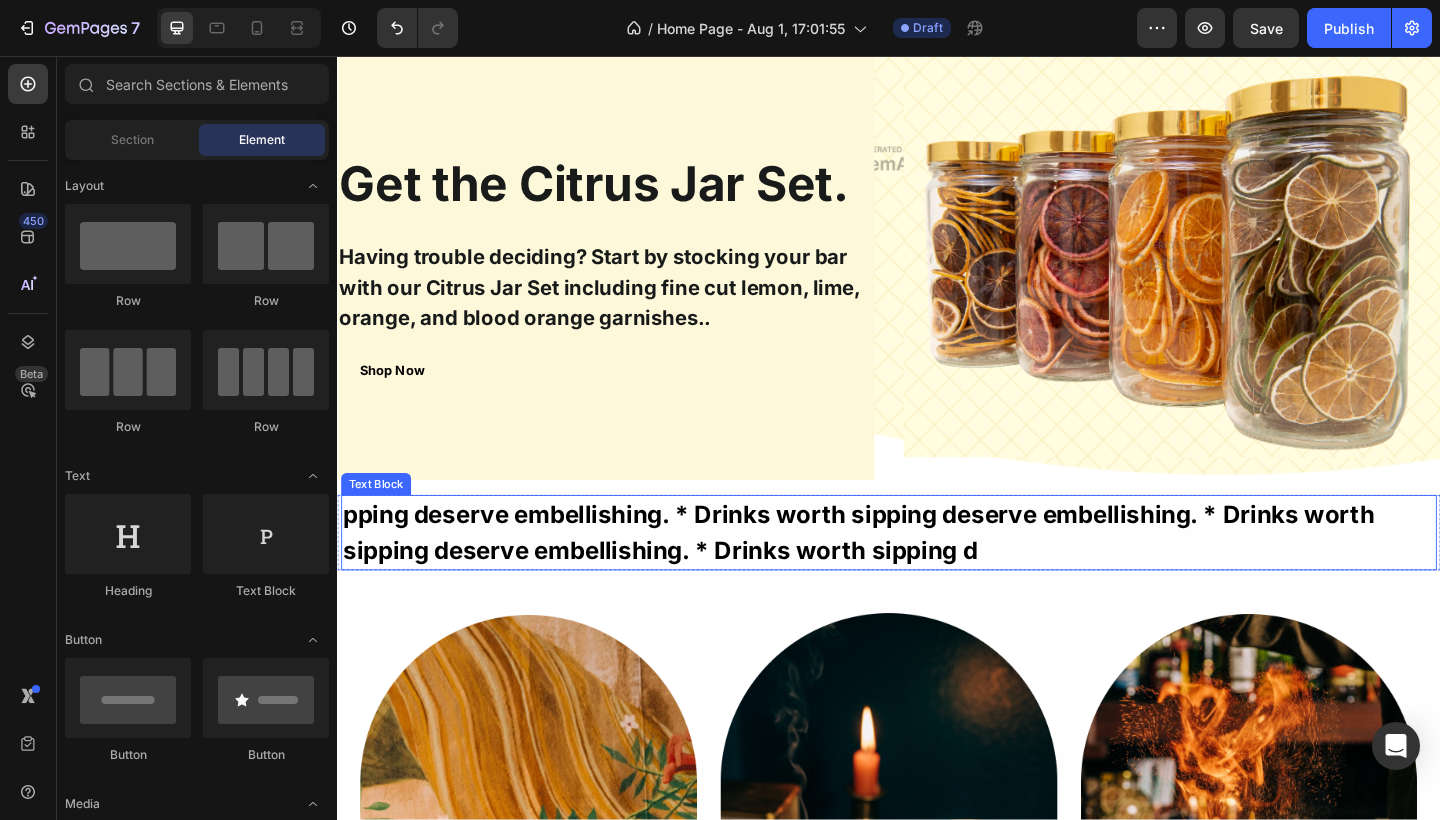 scroll, scrollTop: 1285, scrollLeft: 0, axis: vertical 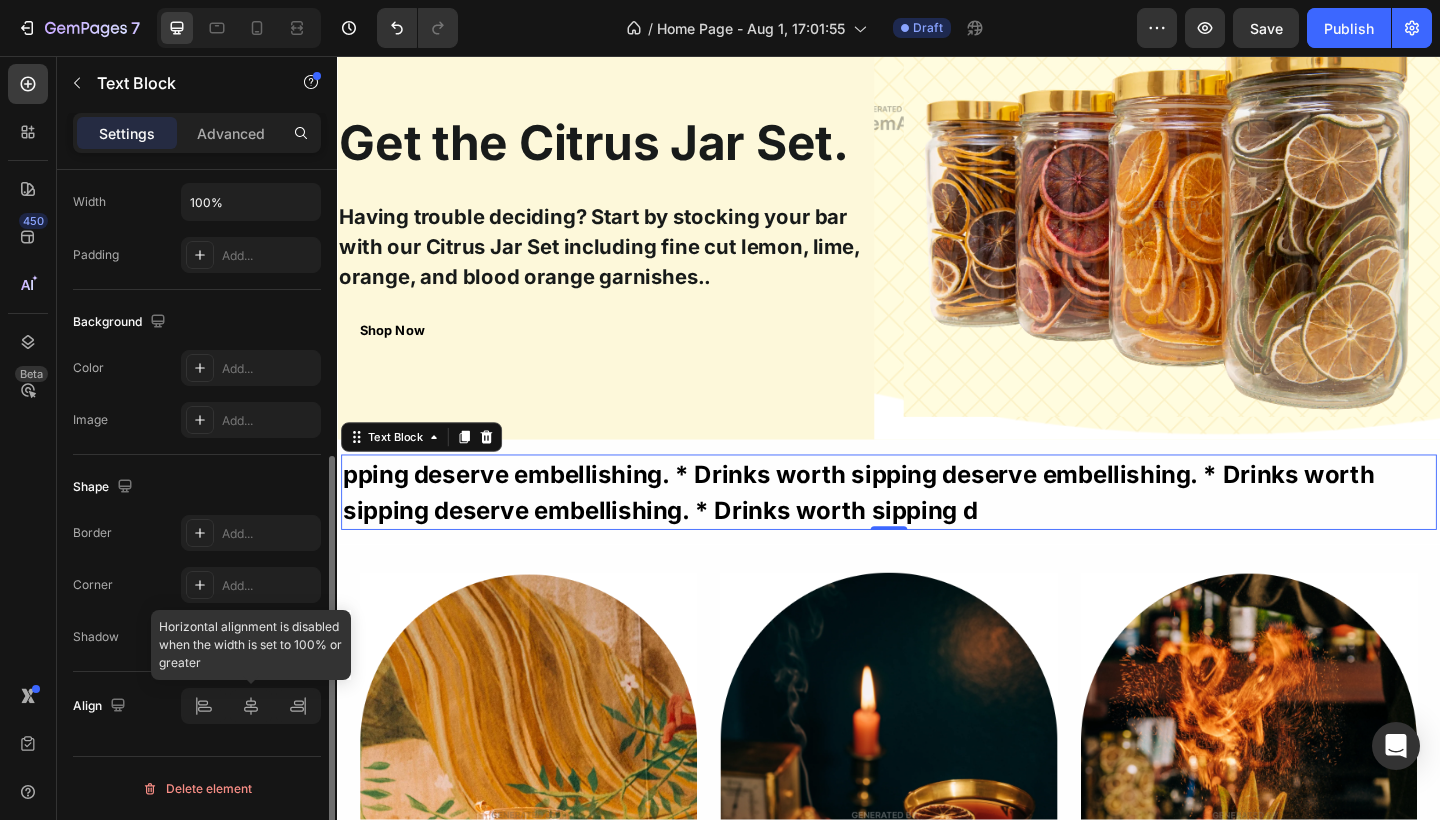 click 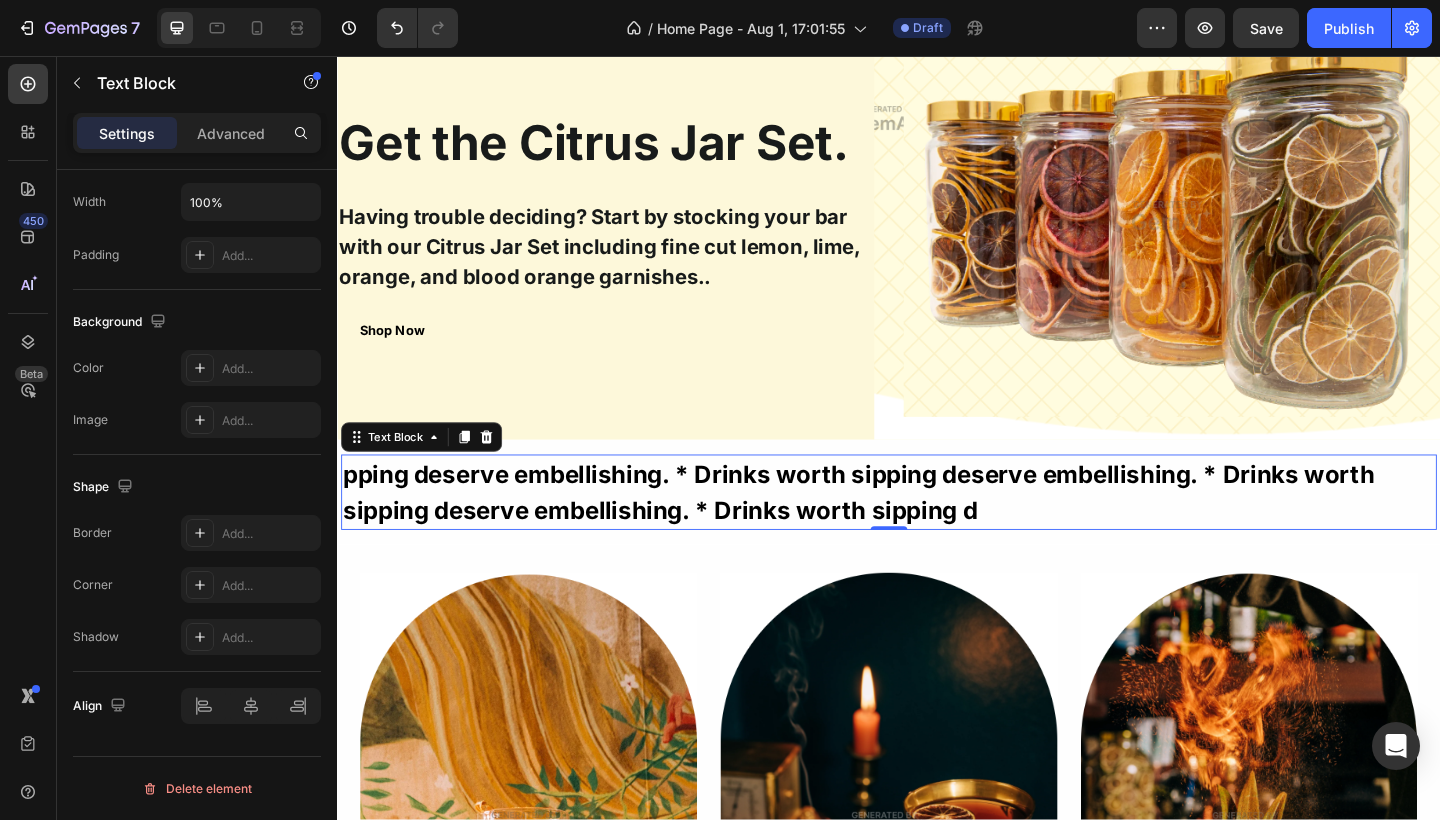 click on "pping deserve embellishing. * Drinks worth sipping deserve embellishing. * Drinks worth sipping deserve embellishing. * Drinks worth sipping d" at bounding box center [937, 531] 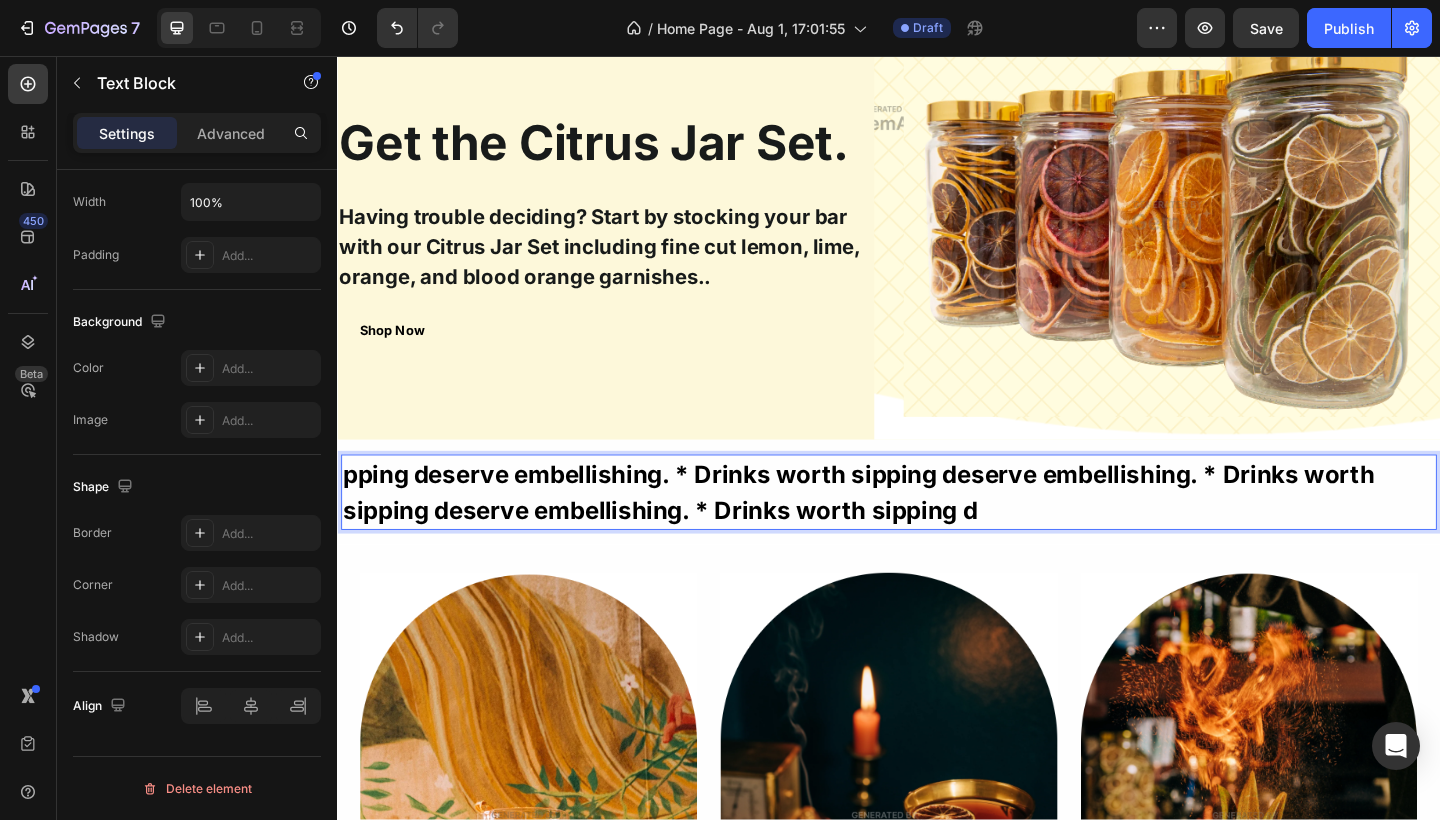 click on "pping deserve embellishing. * Drinks worth sipping deserve embellishing. * Drinks worth sipping deserve embellishing. * Drinks worth sipping d" at bounding box center (937, 531) 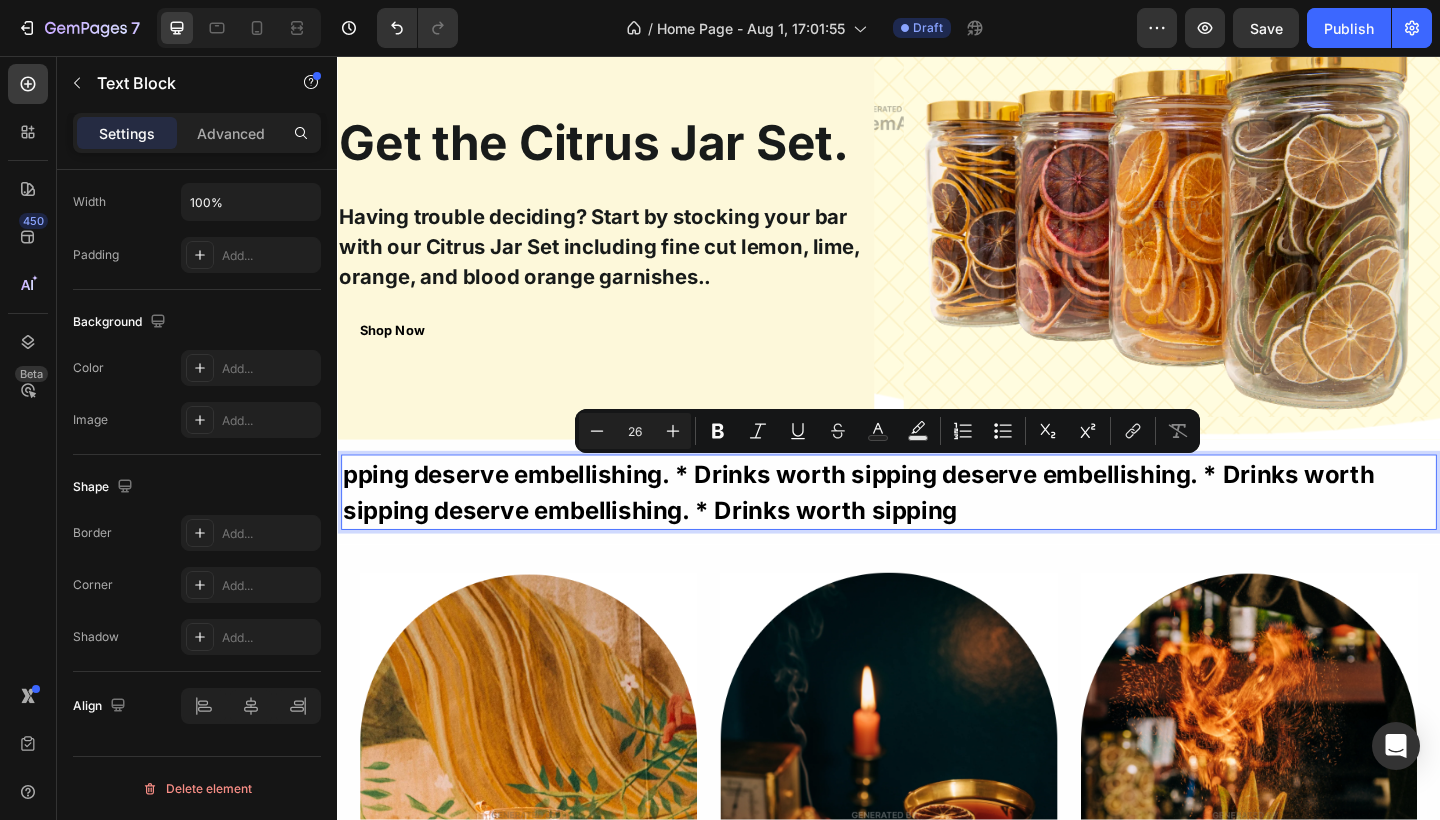 drag, startPoint x: 1022, startPoint y: 550, endPoint x: 273, endPoint y: 513, distance: 749.9133 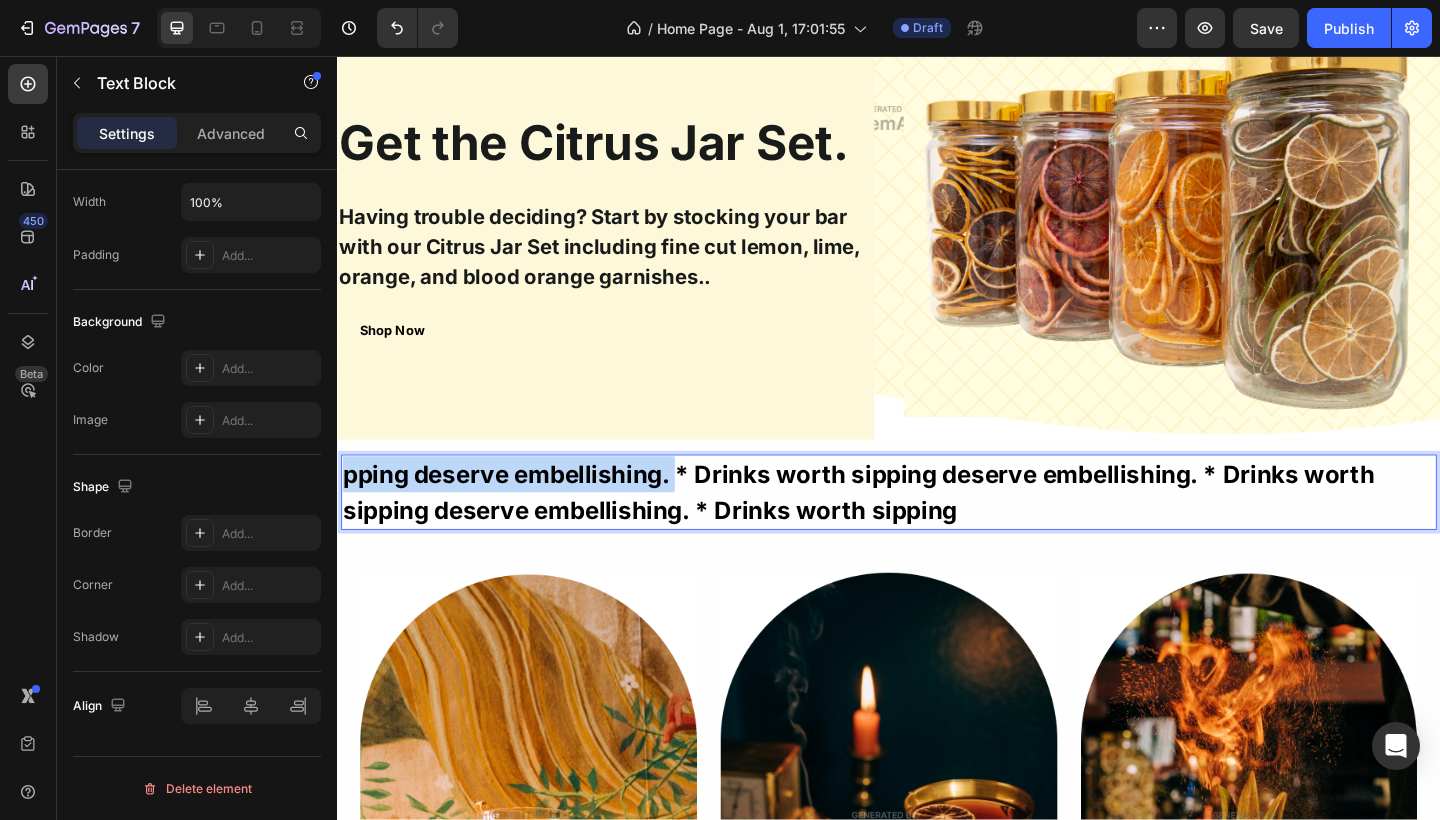 drag, startPoint x: 709, startPoint y: 514, endPoint x: 334, endPoint y: 517, distance: 375.012 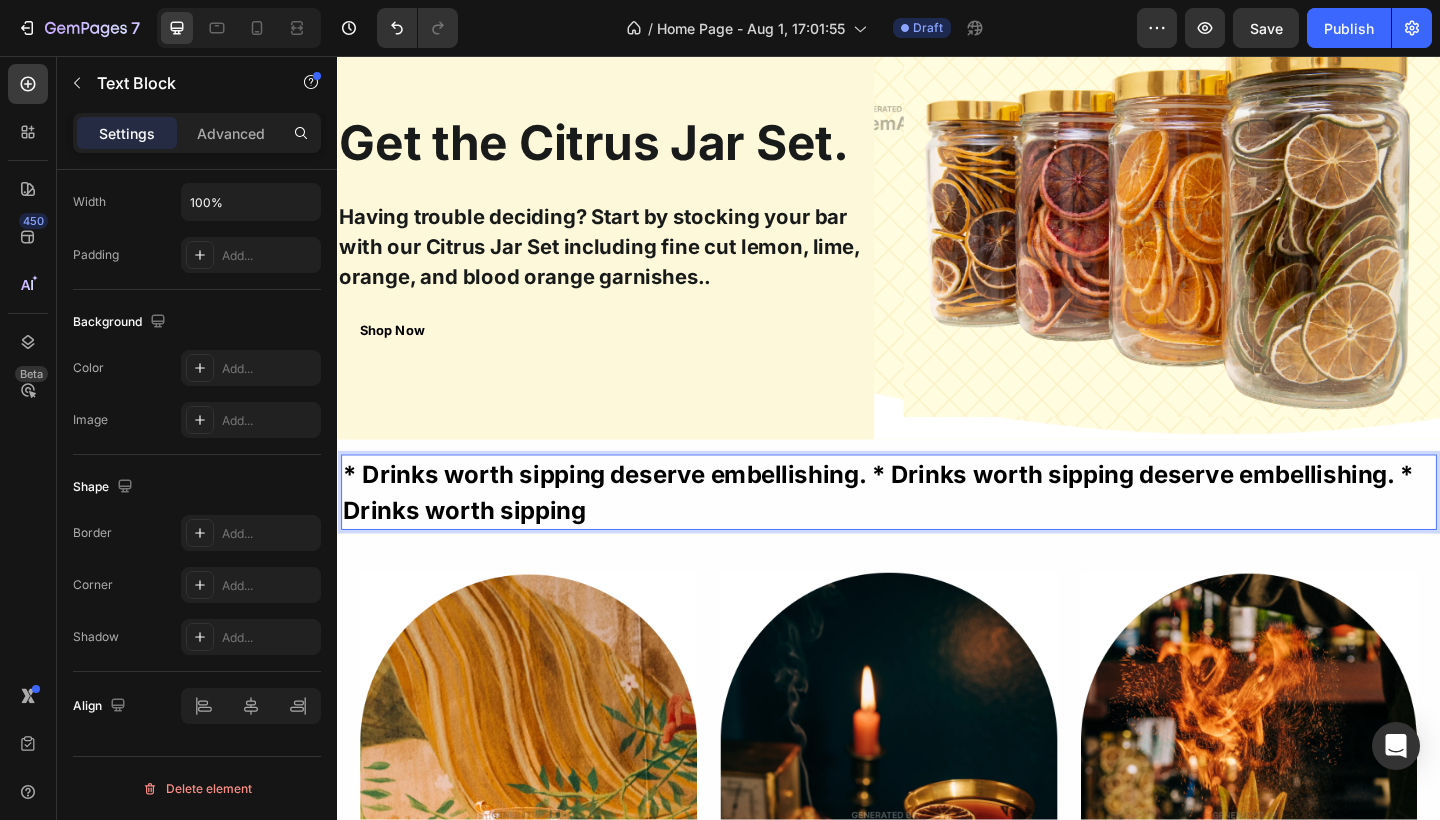 drag, startPoint x: 618, startPoint y: 548, endPoint x: 341, endPoint y: 547, distance: 277.0018 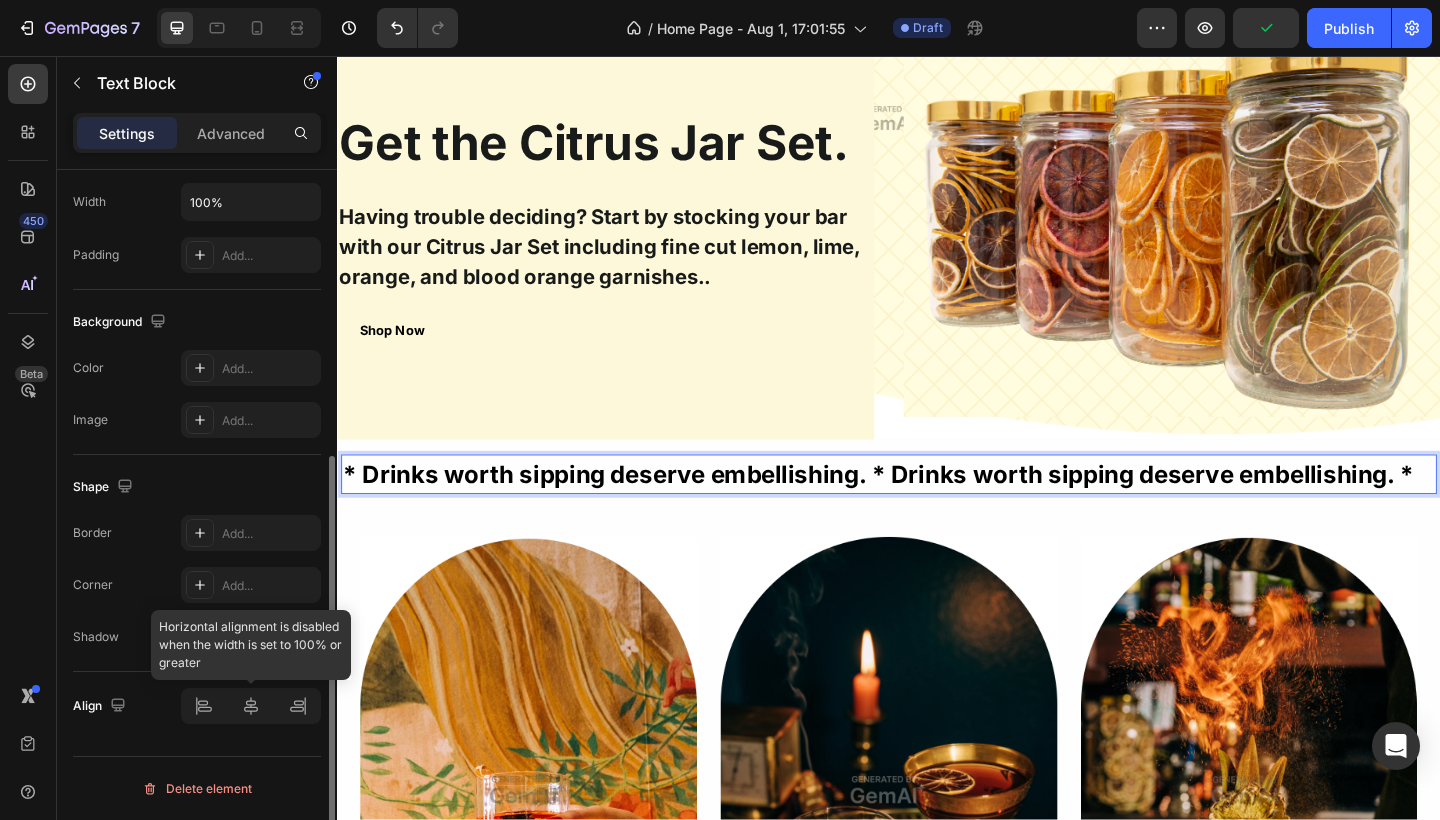 click 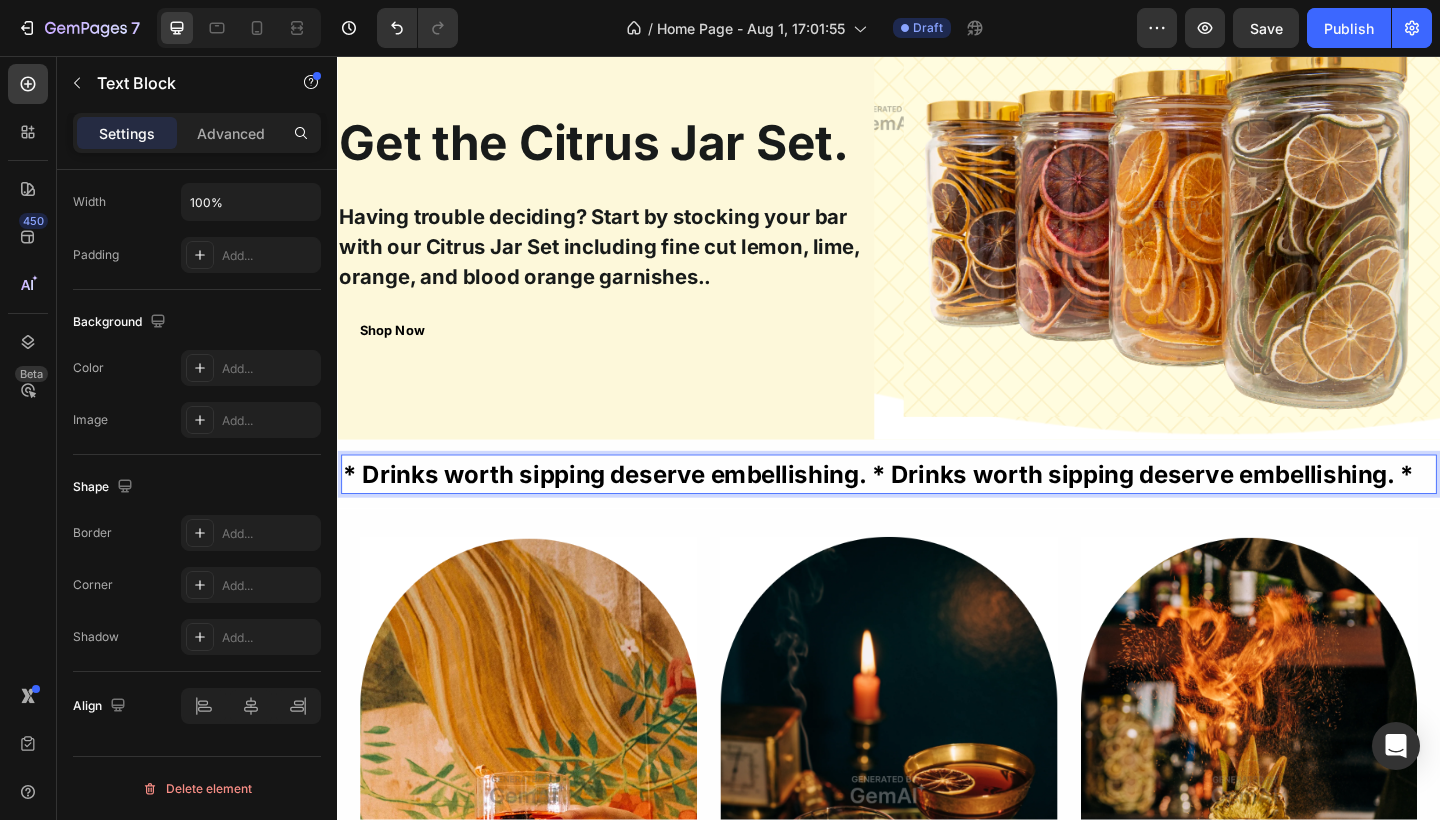click on "* Drinks worth sipping deserve embellishing. * Drinks worth sipping deserve embellishing. *" at bounding box center [937, 511] 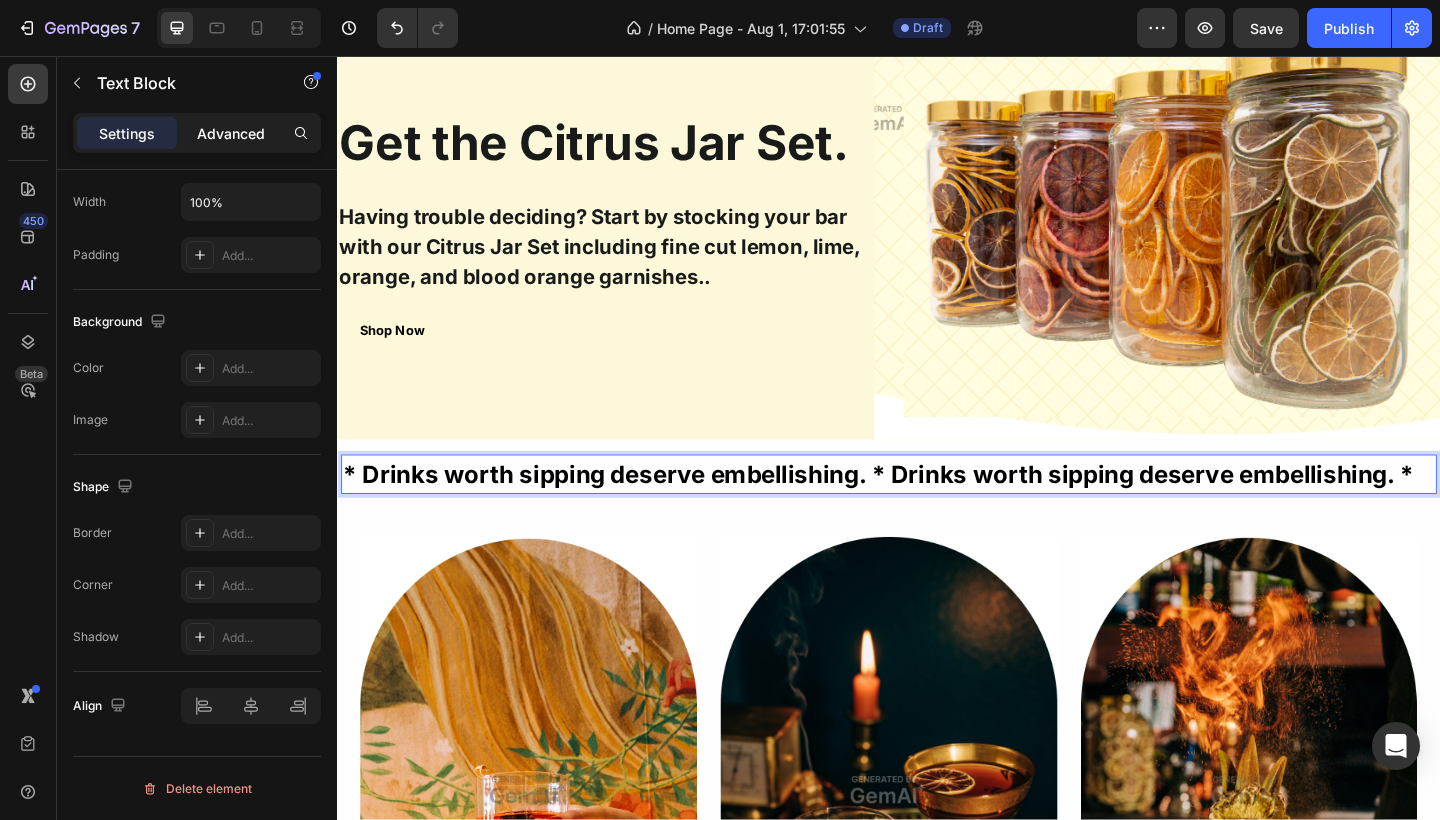 click on "Advanced" at bounding box center [231, 133] 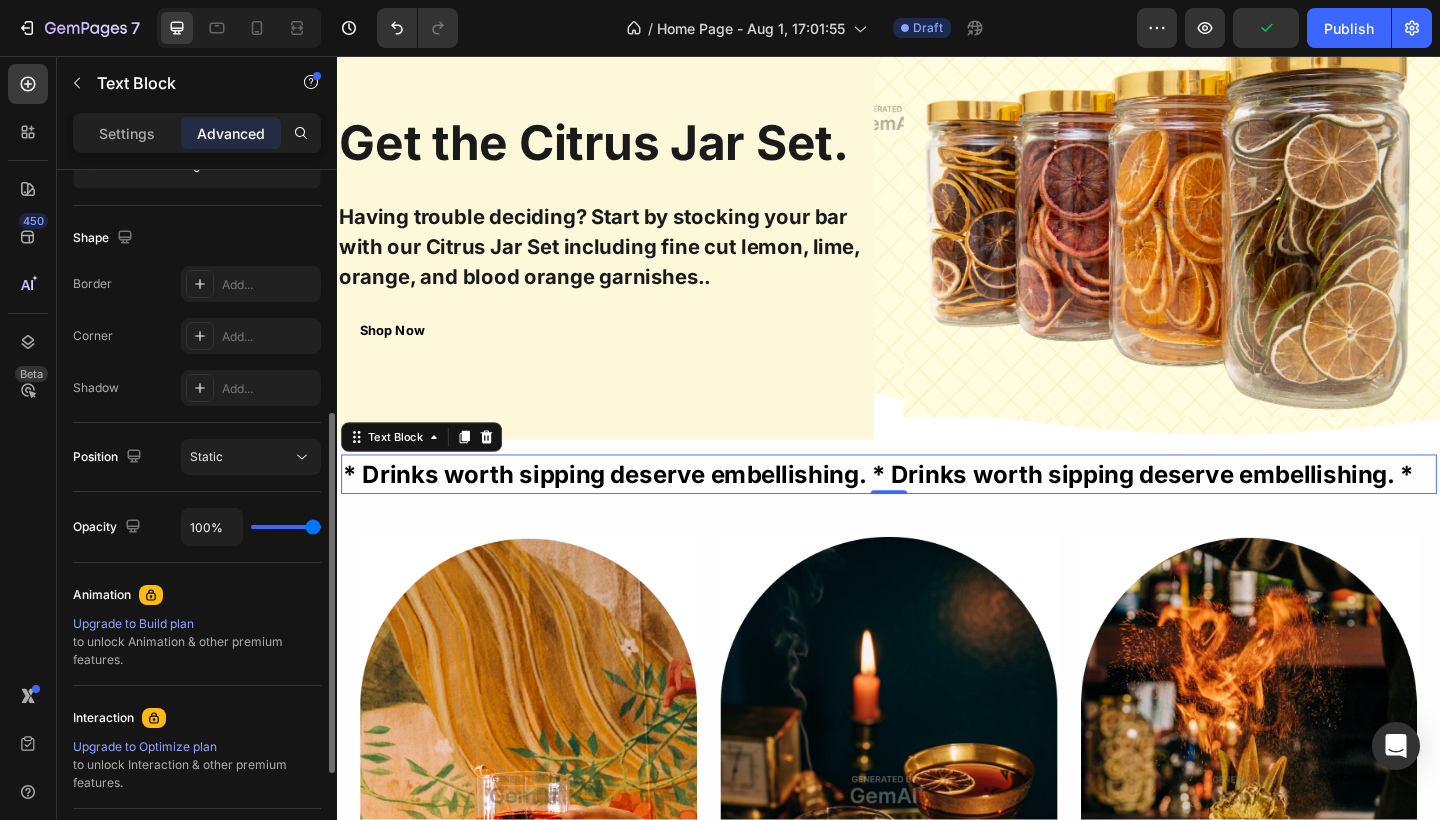 click on "Upgrade to Build plan" at bounding box center (197, 624) 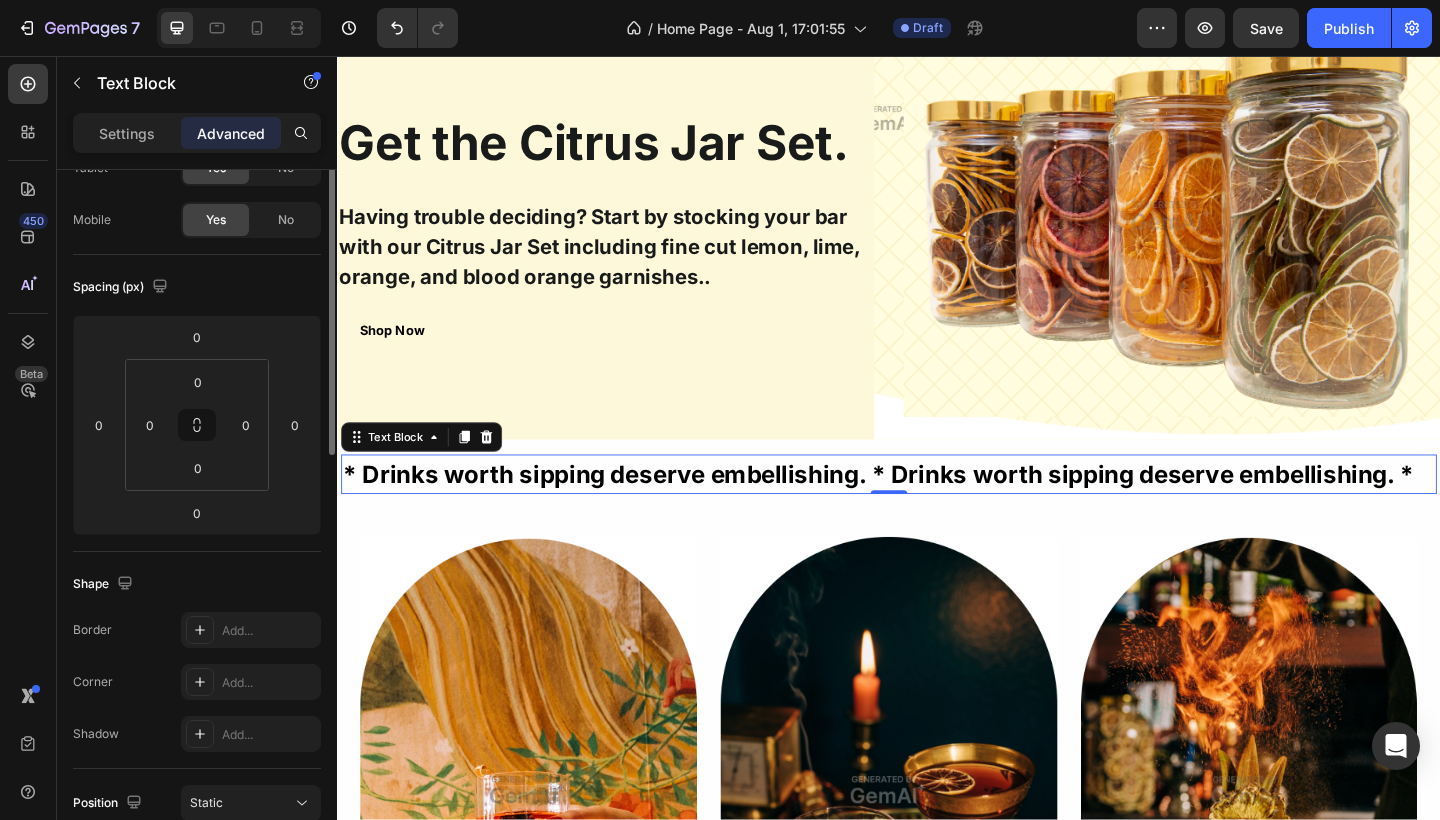 scroll, scrollTop: 38, scrollLeft: 0, axis: vertical 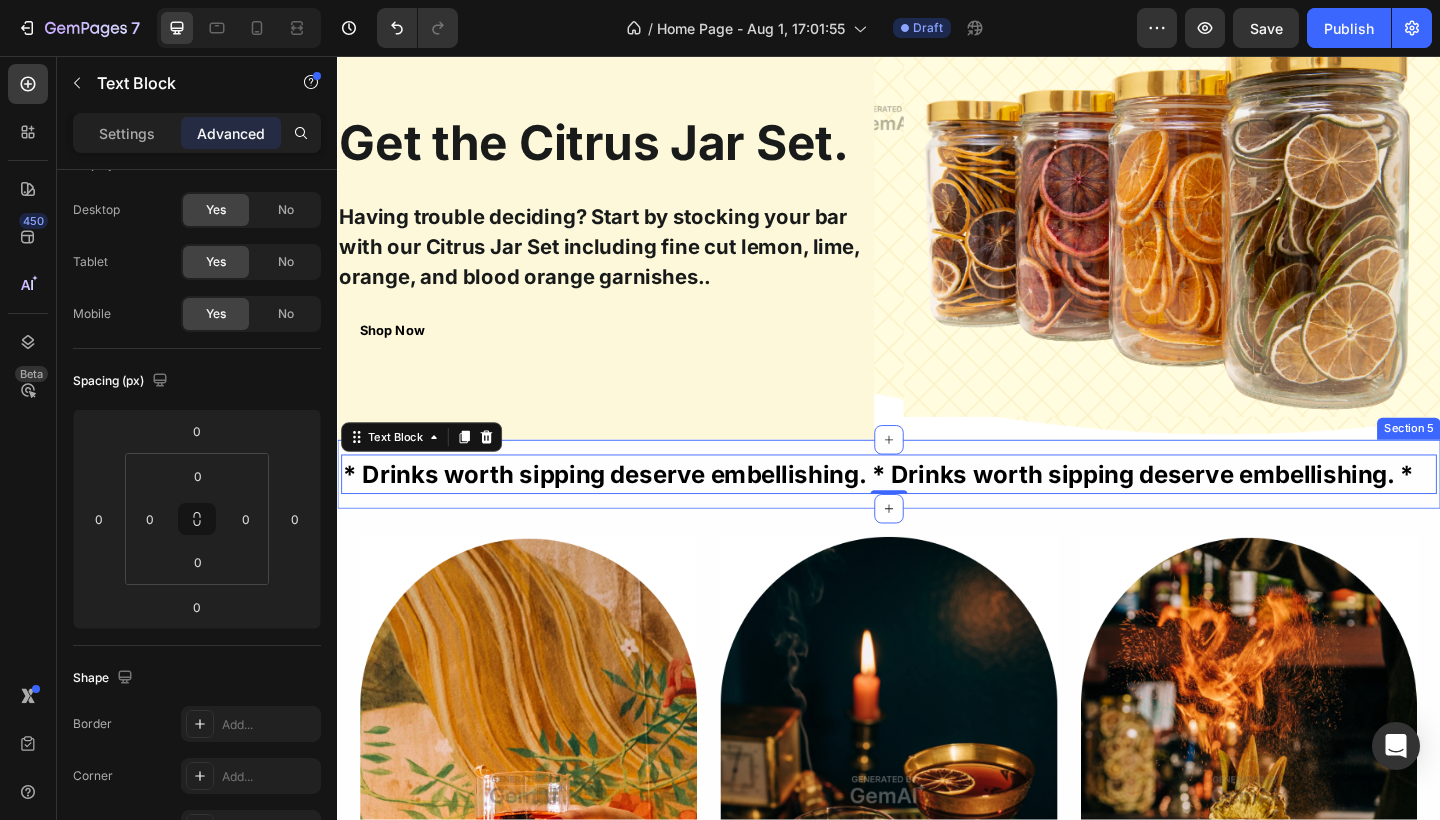 click on "* Drinks worth sipping deserve embellishing. * Drinks worth sipping deserve embellishing. *  Text Block   0 Row Section 5" at bounding box center [937, 511] 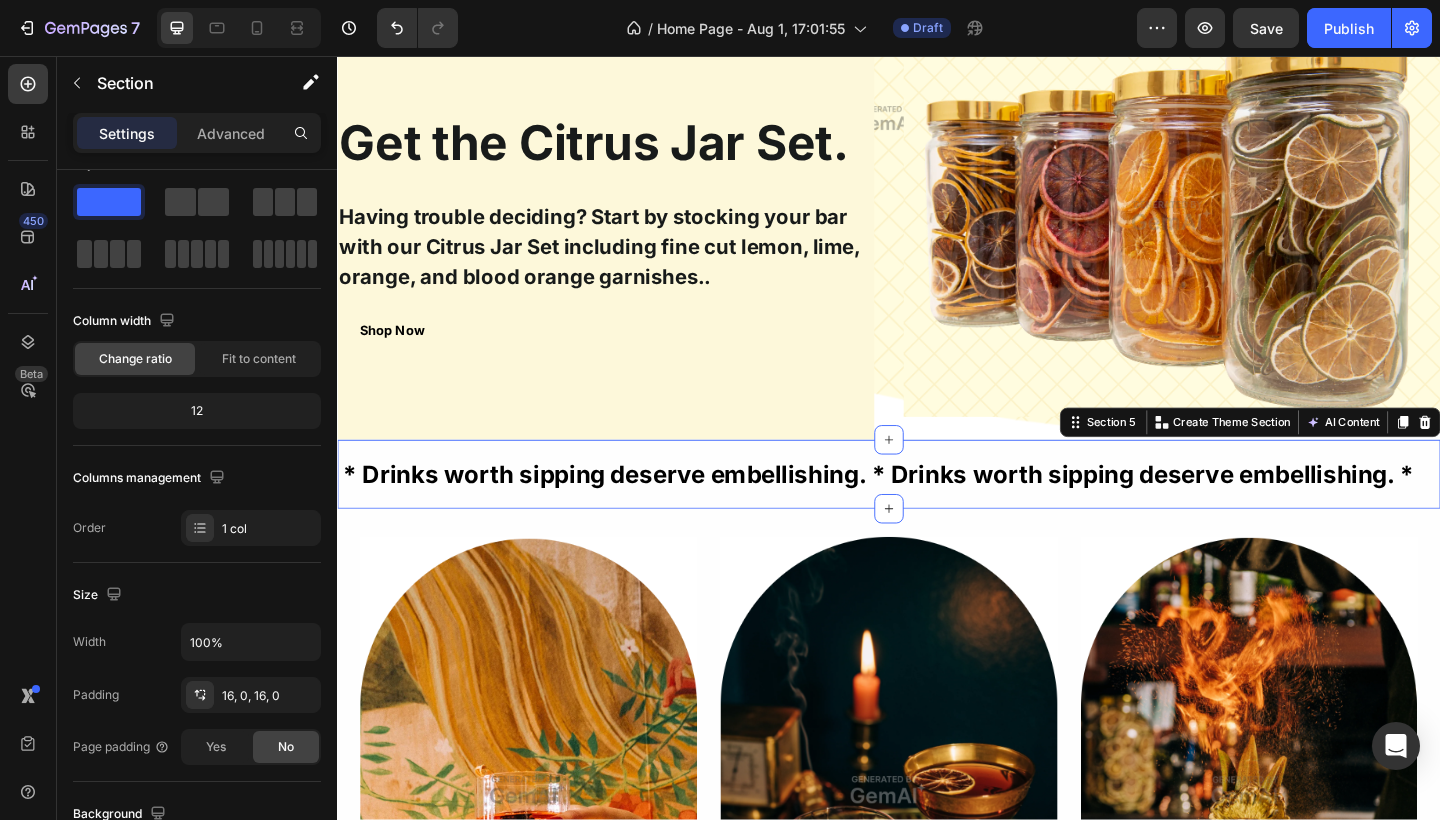scroll, scrollTop: 0, scrollLeft: 0, axis: both 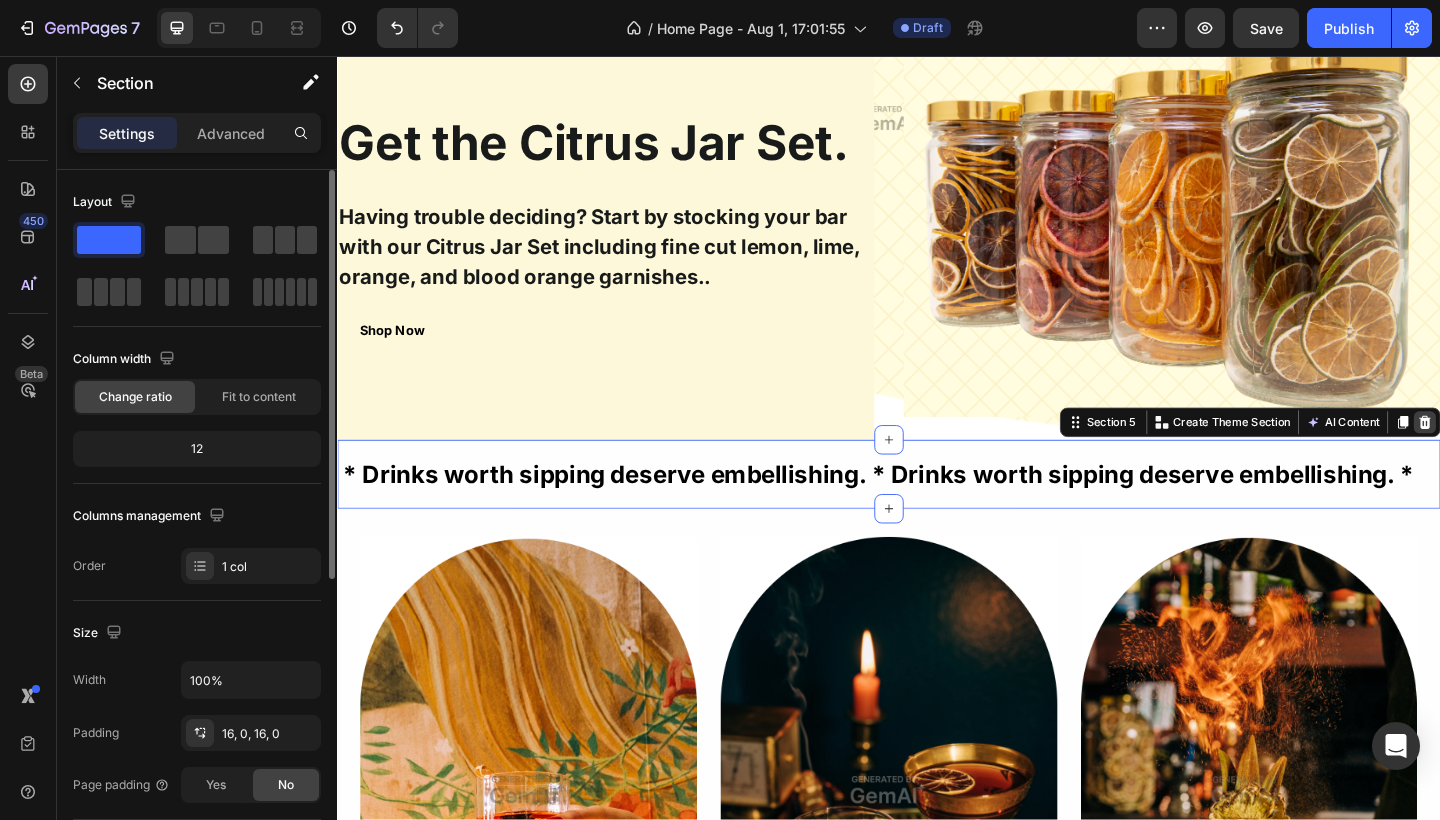 click 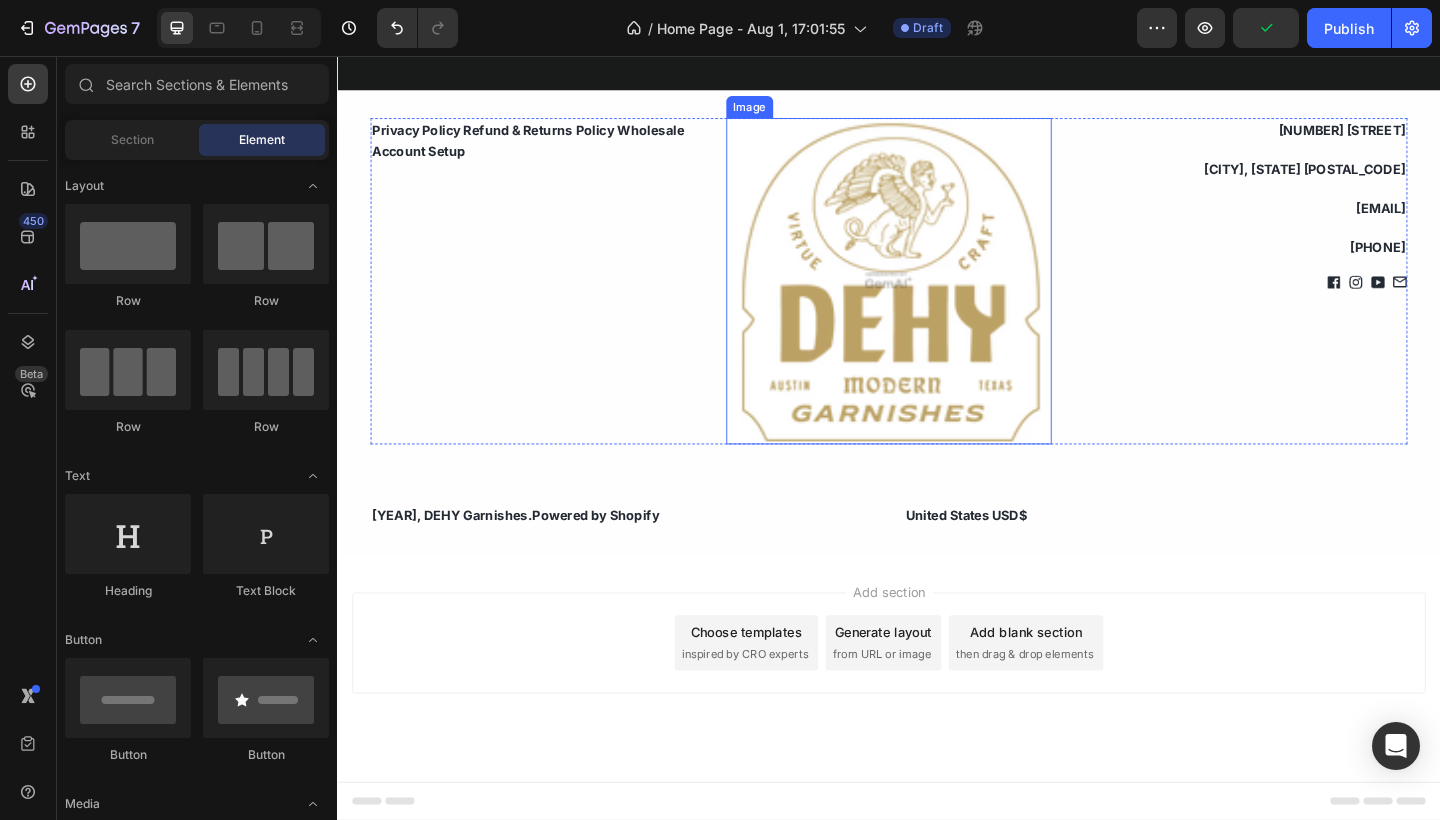 scroll, scrollTop: 4590, scrollLeft: 0, axis: vertical 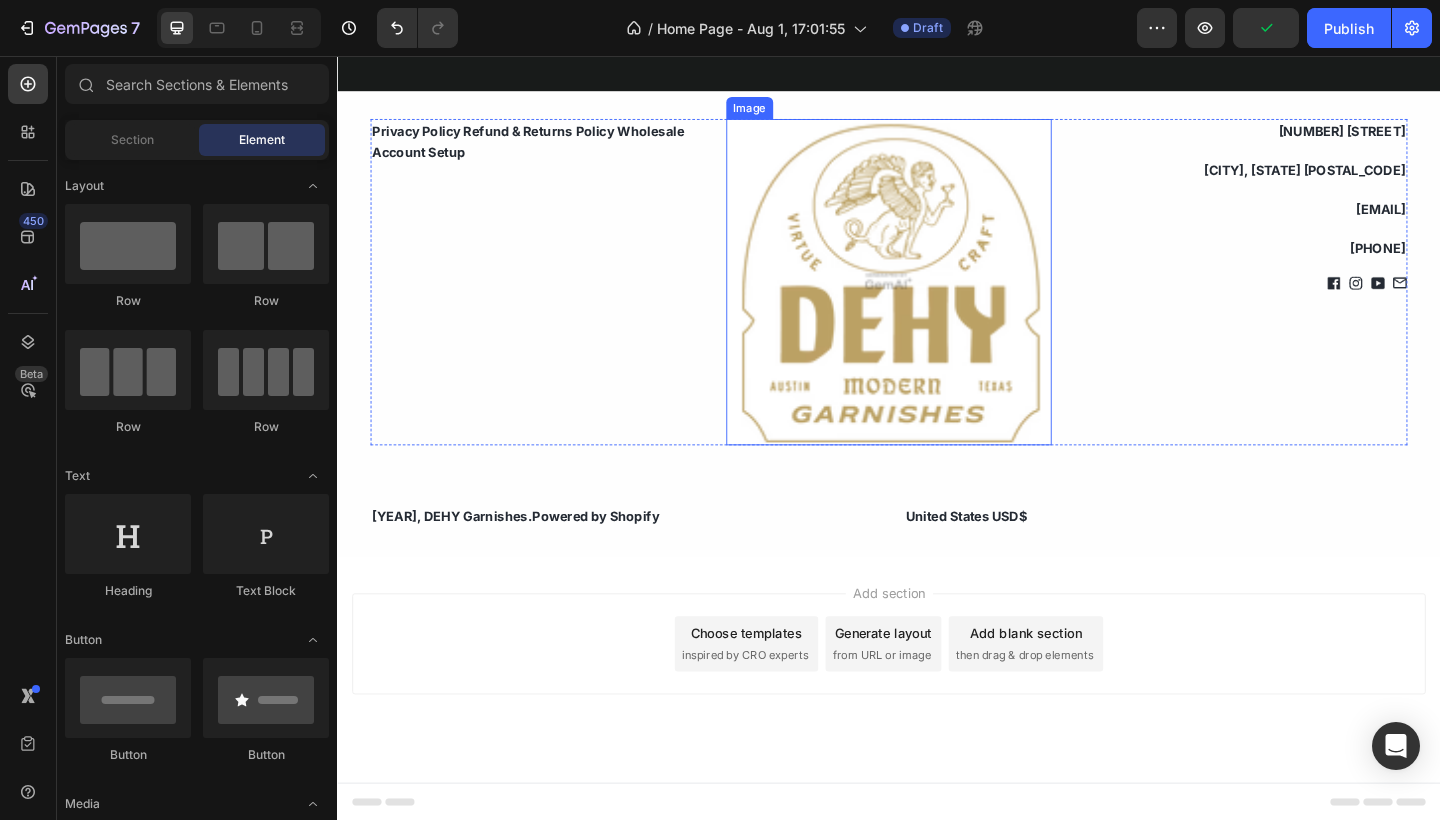 click at bounding box center [937, 302] 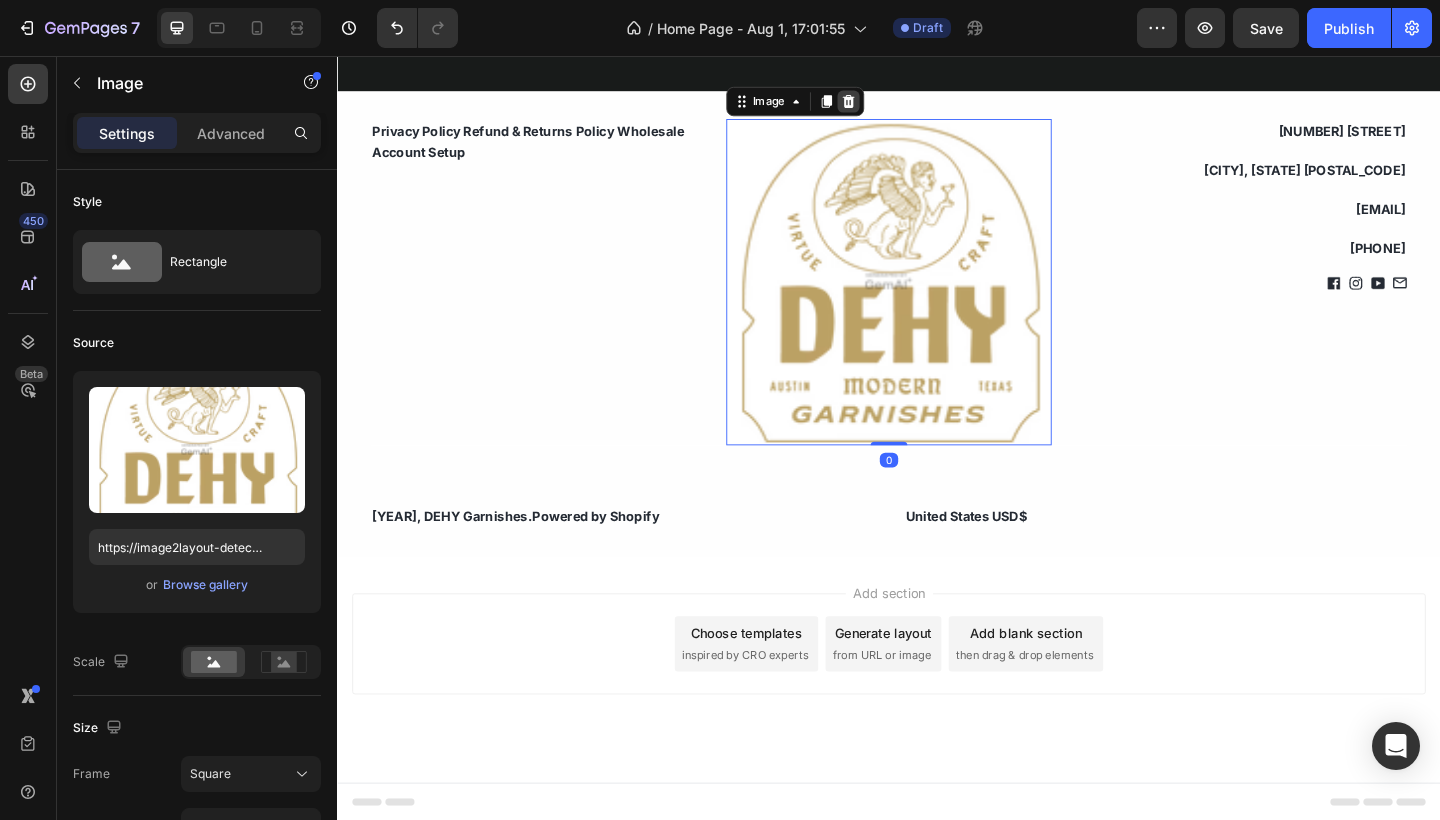 click 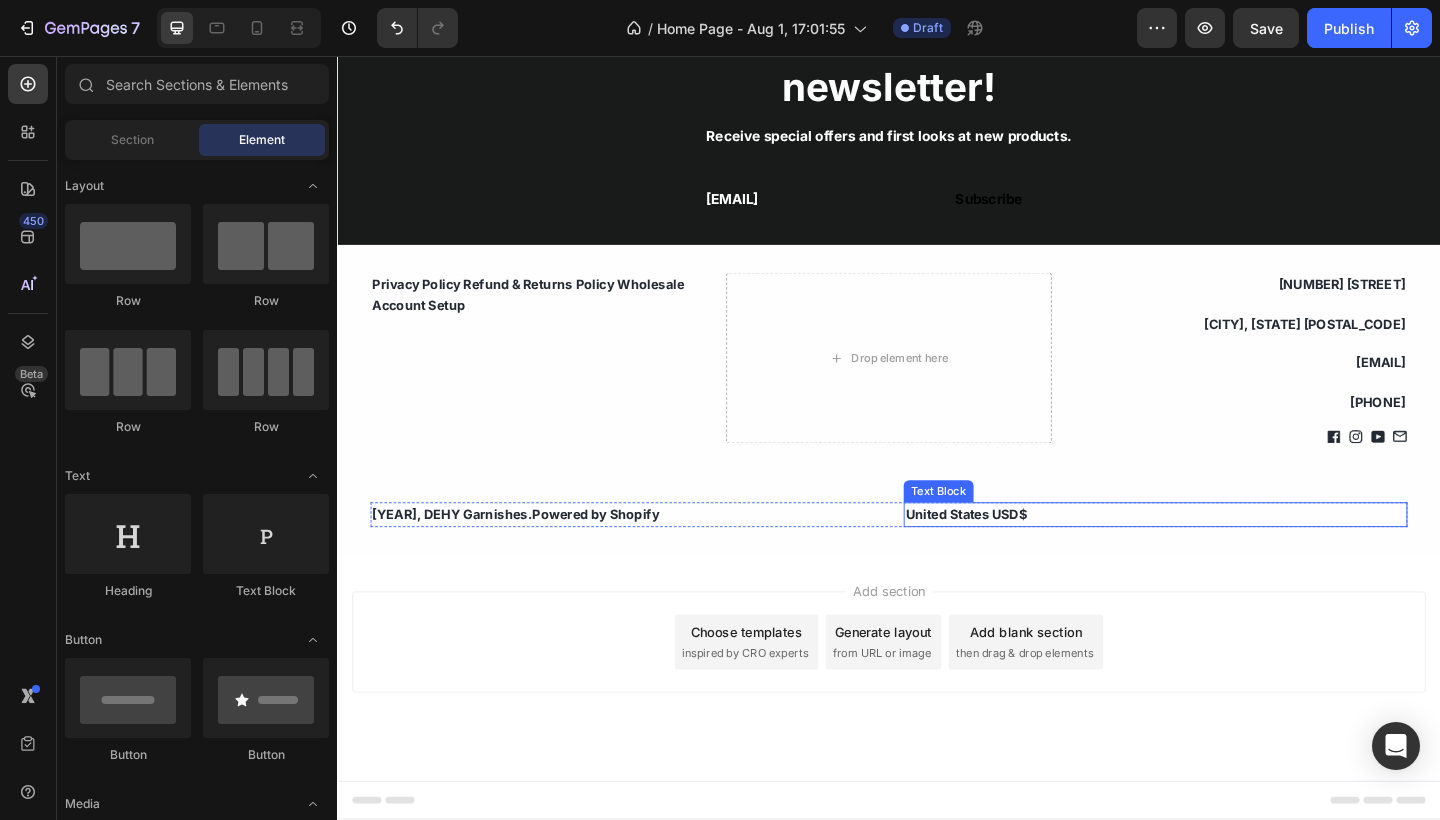 click on "United States USD$" at bounding box center [1227, 555] 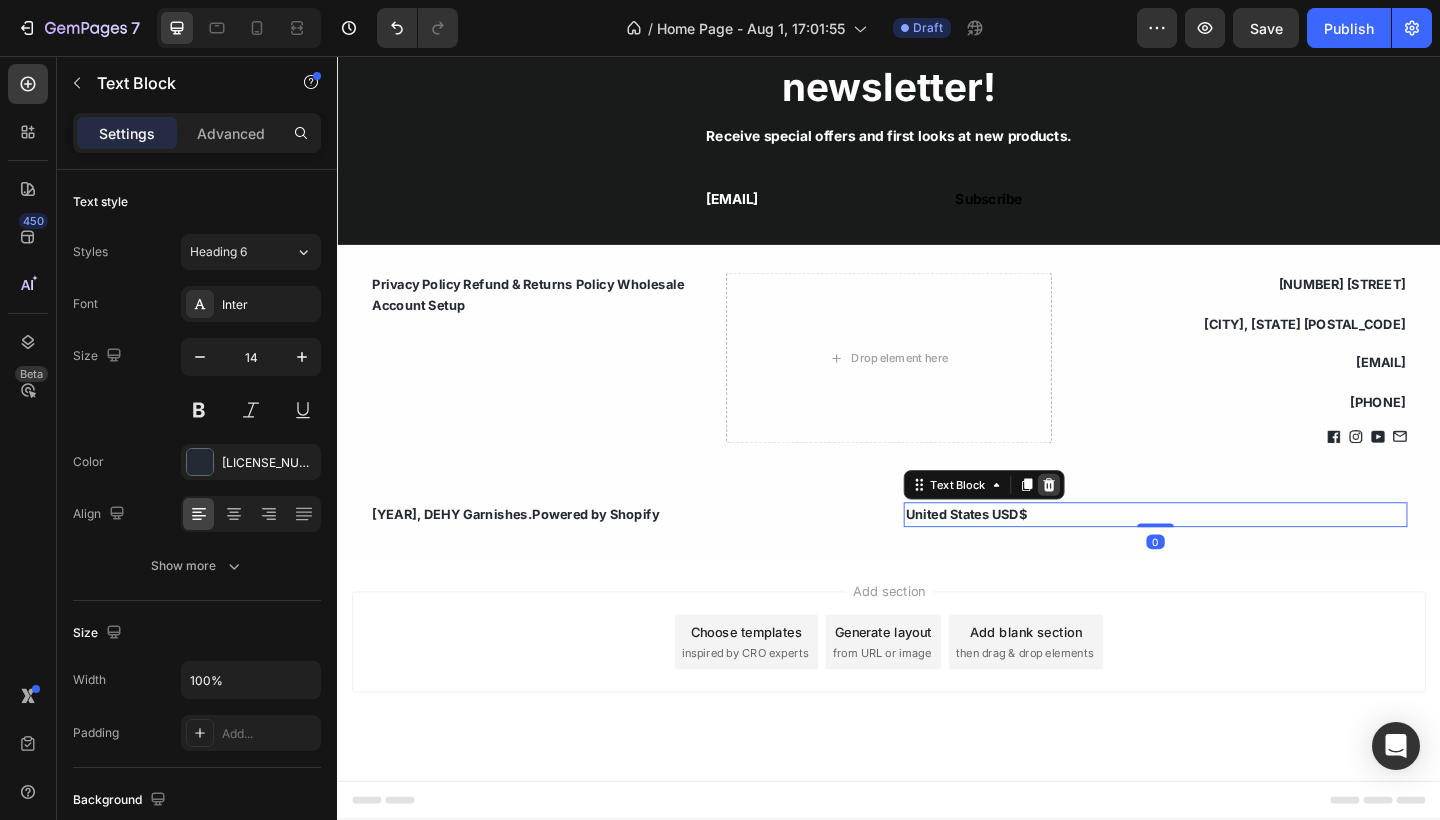 click at bounding box center [1111, 523] 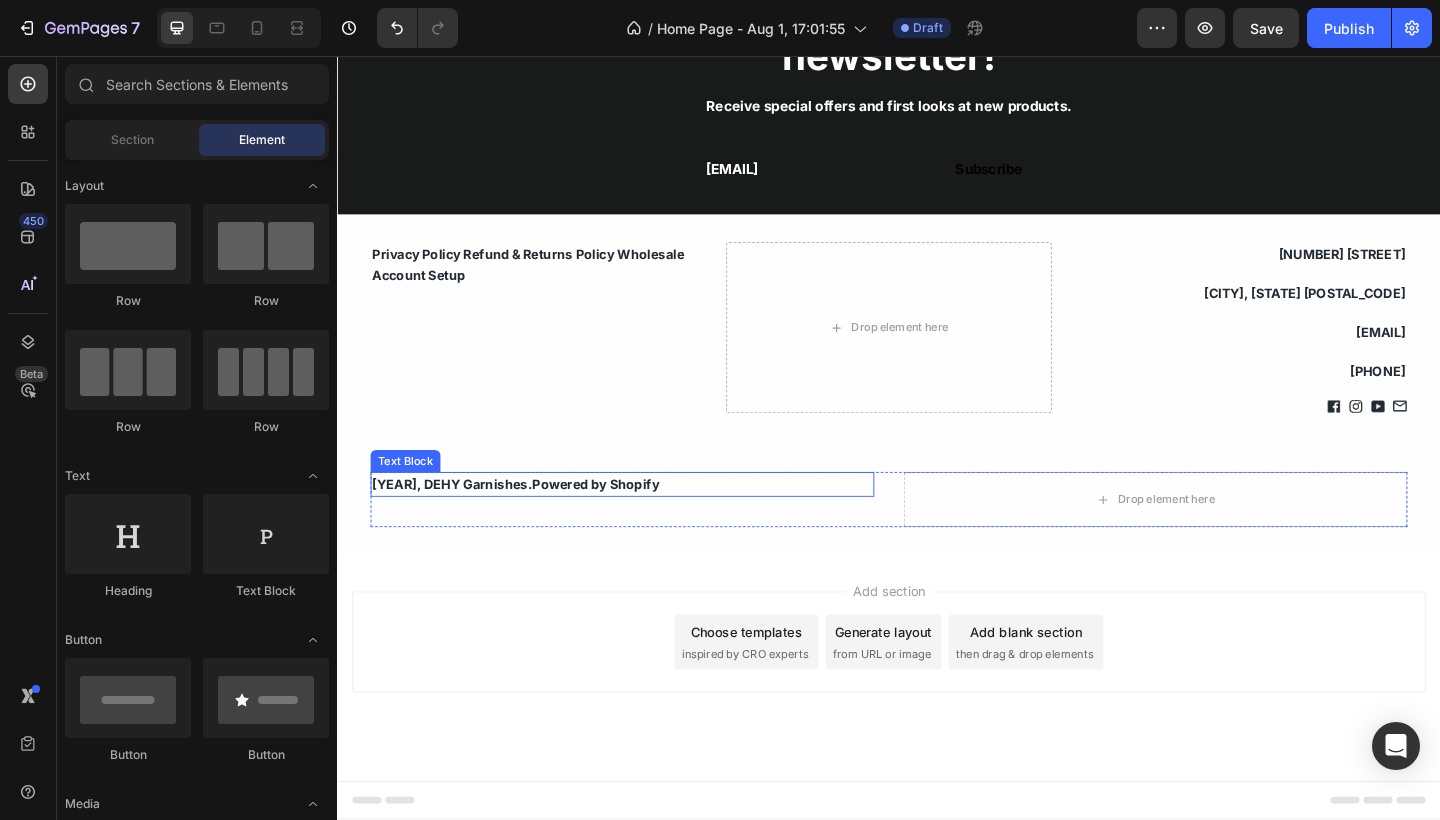 click on "[YEAR], DEHY Garnishes.Powered by Shopify" at bounding box center (647, 522) 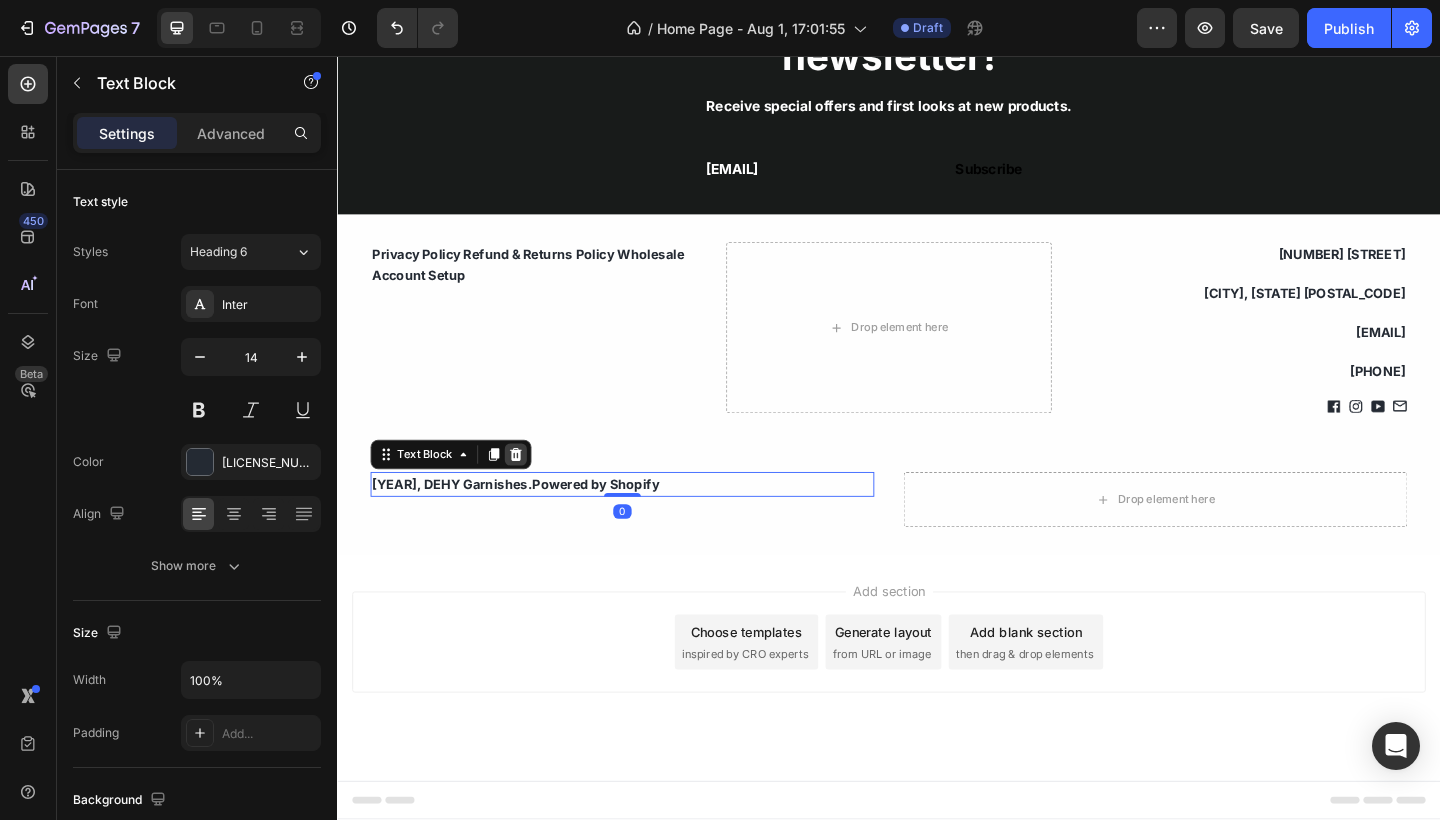 click 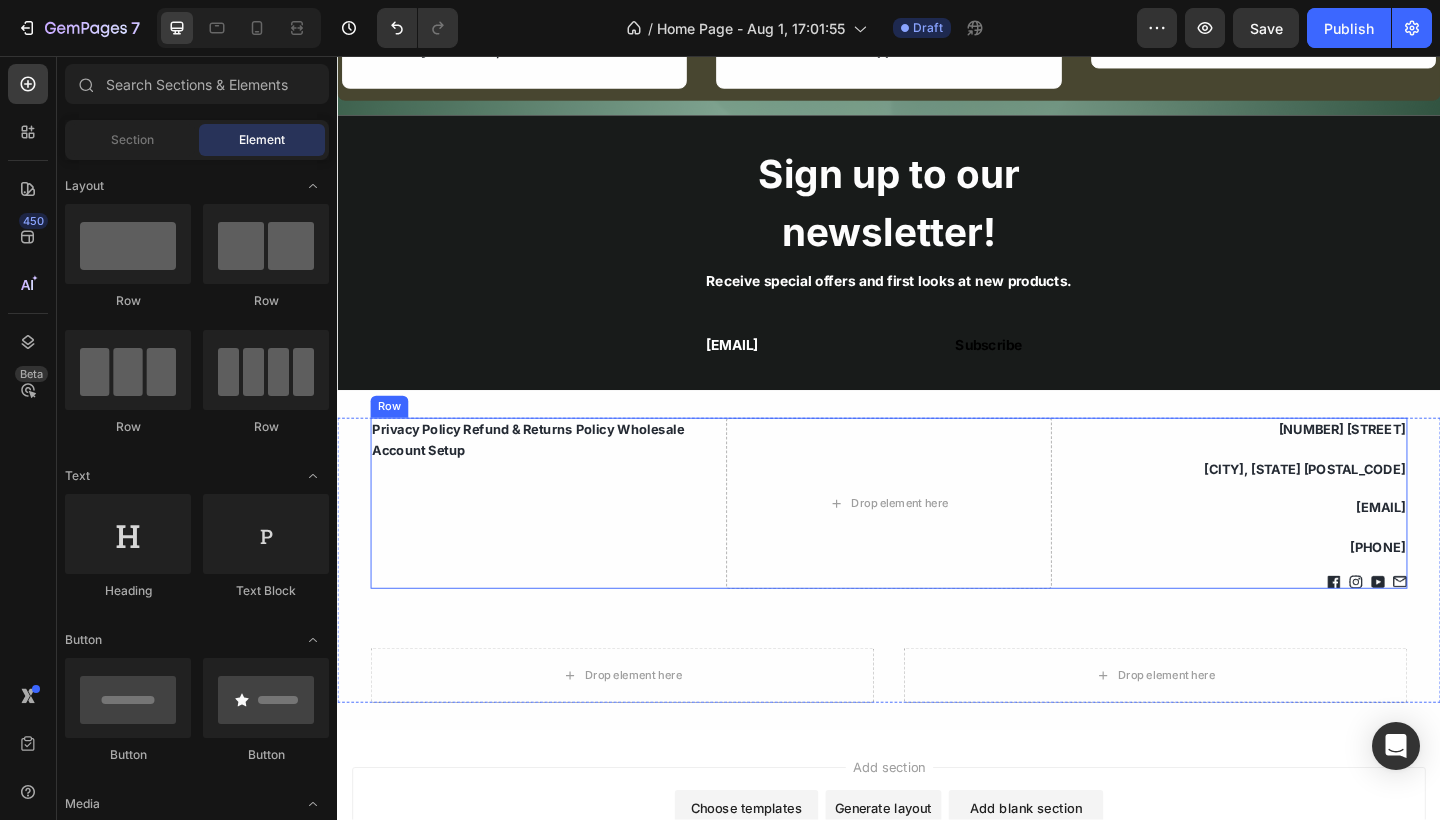 scroll, scrollTop: 4341, scrollLeft: 0, axis: vertical 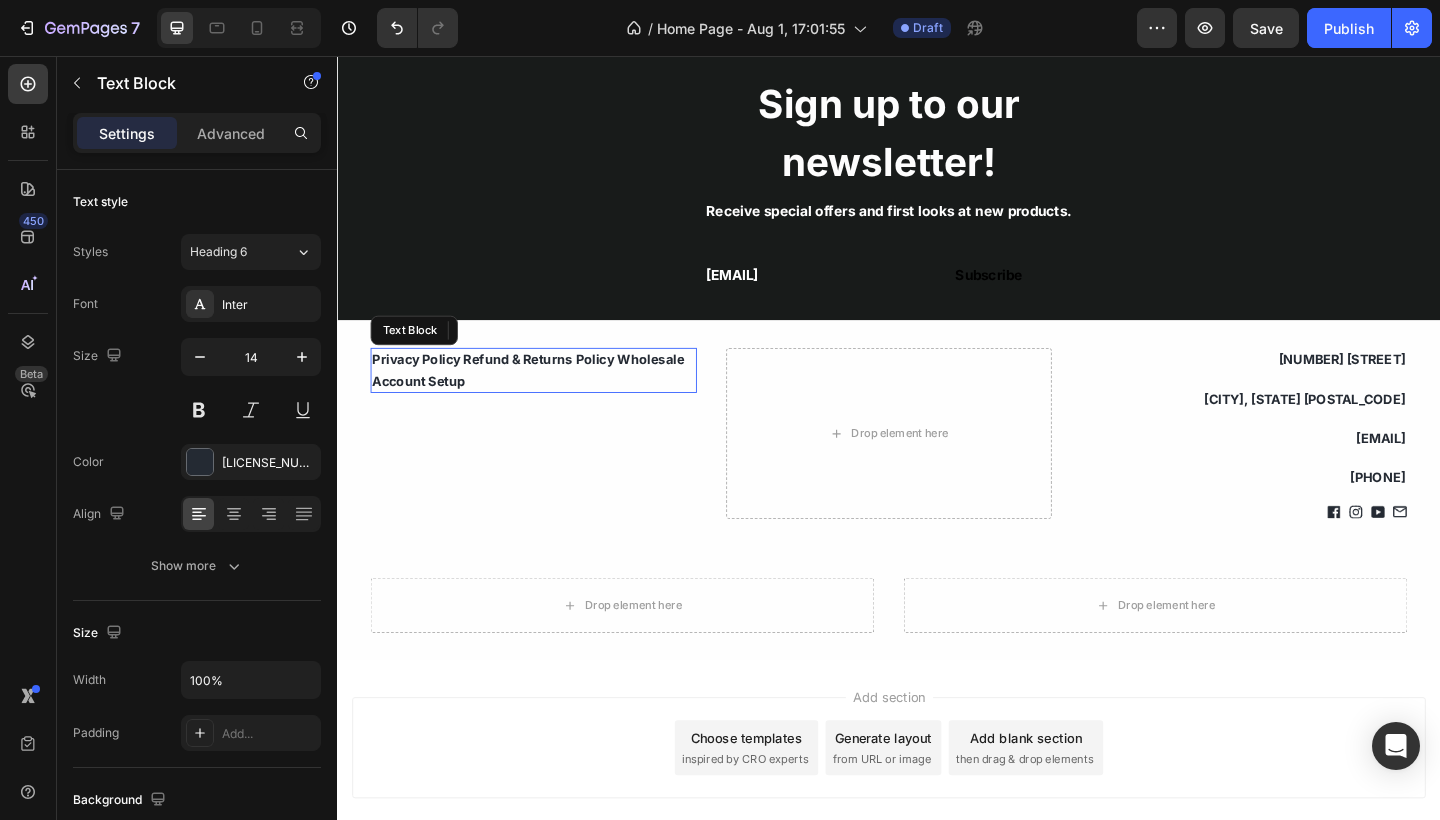 click on "Privacy Policy Refund & Returns Policy Wholesale Account Setup" at bounding box center (550, 398) 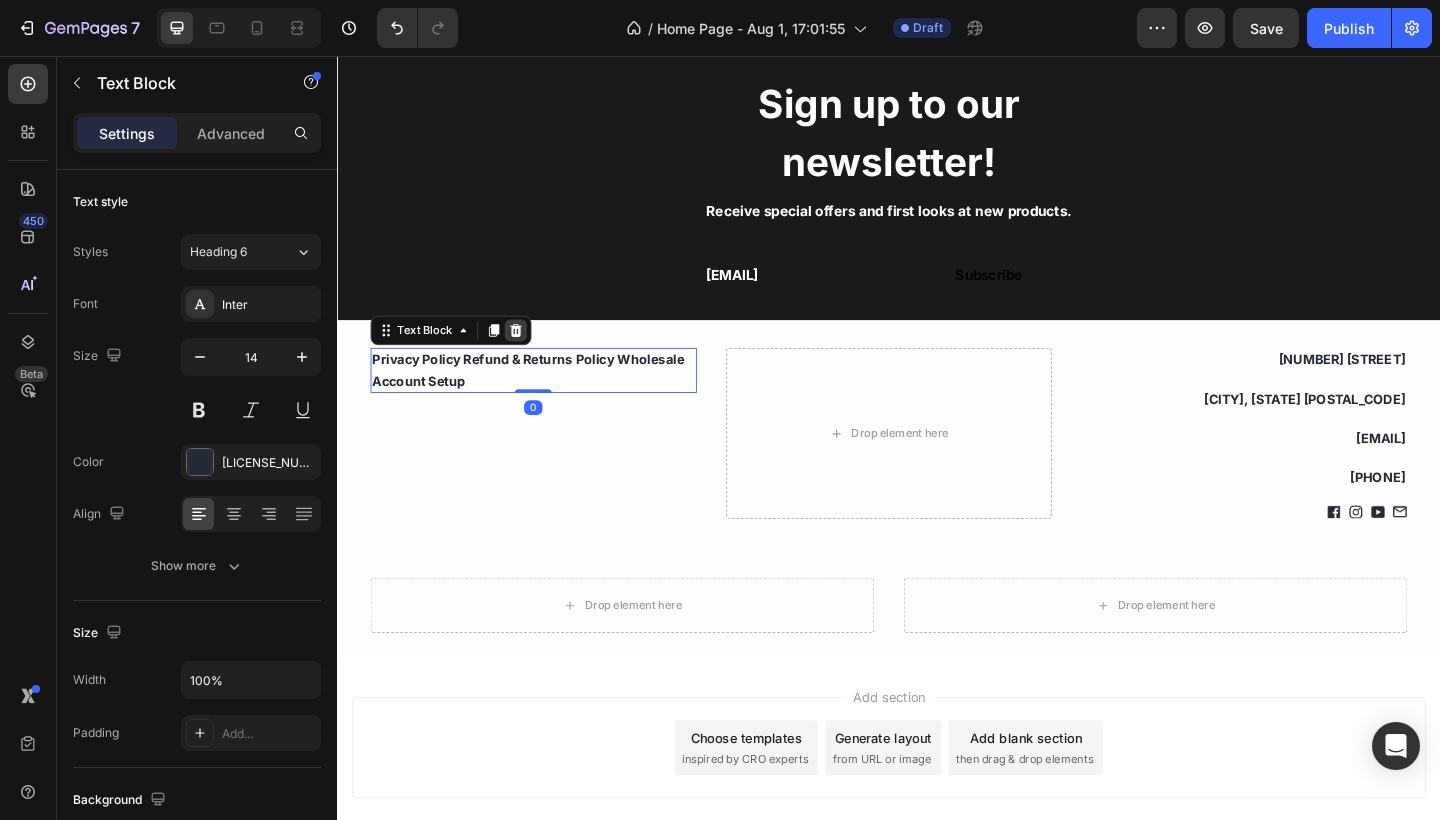 click 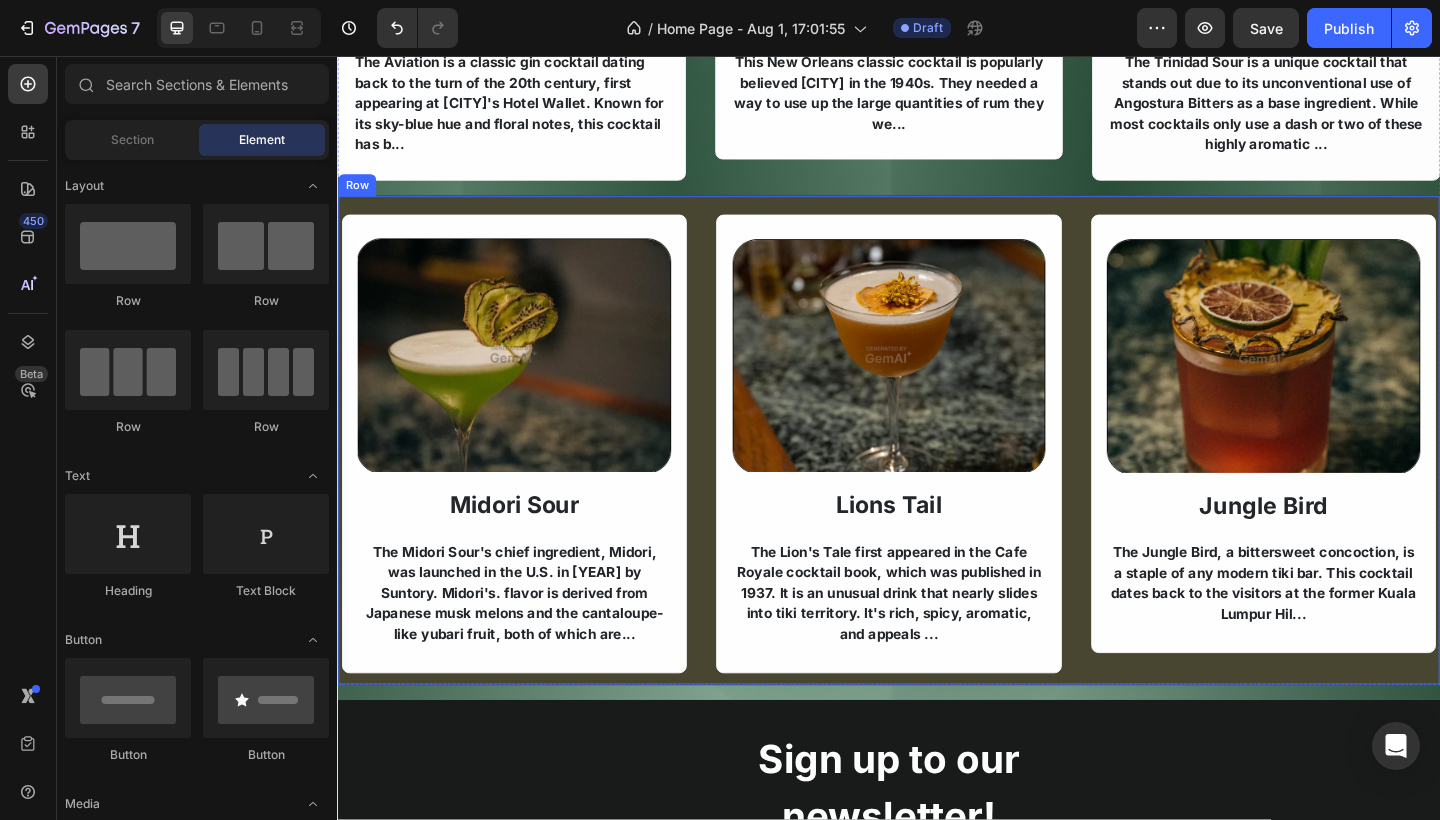 scroll, scrollTop: 3716, scrollLeft: 0, axis: vertical 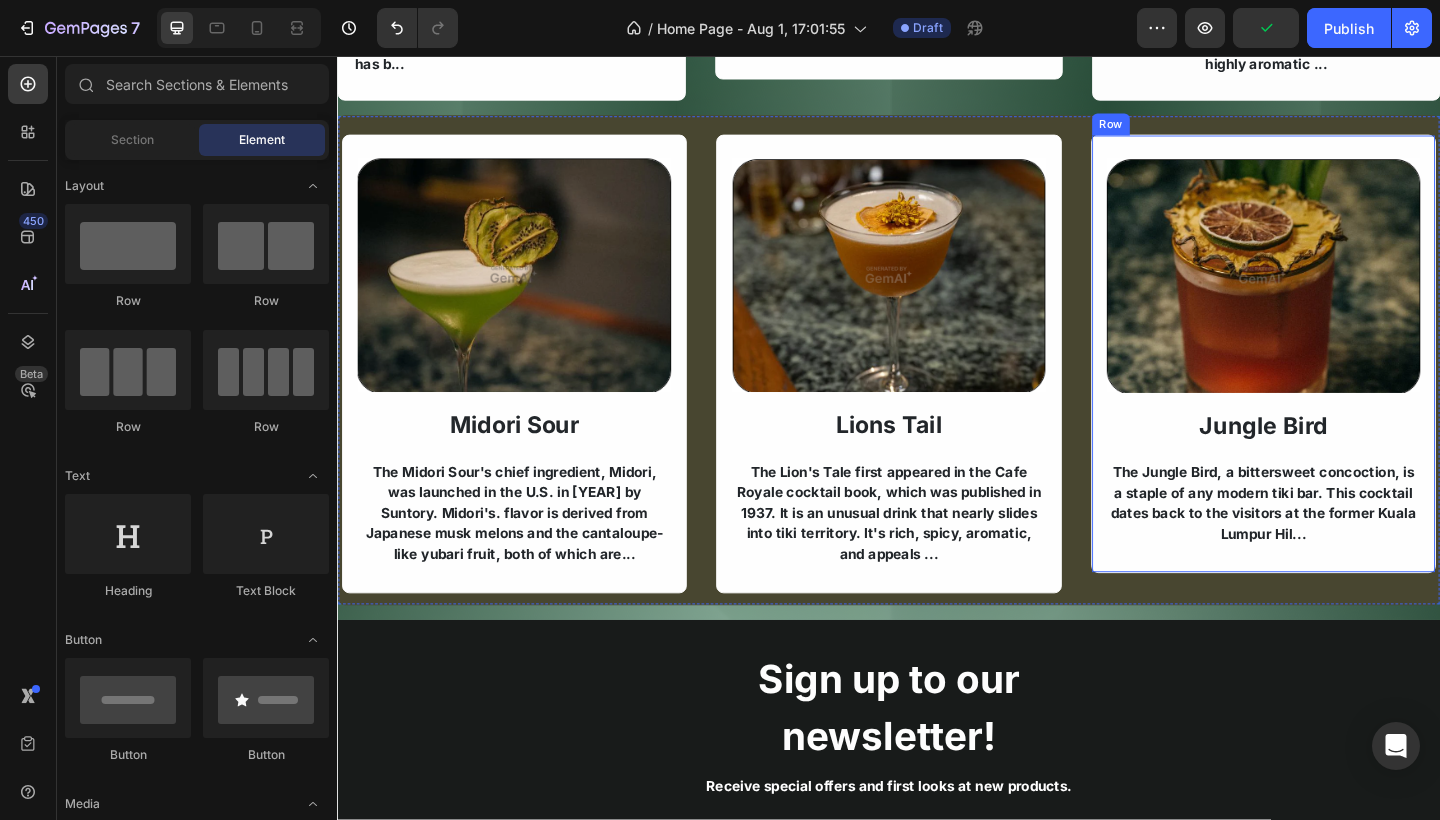 click on "Image Jungle Bird Text Block The Jungle Bird, a bittersweet concoction, is a staple of any modern tiki bar. This cocktail dates back to the visitors at the former Kuala Lumpur Hil... Text Block Row" at bounding box center [1344, 381] 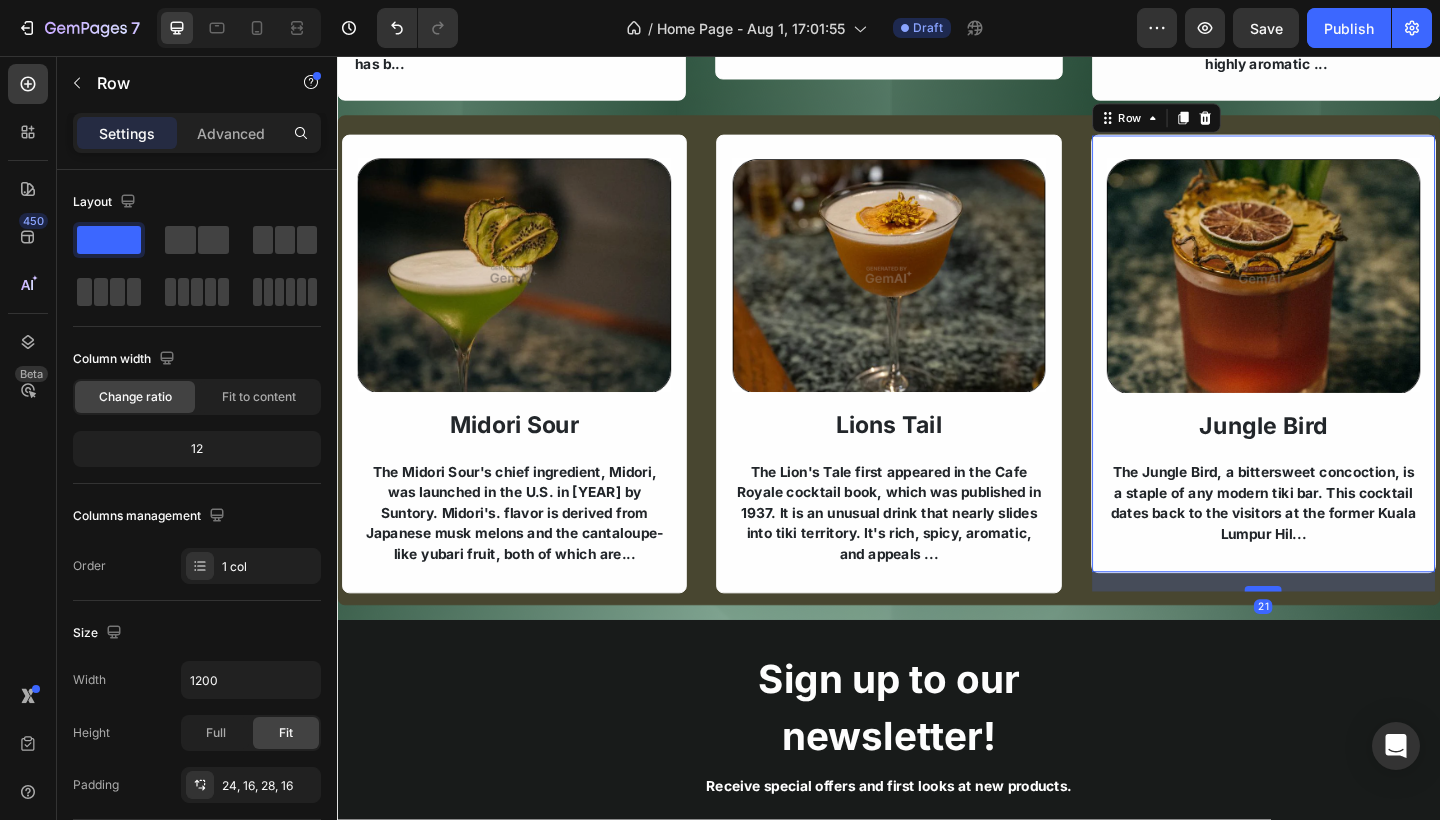 drag, startPoint x: 1347, startPoint y: 617, endPoint x: 1347, endPoint y: 639, distance: 22 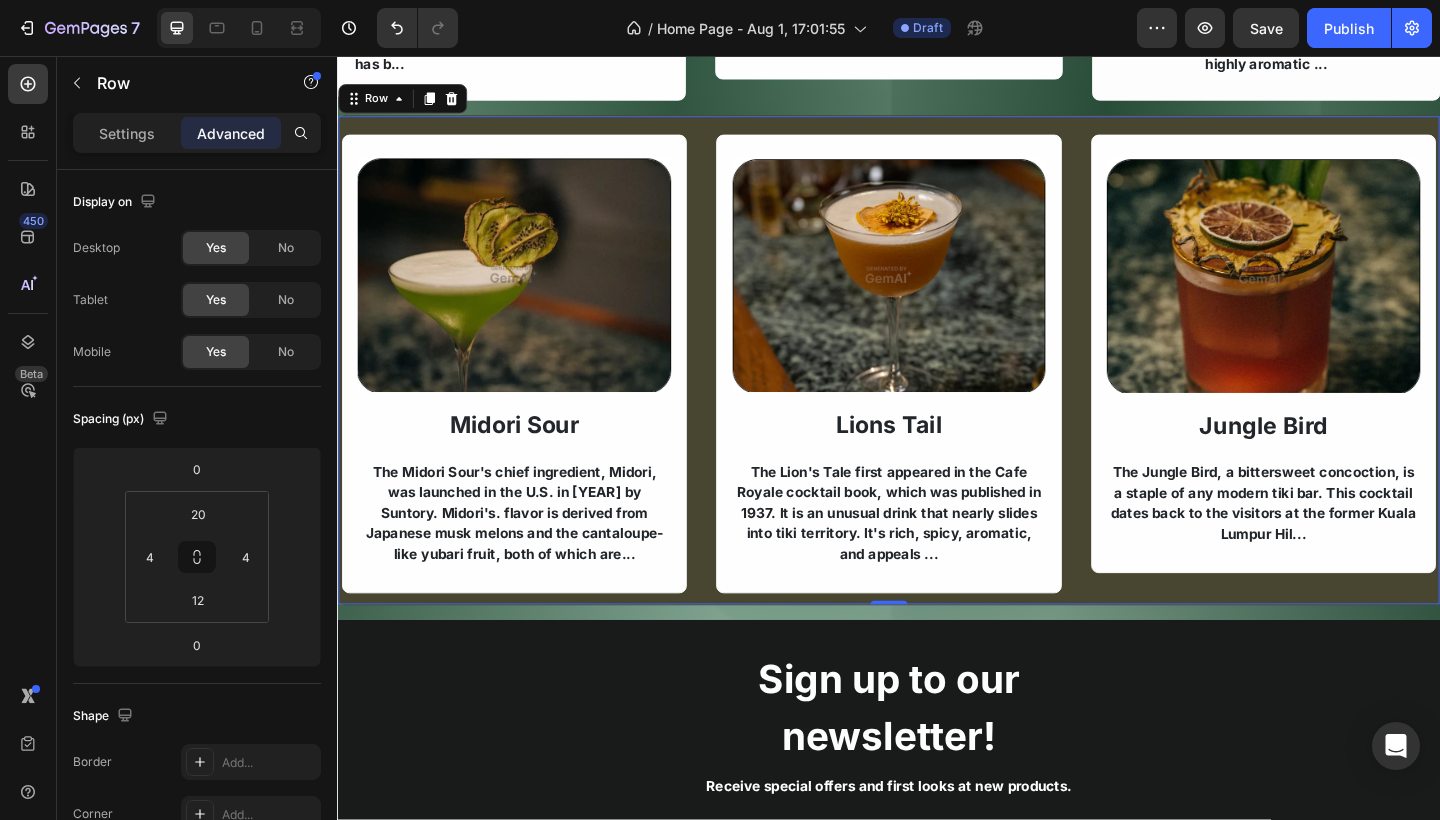 click on "Image Midori Sour Text Block The Midori Sour's chief ingredient, Midori, was Iaunched in the U.S. in [YEAR] by Suntory. Midori's. flavor is derived from Japanese musk melons and the cantaloupe-like yubari fruit, both of which are... Text Block Row Image Lions Tail Text Block The Lion's Tale first appeared in the Cafe Royale cocktail book, which was published in 1937. It is an unusual drink that nearly slides into tiki territory. It's rich, spicy, aromatic, and appeals ... Text Block Row Image Jungle Bird Text Block The Jungle Bird, a bittersweet concoction, is a staple of any modern tiki bar. This cocktail dates back to the visitors at the former Kuala Lumpur Hil... Text Block Row Row 0" at bounding box center [937, 388] 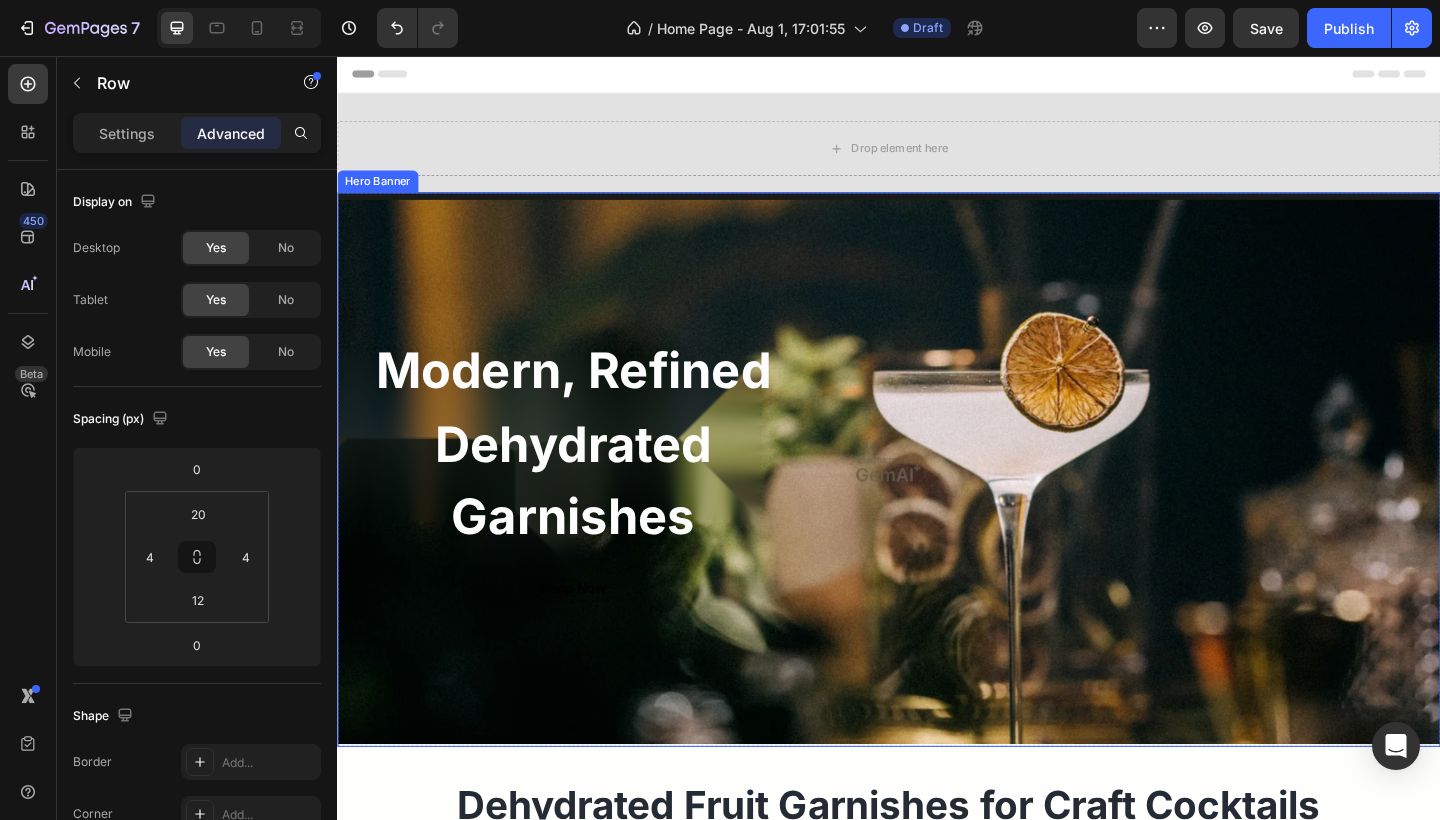scroll, scrollTop: 0, scrollLeft: 0, axis: both 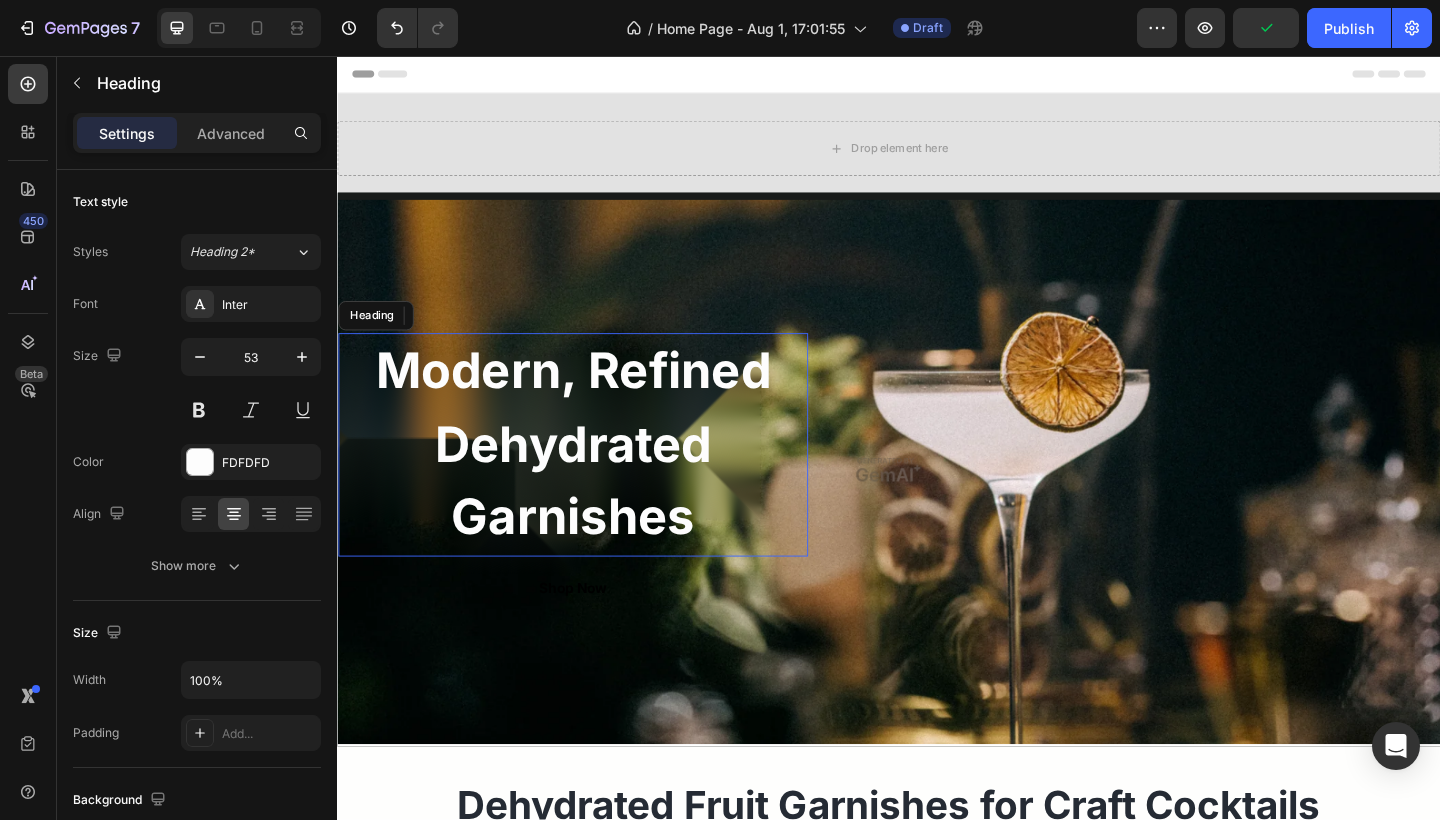 click on "Modern, Refined Dehydrated Garnishes" at bounding box center (593, 479) 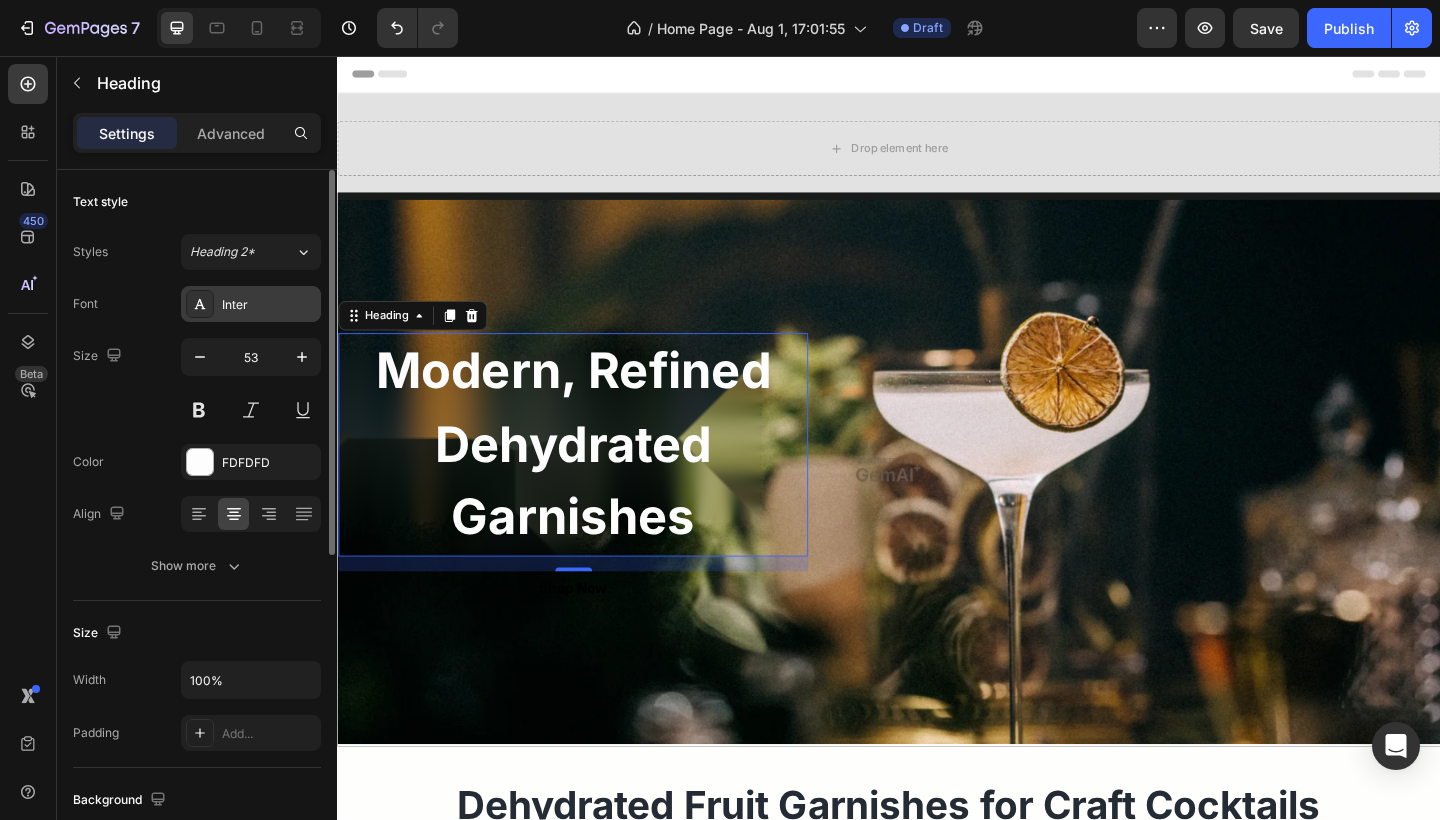click on "Inter" at bounding box center (269, 305) 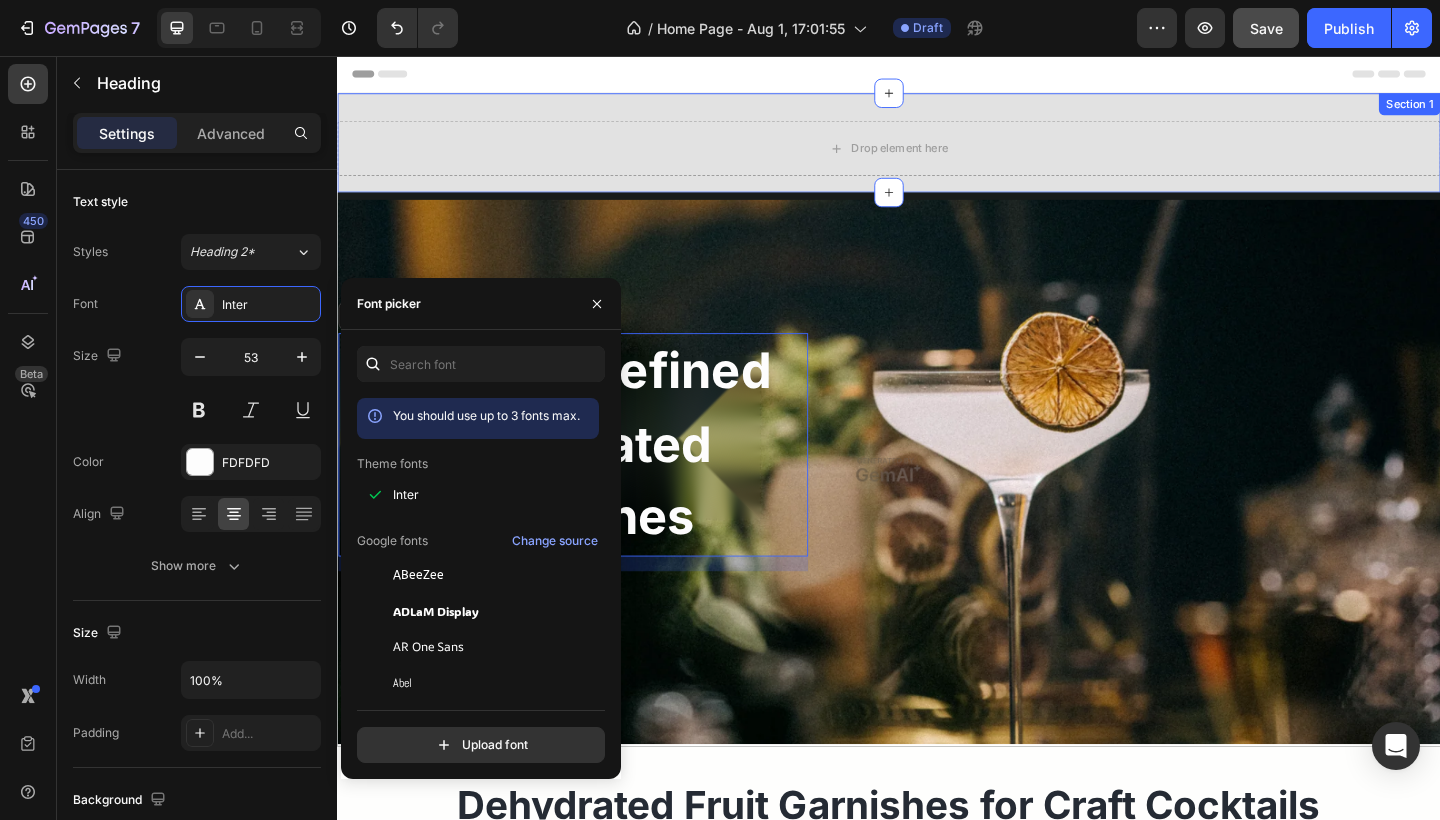 scroll, scrollTop: 0, scrollLeft: 0, axis: both 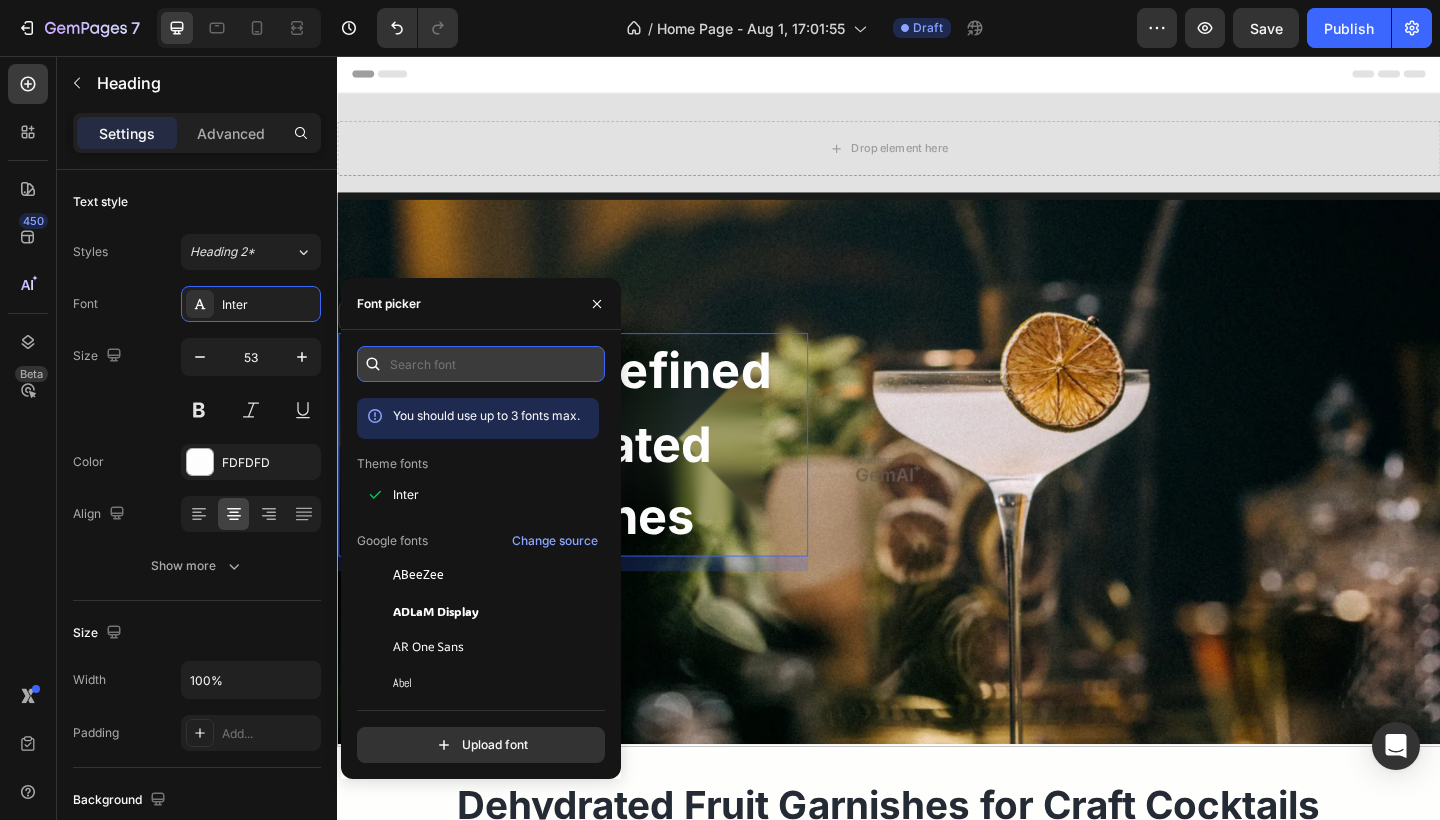 click at bounding box center (481, 364) 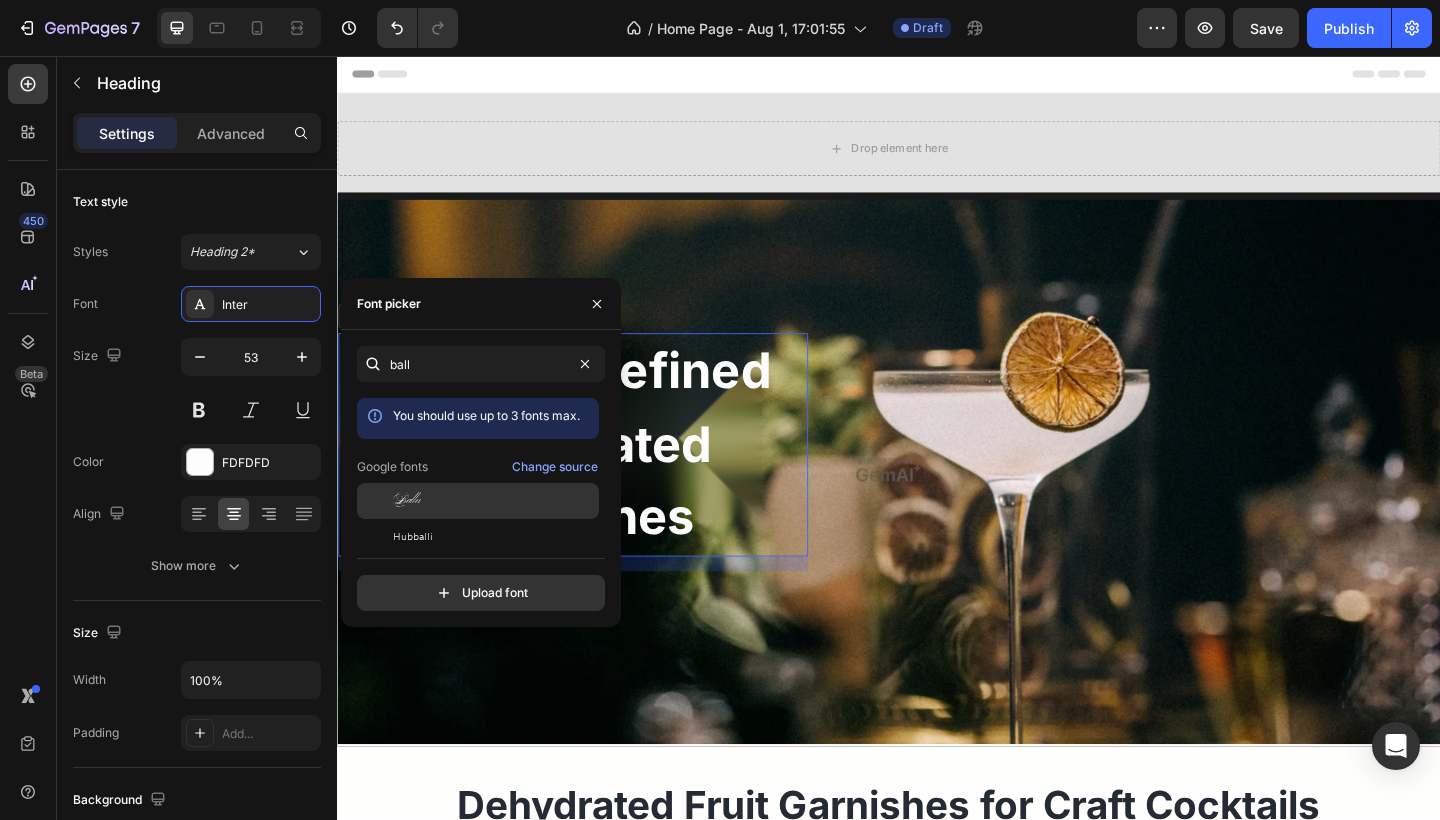 drag, startPoint x: 414, startPoint y: 396, endPoint x: 421, endPoint y: 507, distance: 111.220505 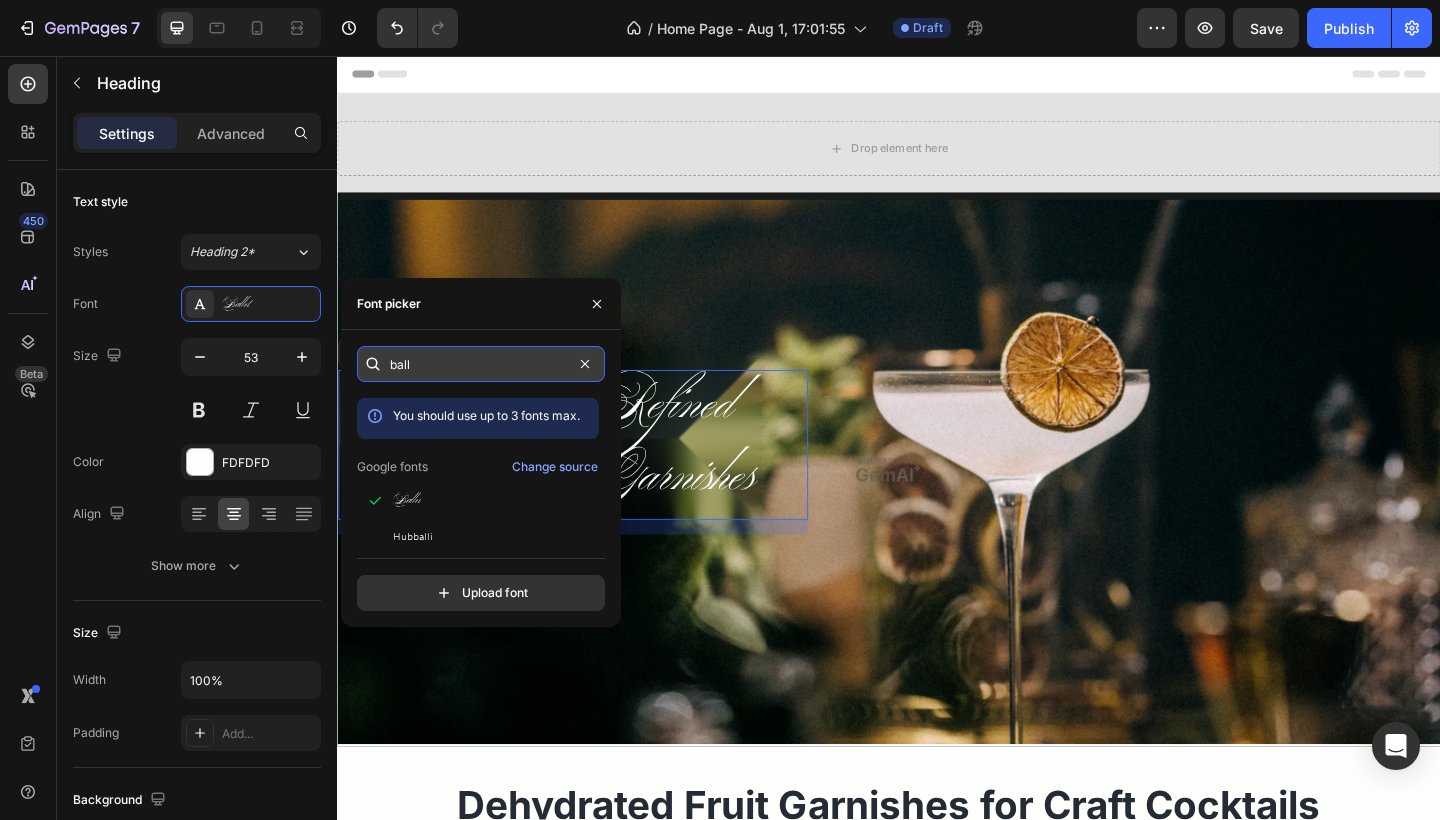 click on "ball" at bounding box center (481, 364) 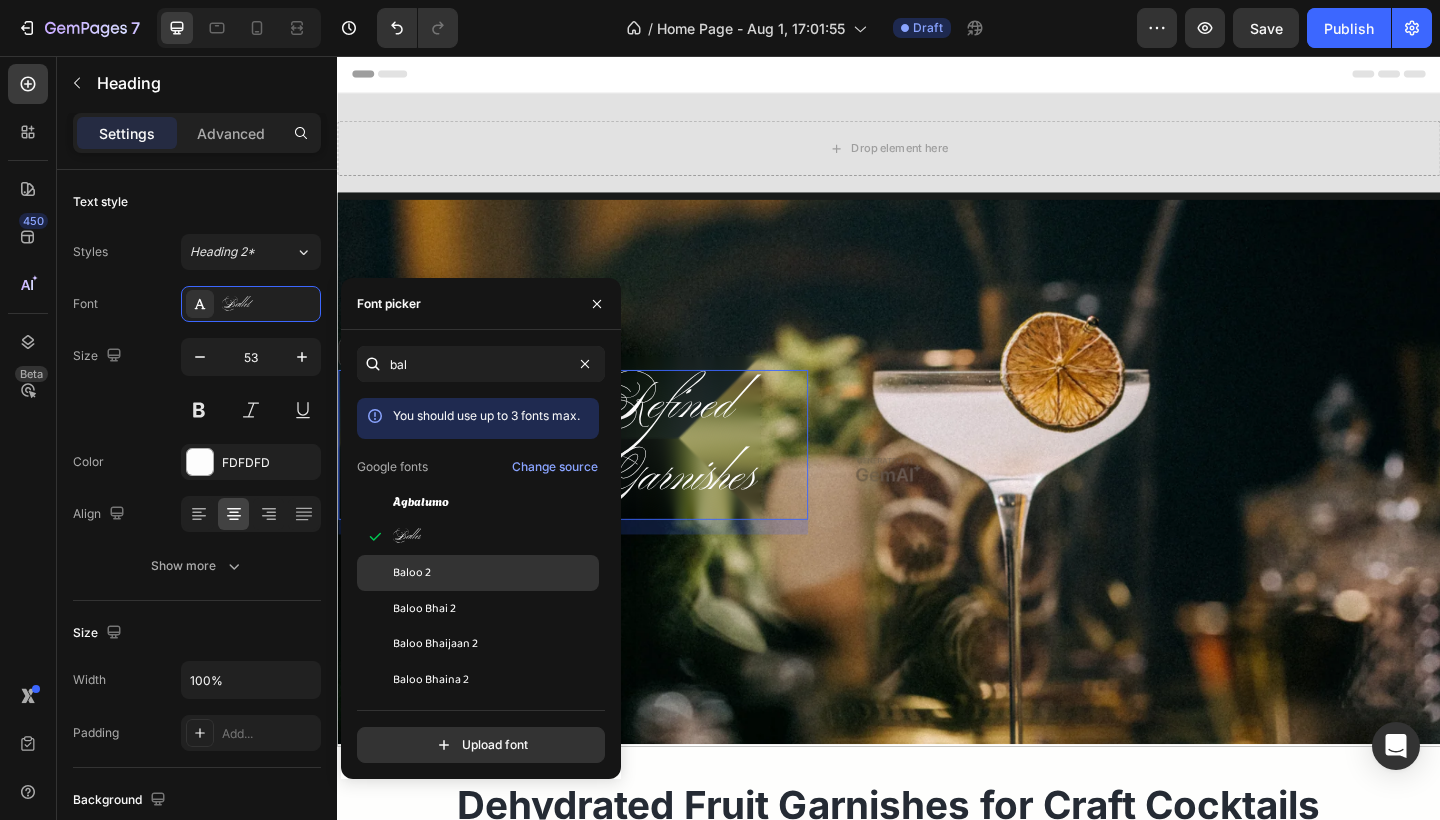 click on "Baloo 2" at bounding box center [412, 573] 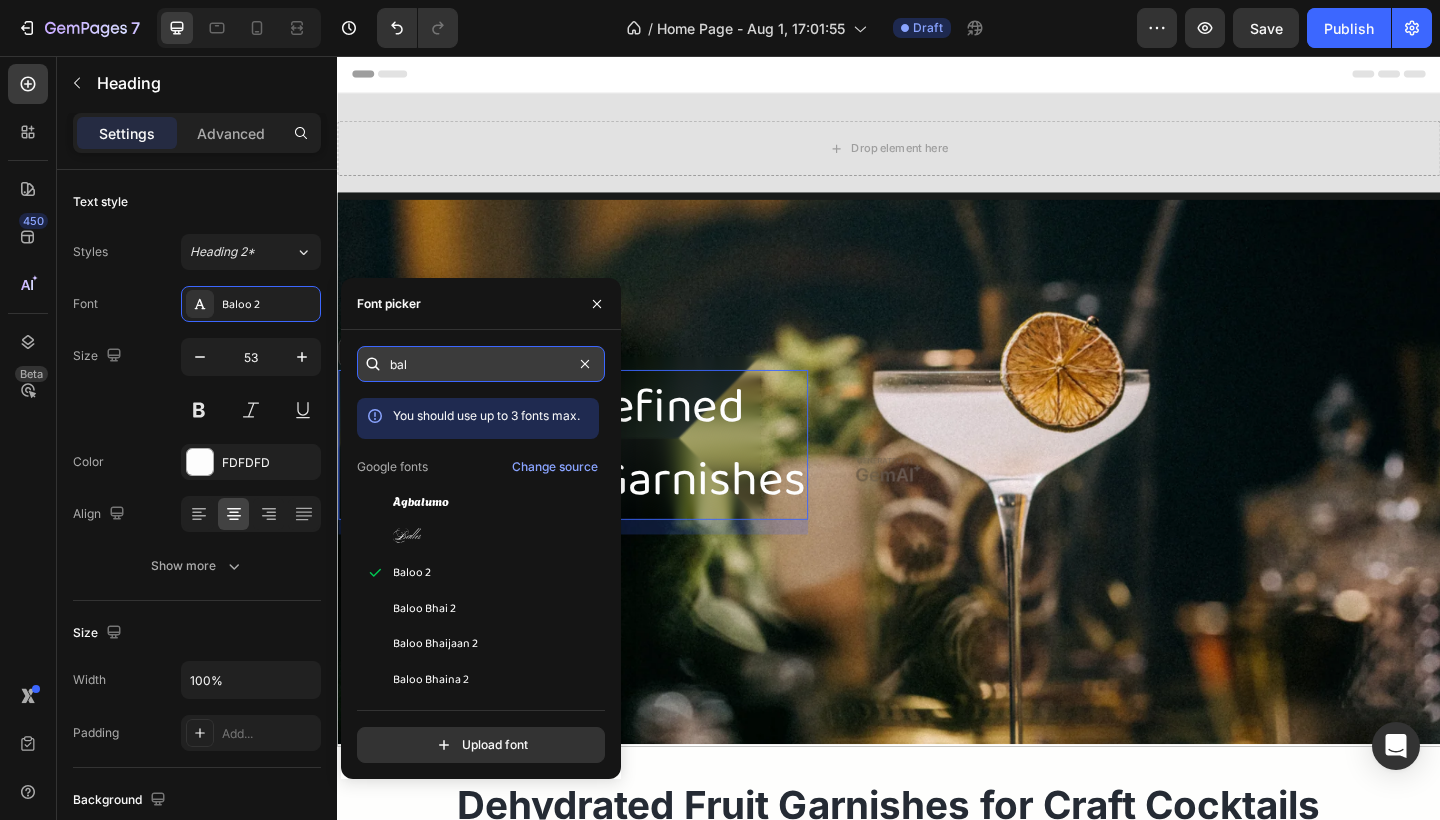 click on "bal" at bounding box center [481, 364] 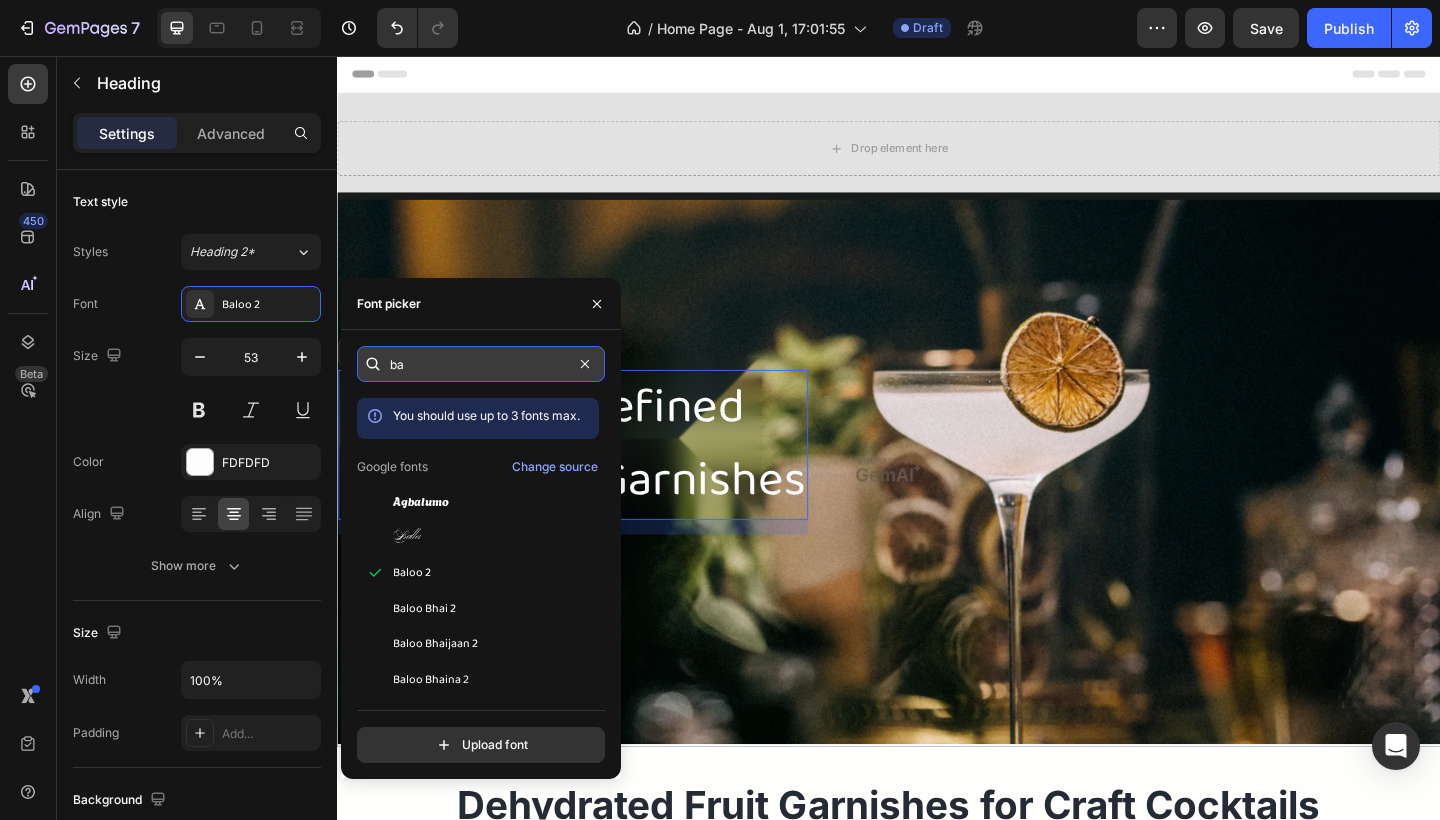 type on "b" 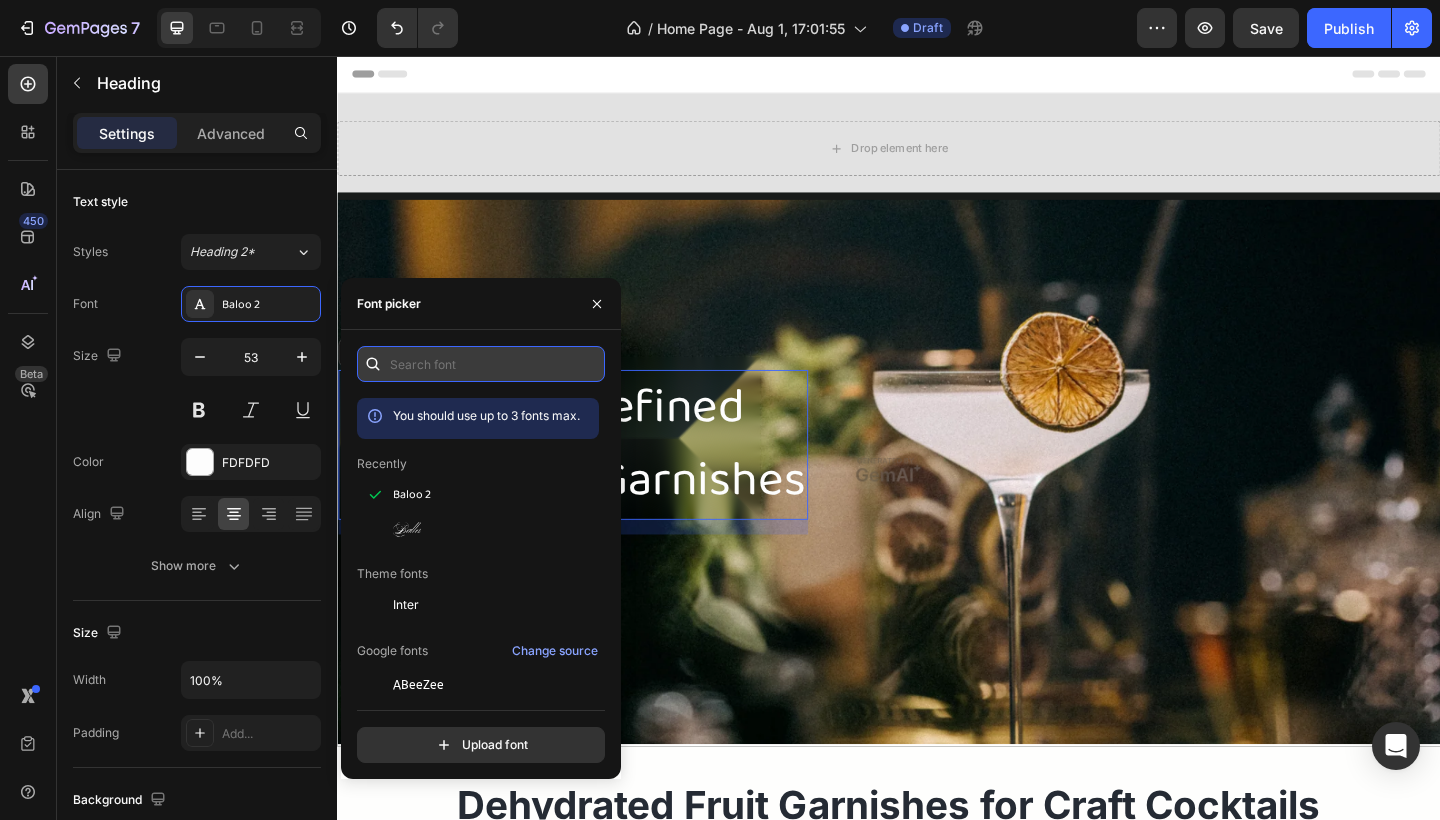 click at bounding box center (481, 364) 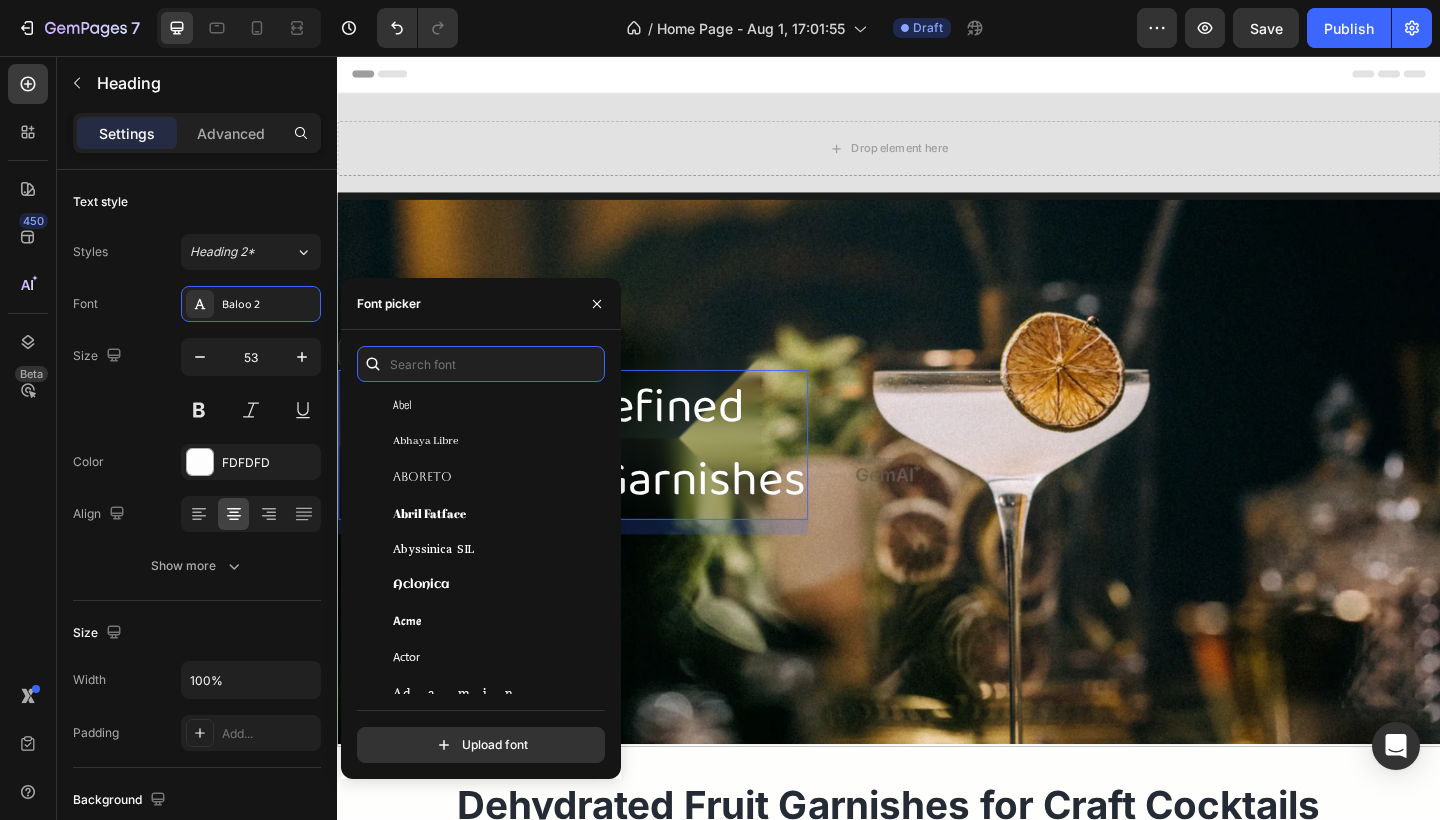 scroll, scrollTop: 388, scrollLeft: 0, axis: vertical 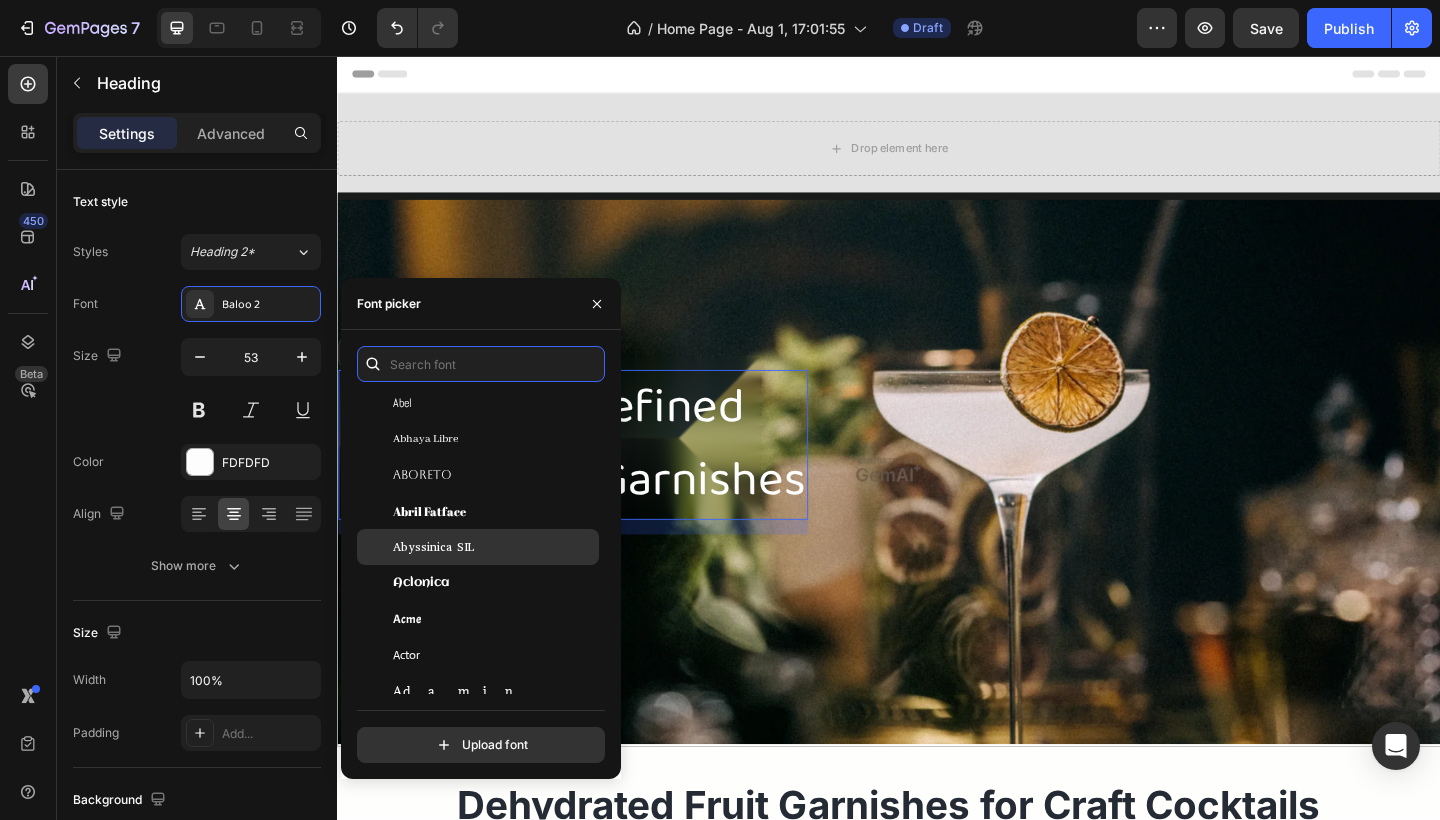 type 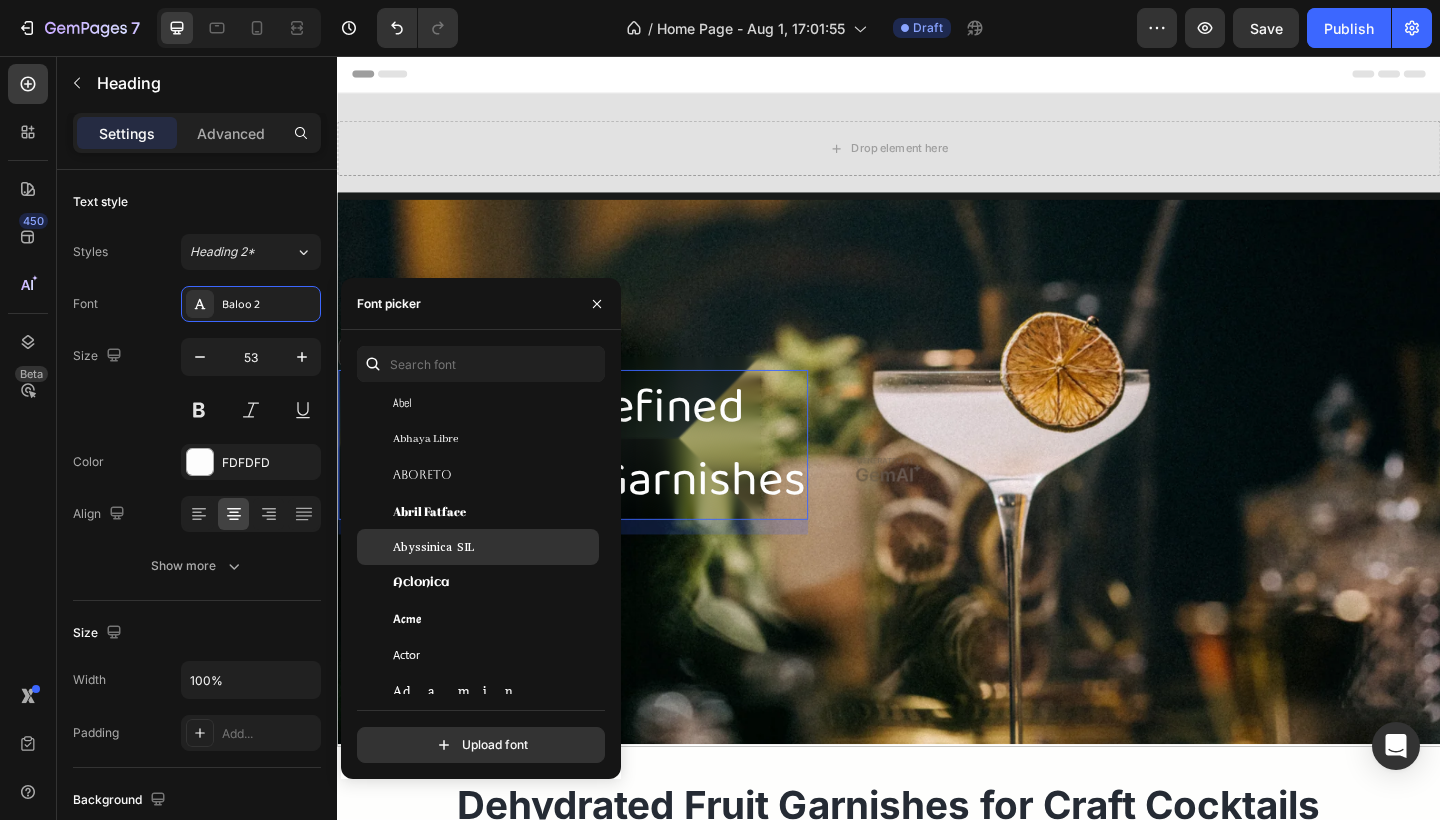 click on "Abyssinica SIL" at bounding box center [433, 547] 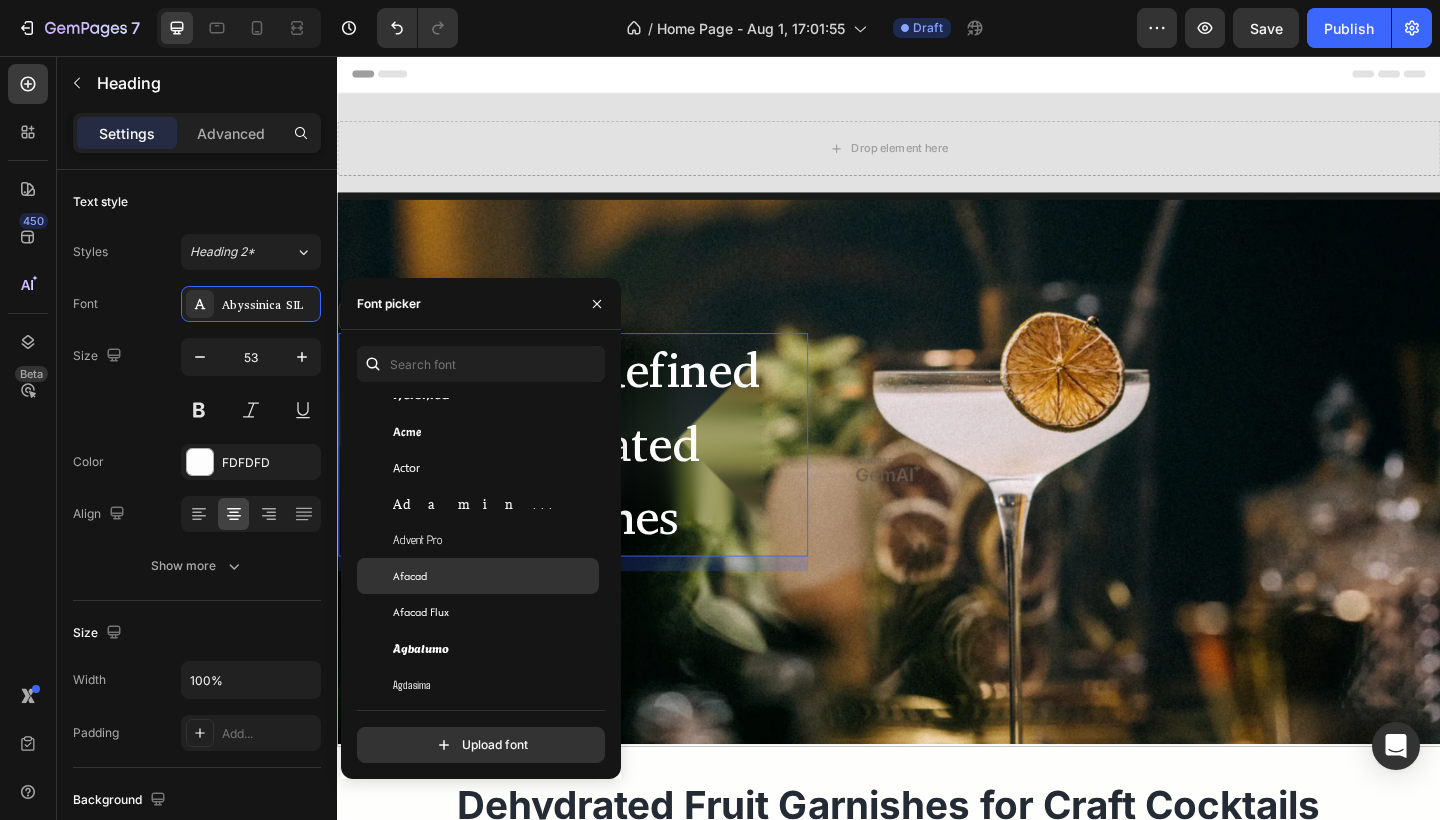 scroll, scrollTop: 720, scrollLeft: 0, axis: vertical 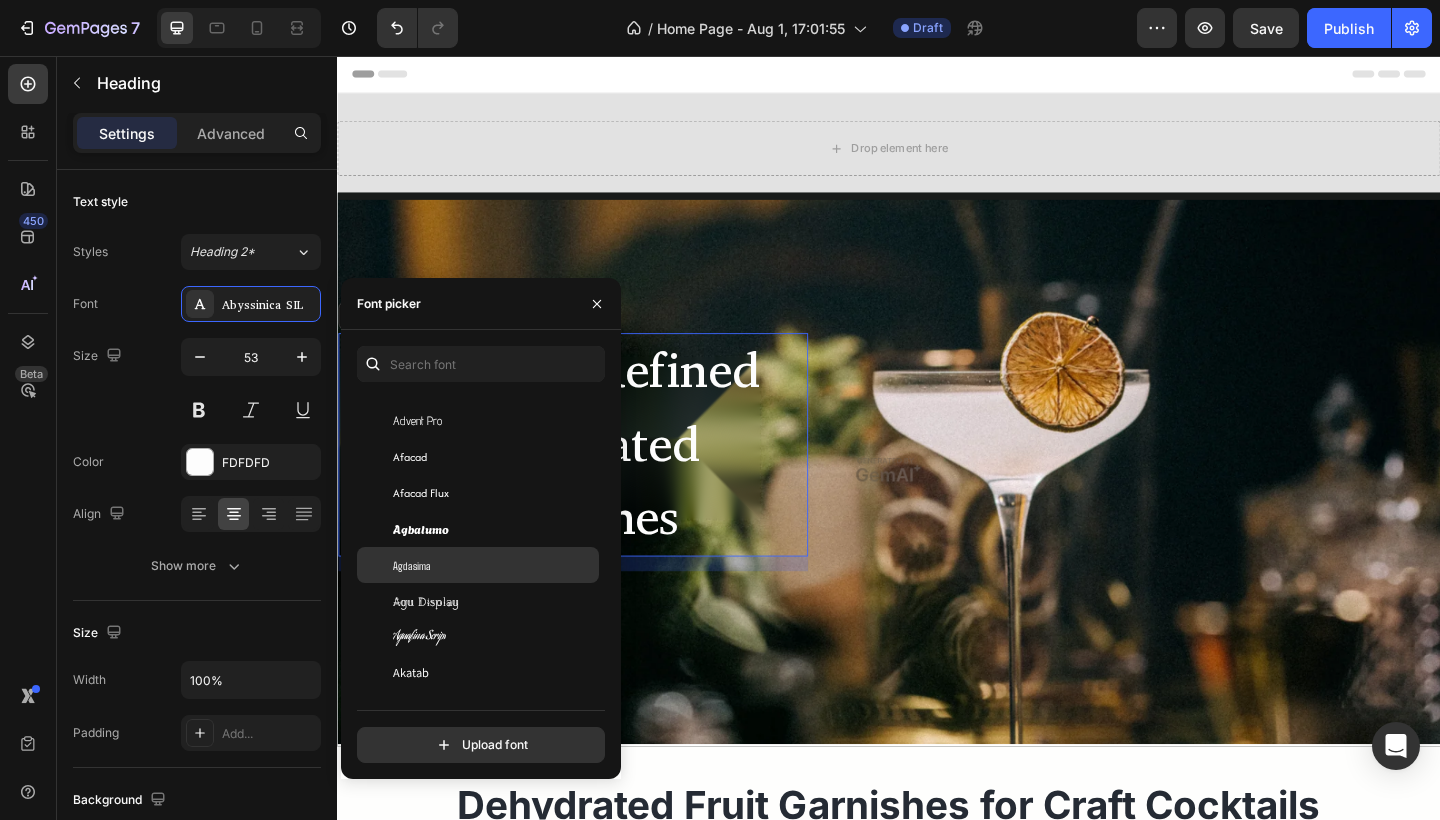 click on "Agdasima" at bounding box center (494, 565) 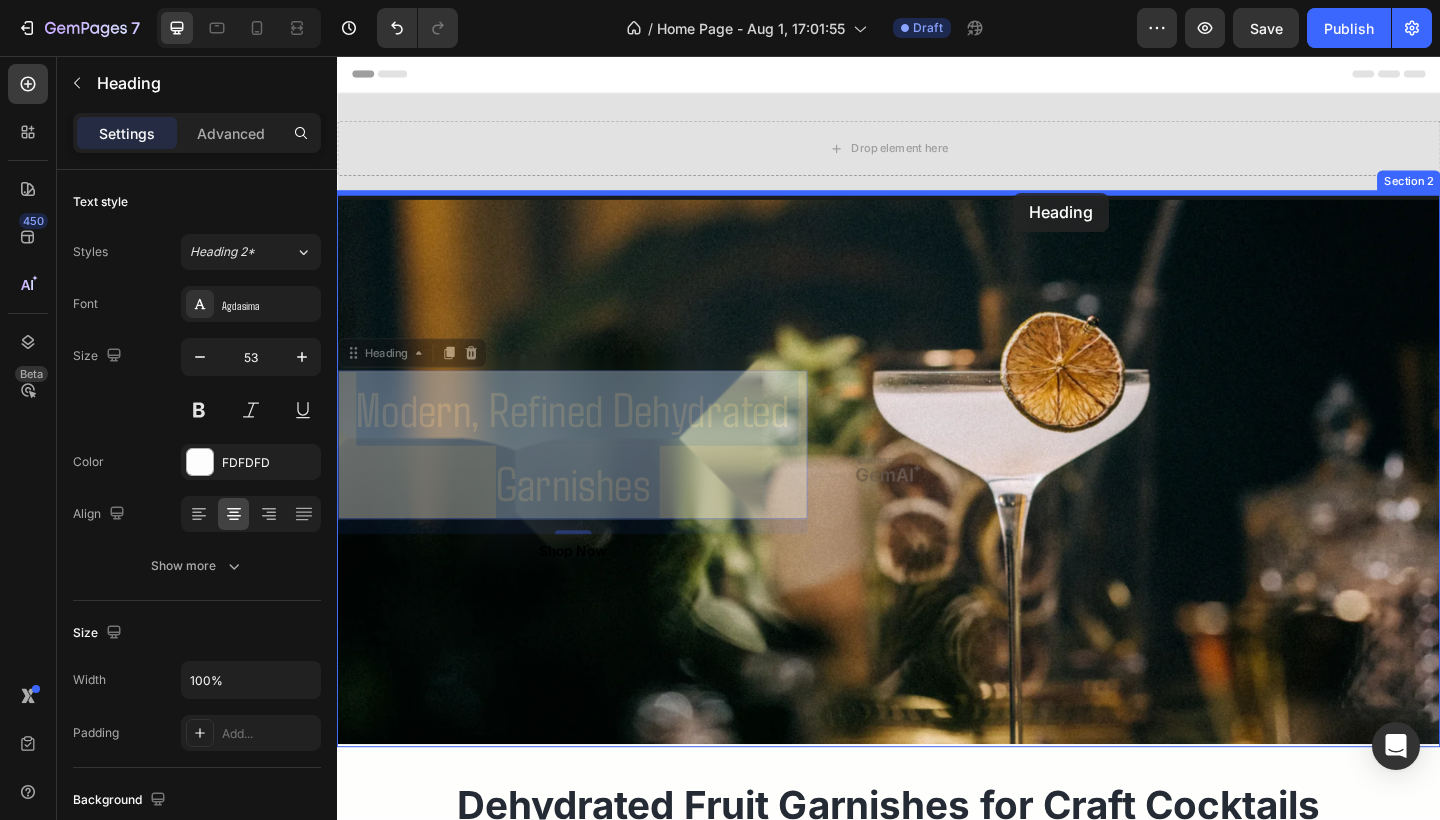 drag, startPoint x: 815, startPoint y: 428, endPoint x: 815, endPoint y: 381, distance: 47 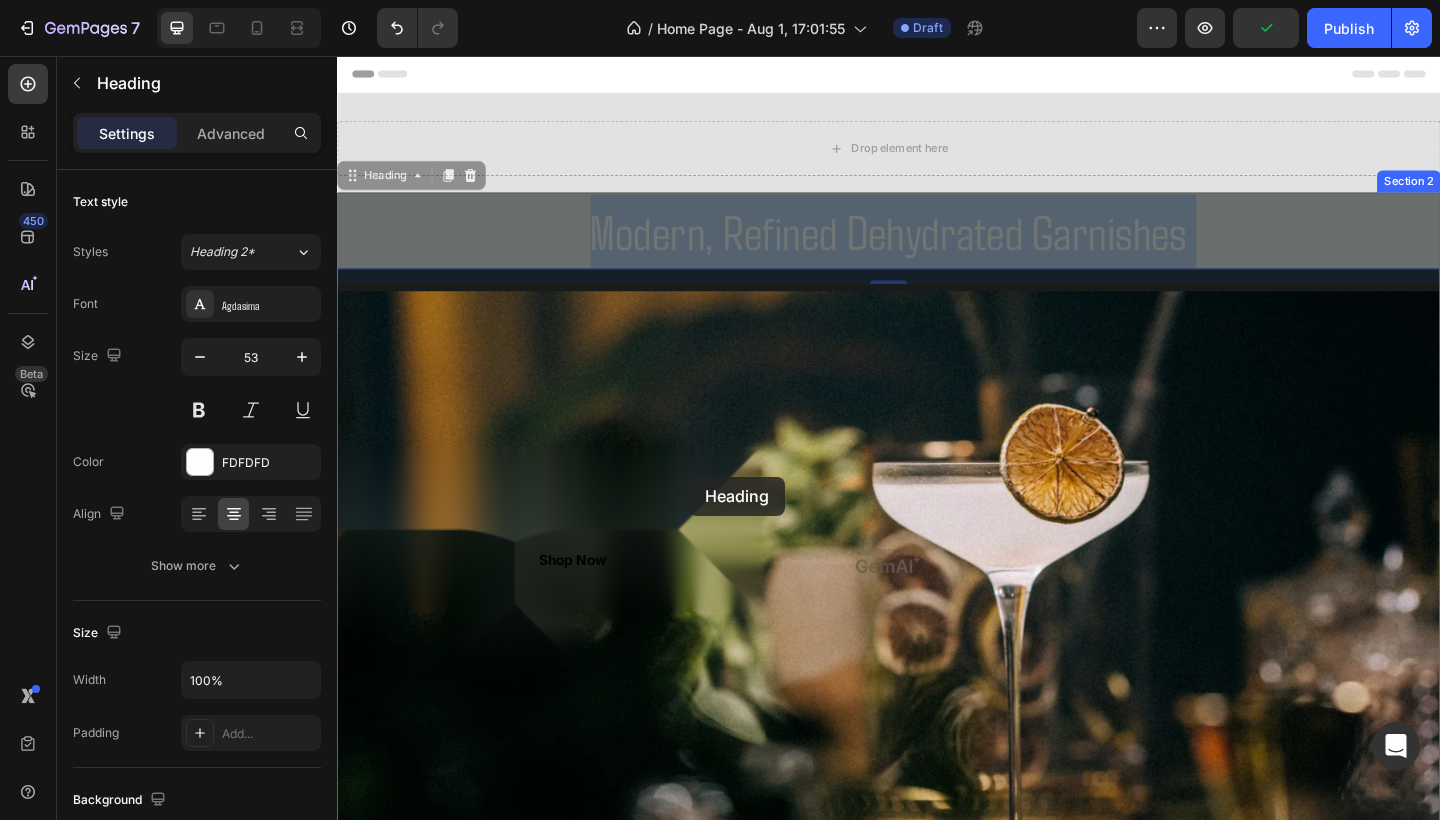 drag, startPoint x: 908, startPoint y: 254, endPoint x: 708, endPoint y: 522, distance: 334.40097 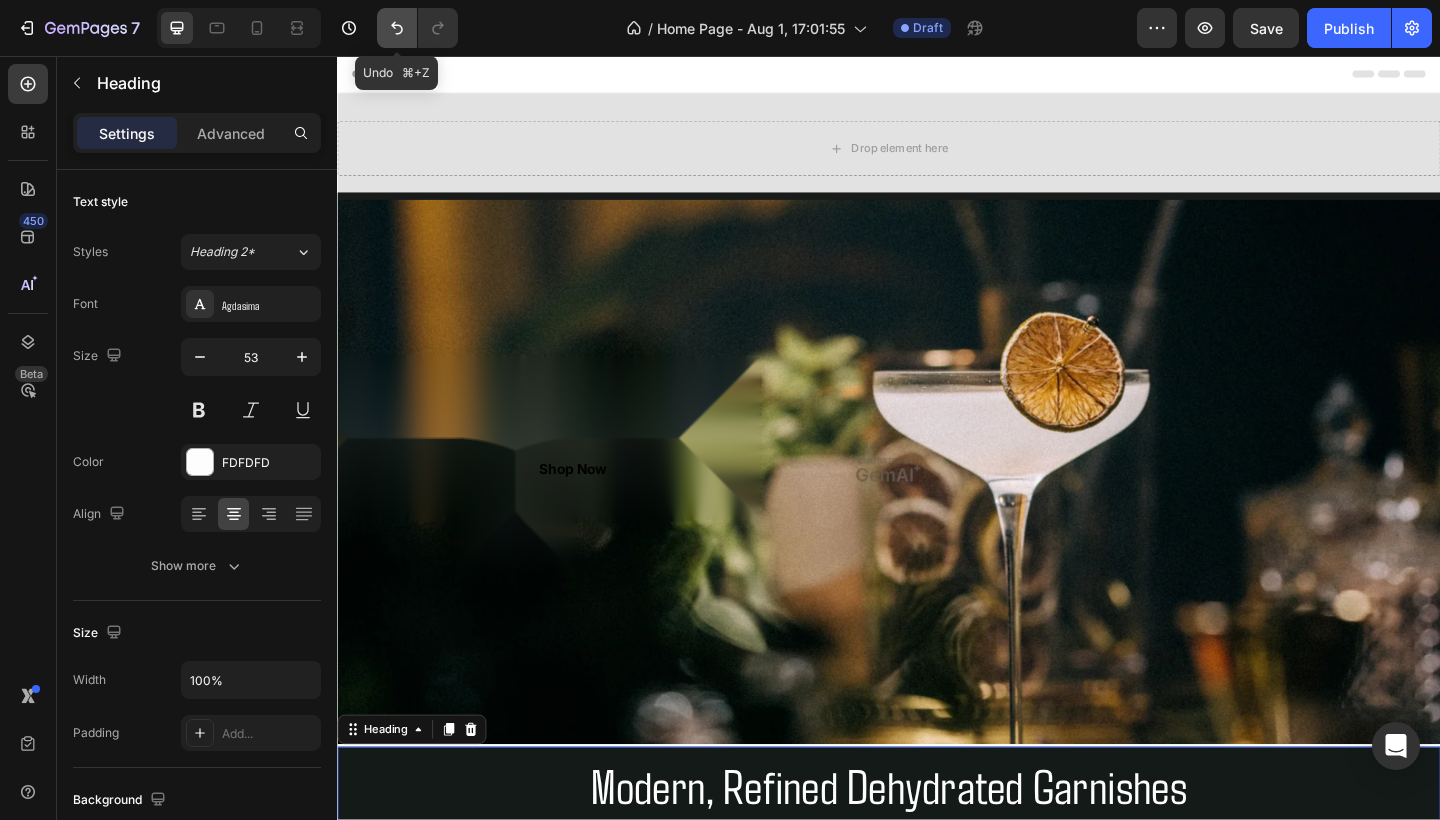 click 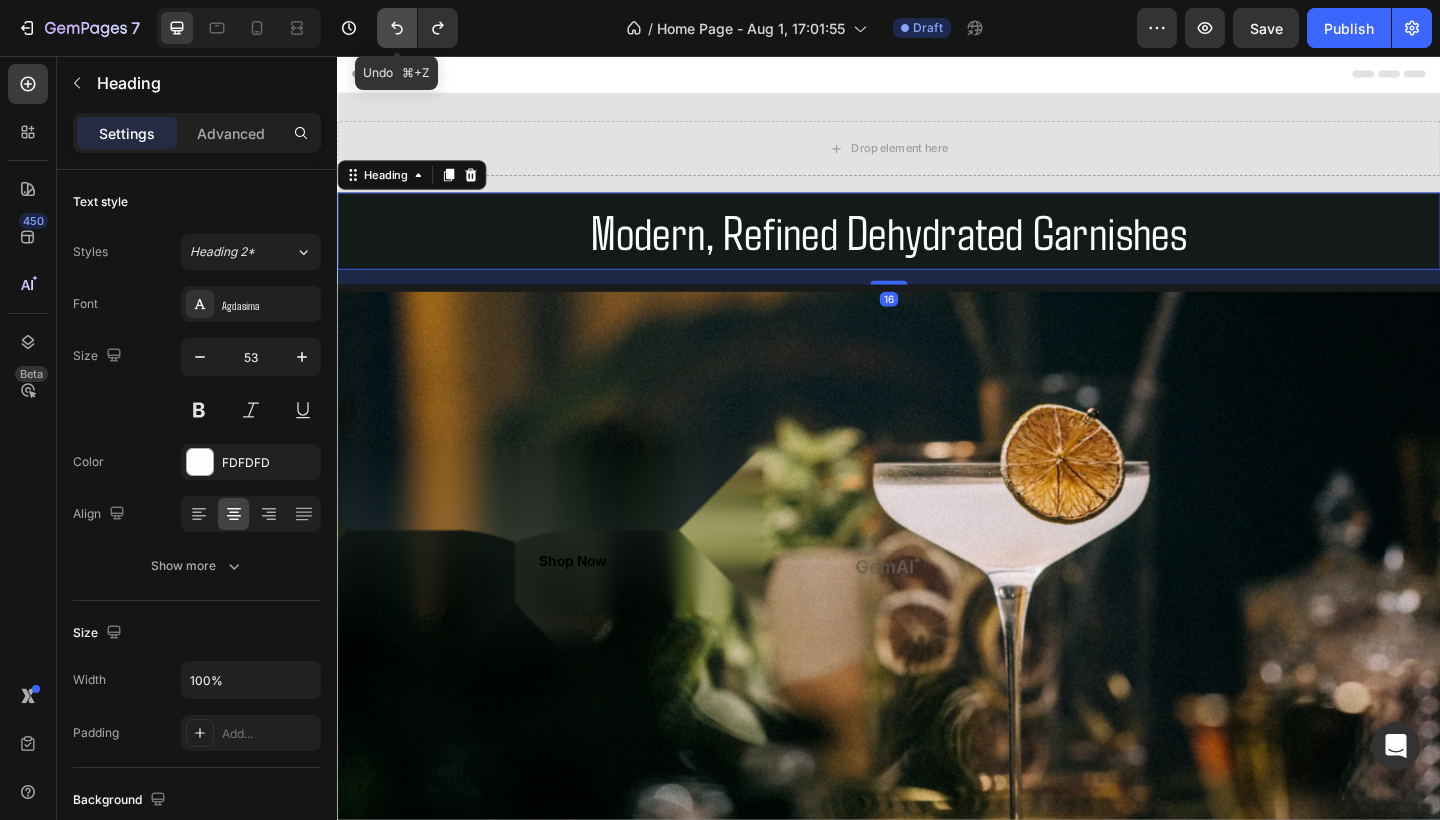 click 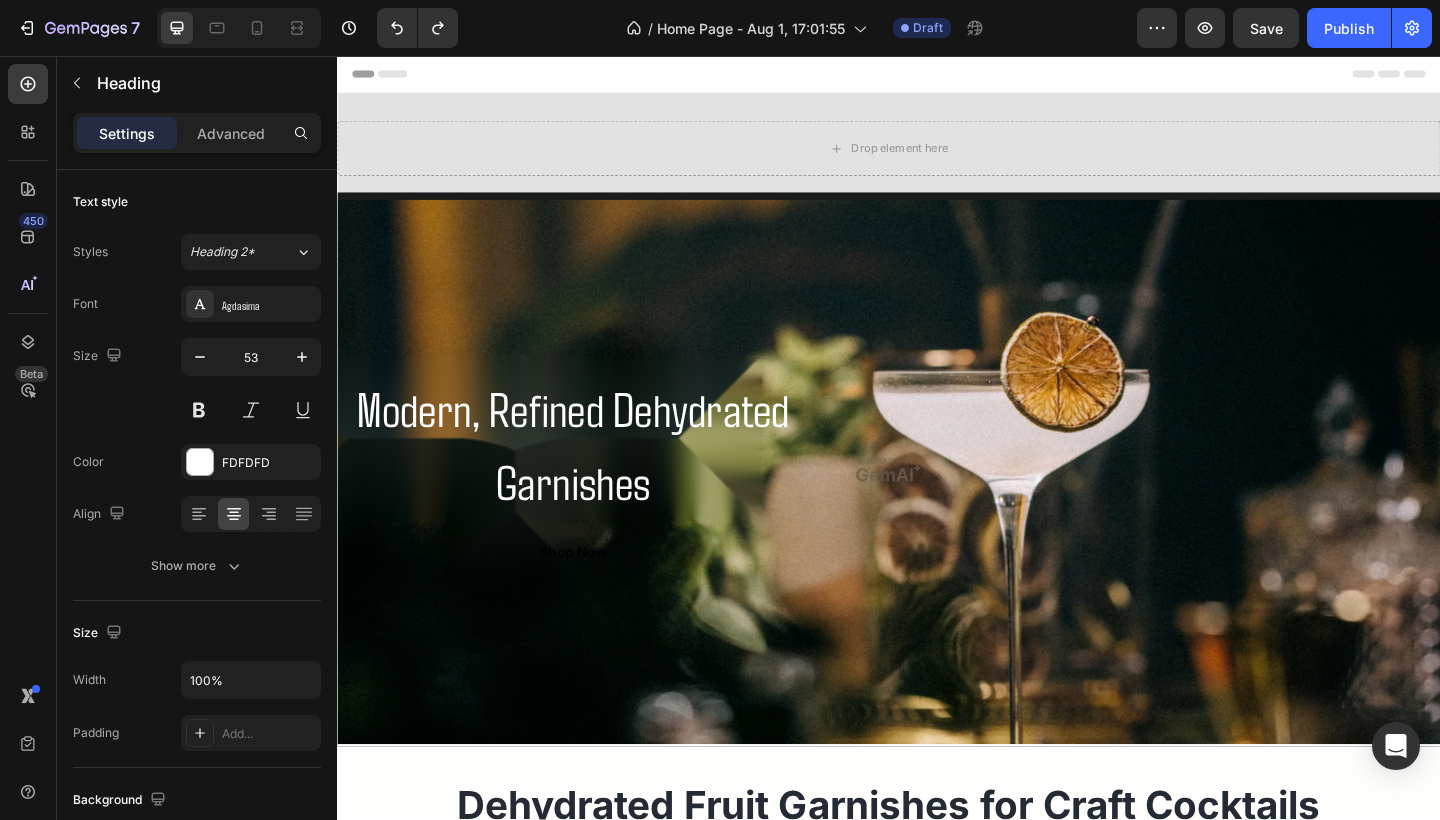 click on "Modern, Refined Dehydrated Garnishes" at bounding box center (593, 479) 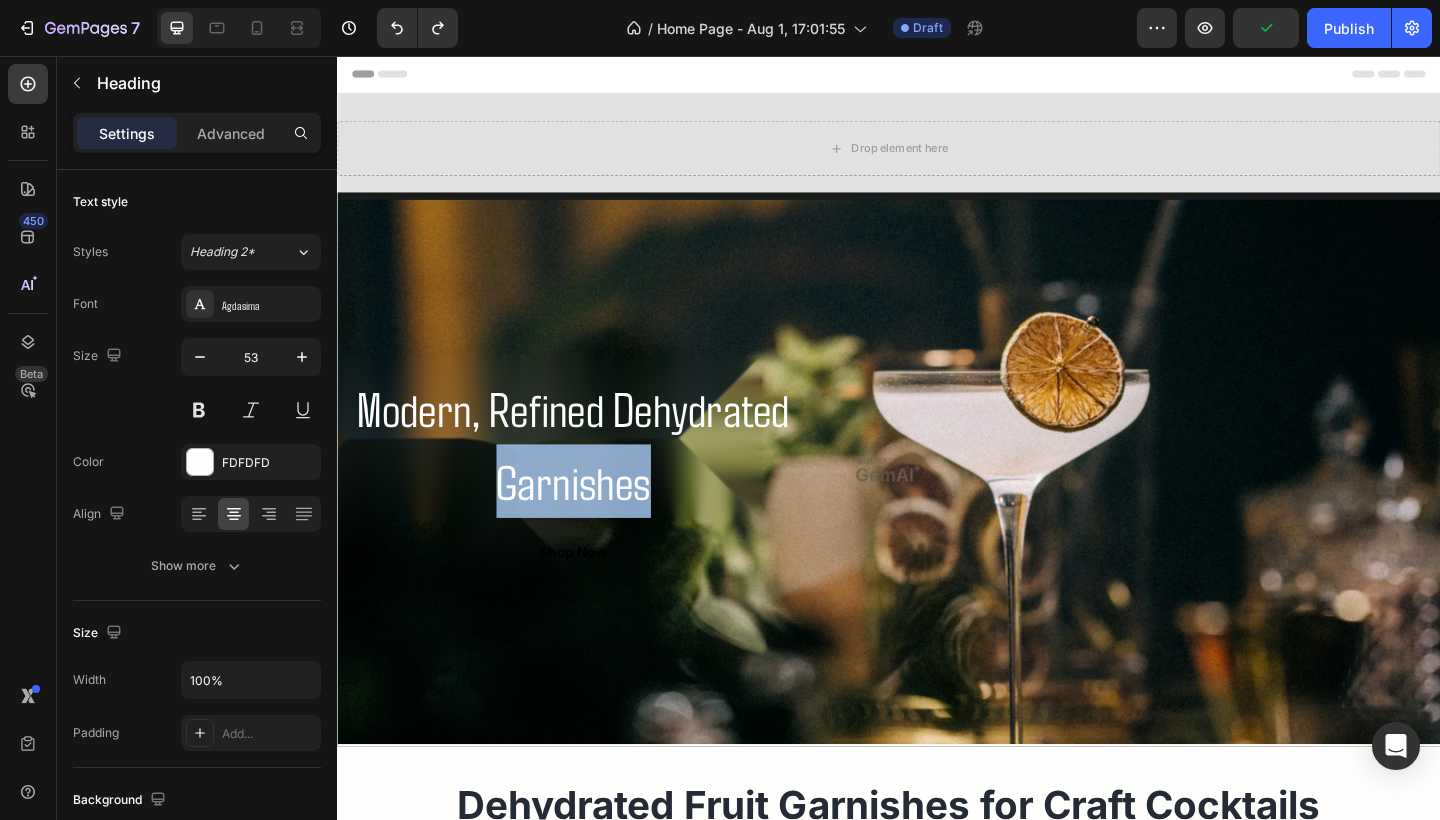 drag, startPoint x: 712, startPoint y: 502, endPoint x: 816, endPoint y: 461, distance: 111.78998 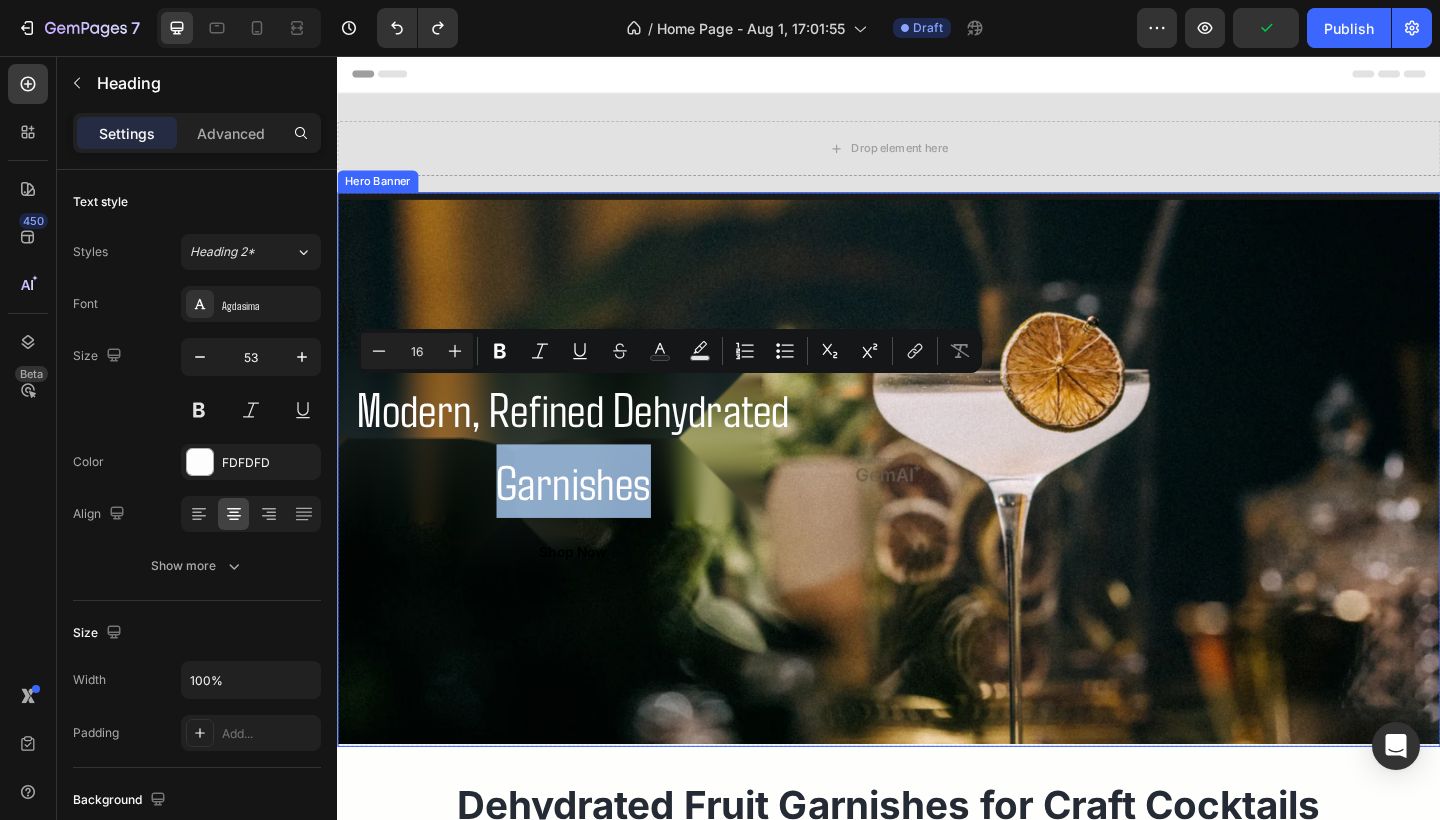 click at bounding box center [937, 506] 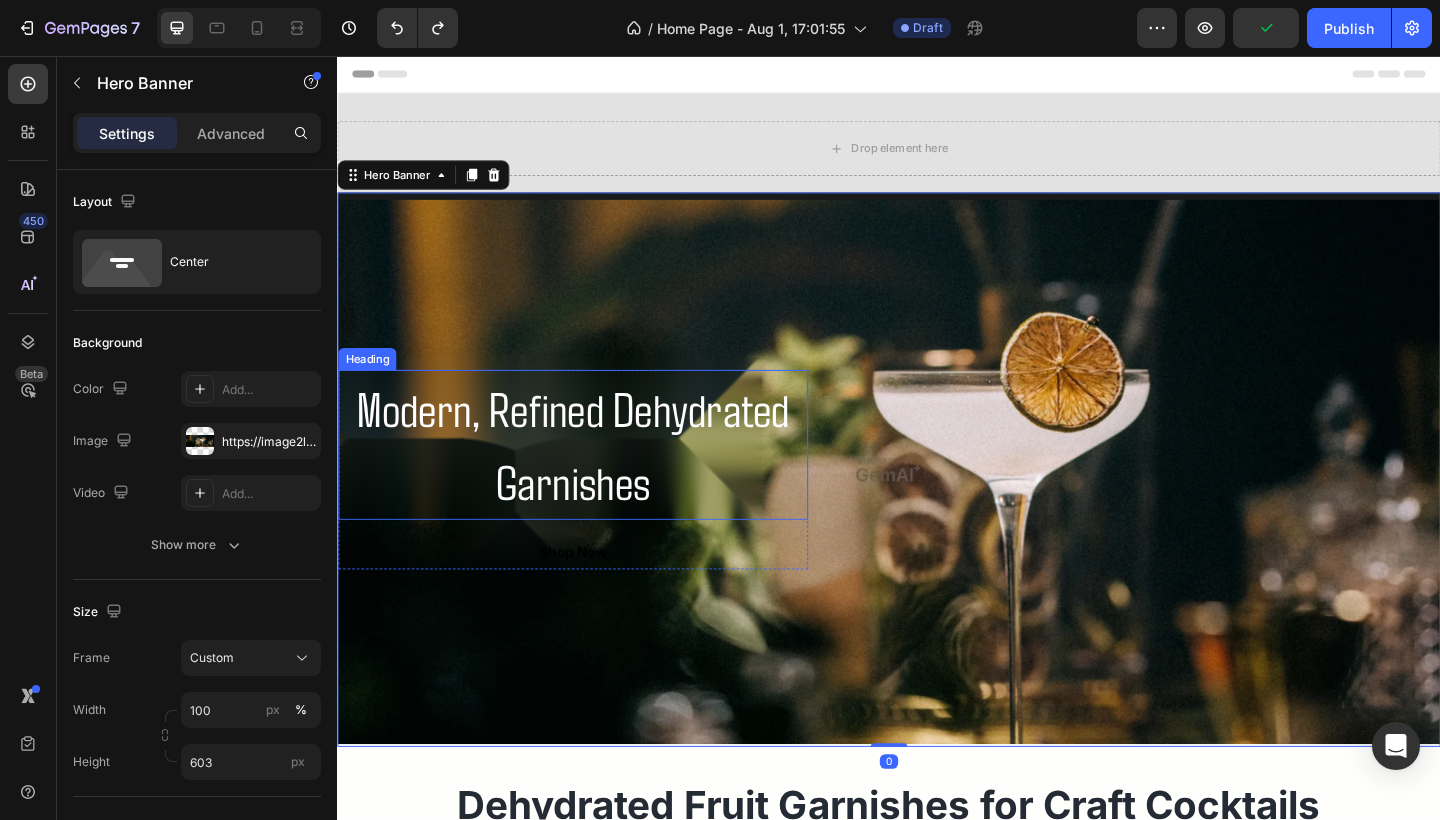 click on "Modern, Refined Dehydrated Garnishes" at bounding box center [593, 479] 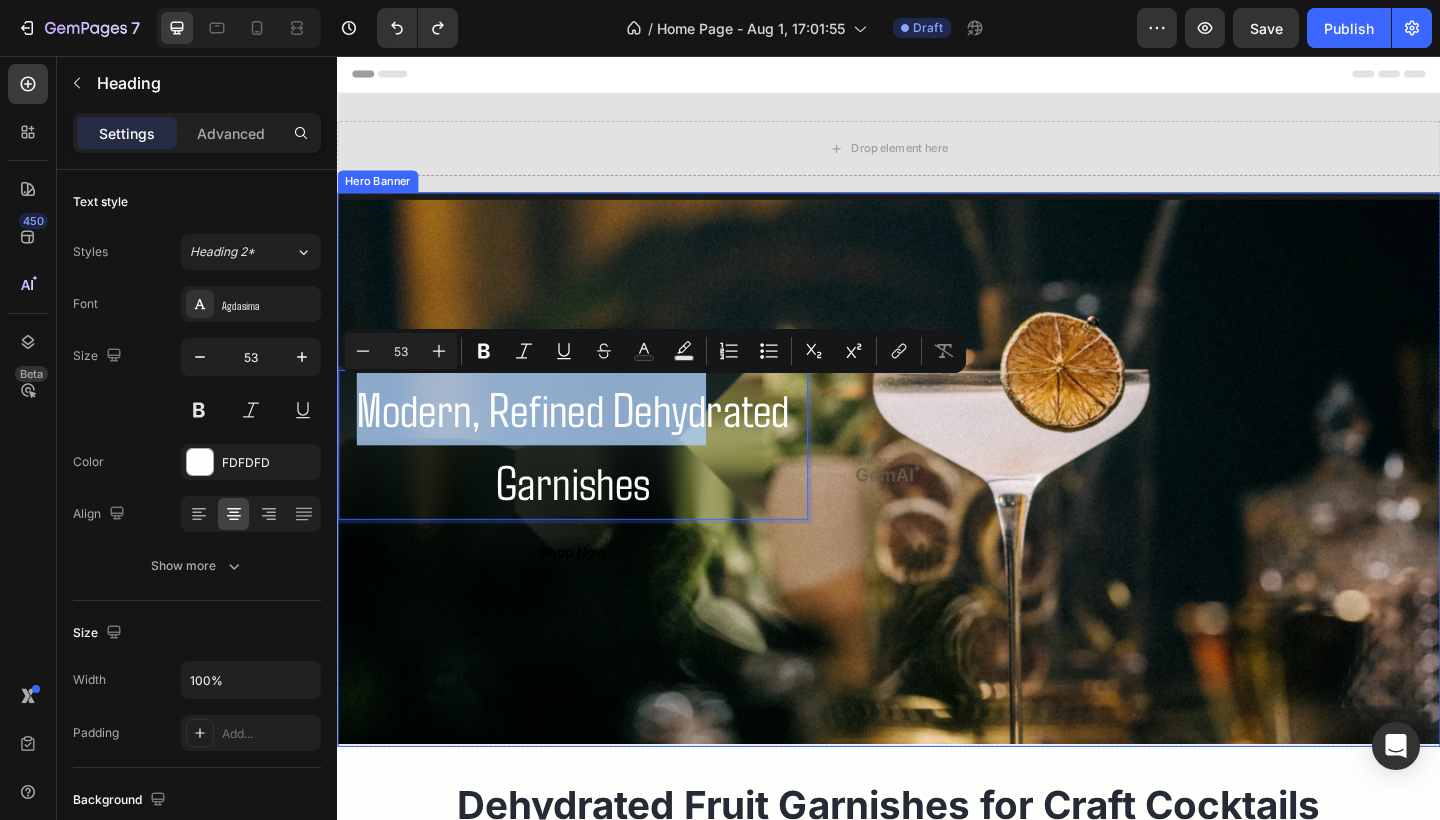 drag, startPoint x: 741, startPoint y: 412, endPoint x: 748, endPoint y: 552, distance: 140.1749 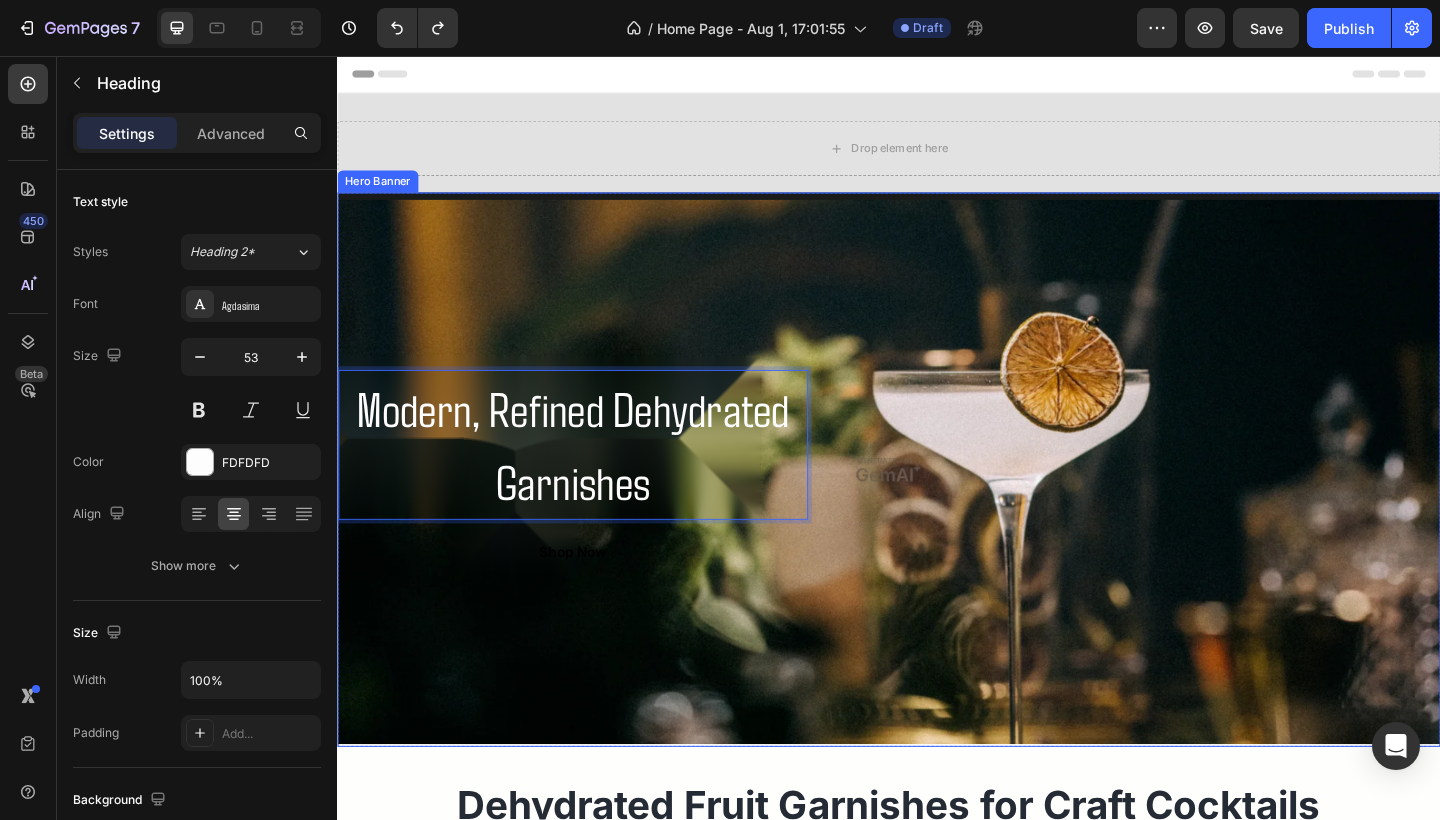 drag, startPoint x: 757, startPoint y: 524, endPoint x: 965, endPoint y: 536, distance: 208.34587 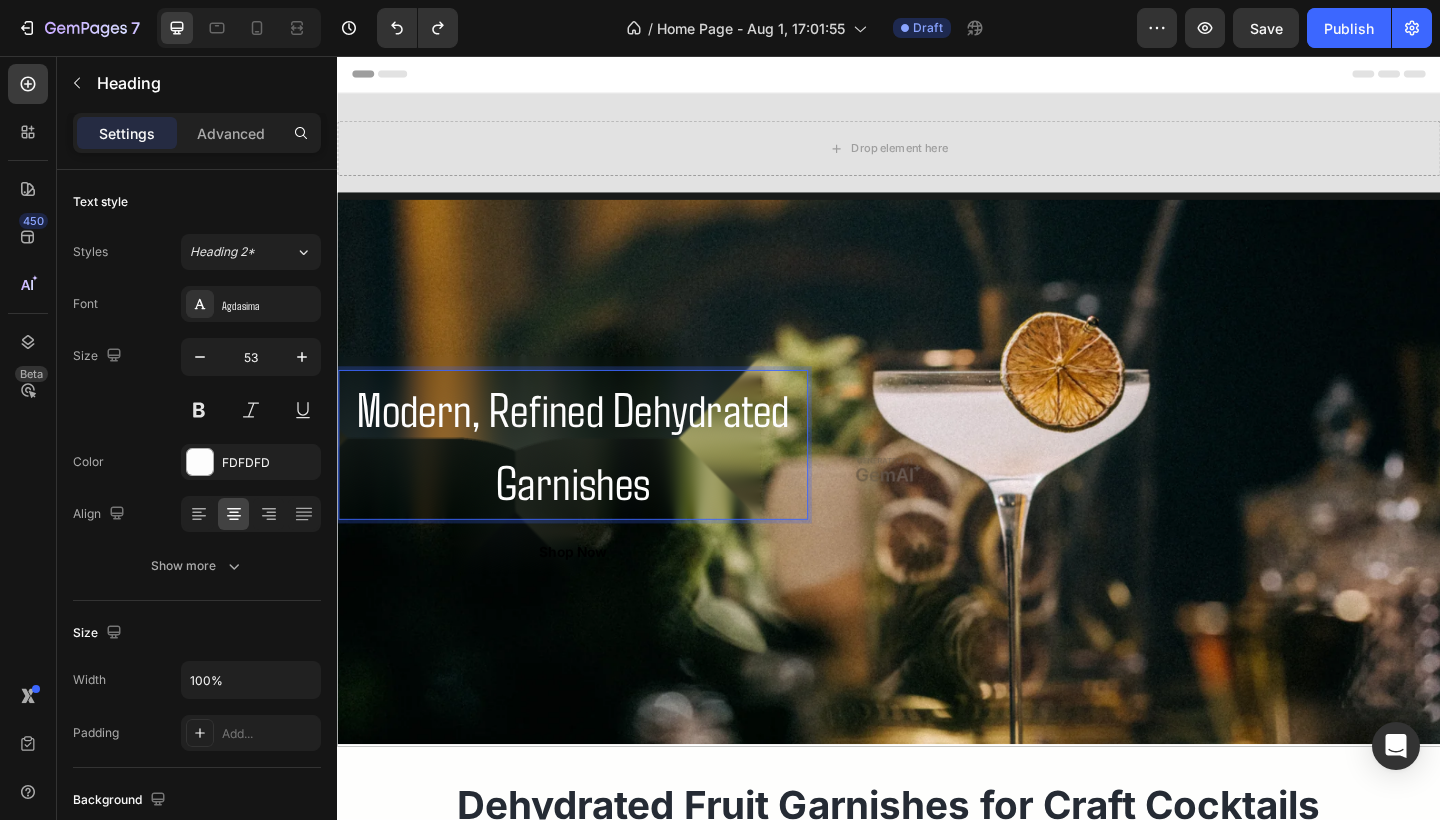 click on "Modern, Refined Dehydrated Garnishes" at bounding box center (593, 479) 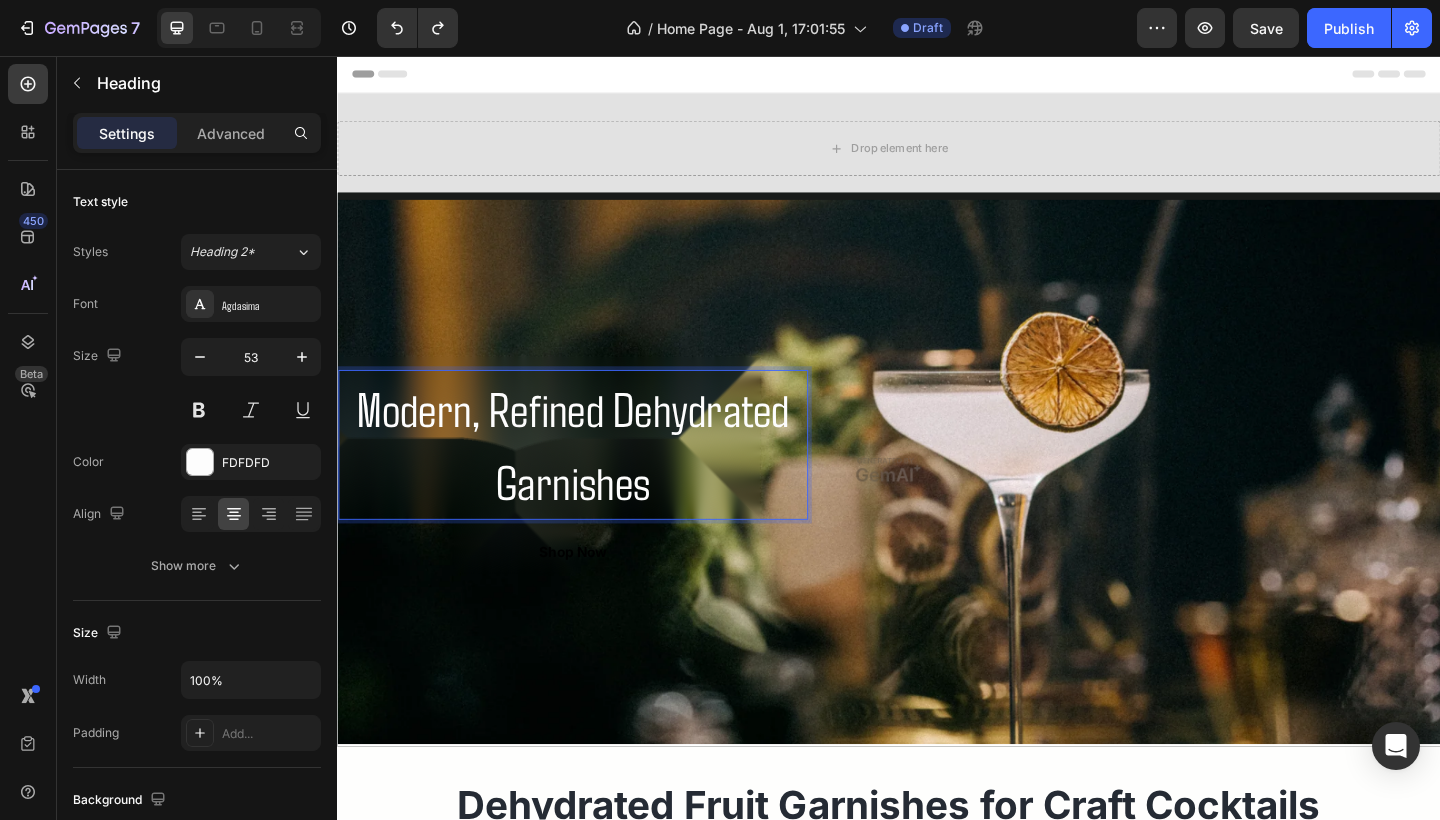 drag, startPoint x: 825, startPoint y: 514, endPoint x: 752, endPoint y: 536, distance: 76.243034 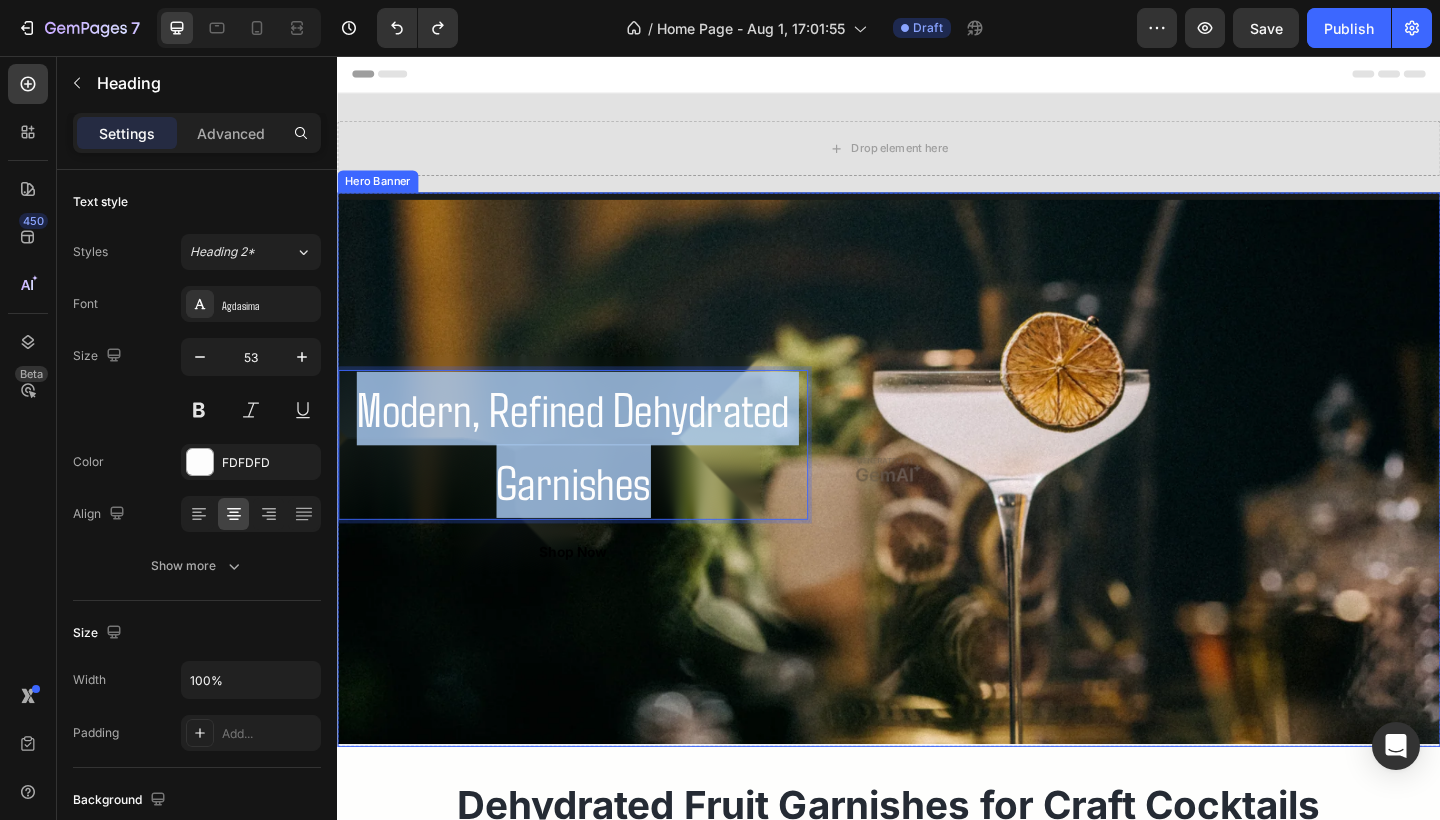 drag, startPoint x: 752, startPoint y: 536, endPoint x: 984, endPoint y: 381, distance: 279.01434 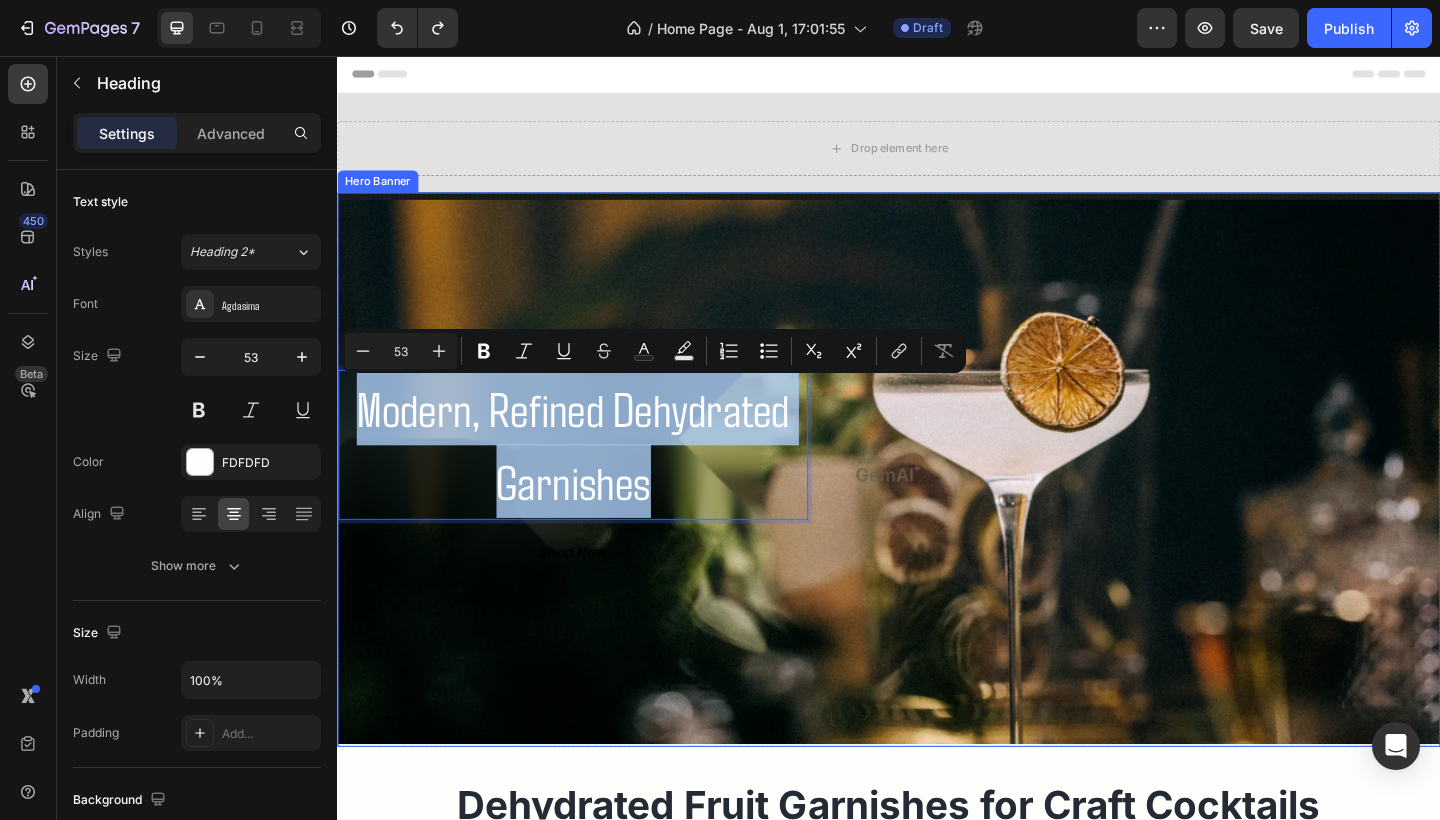 click at bounding box center (937, 506) 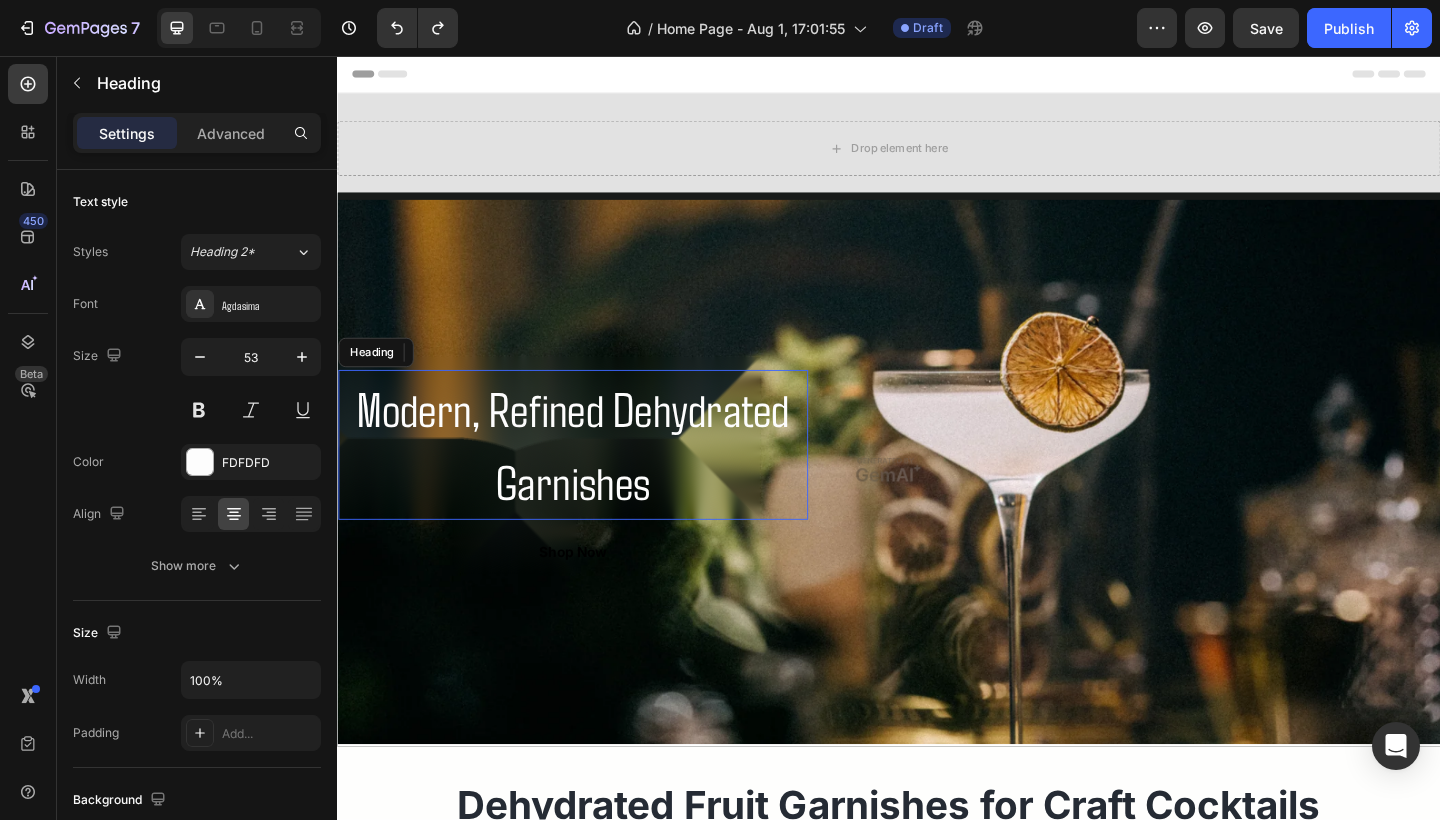click on "Modern, Refined Dehydrated Garnishes" at bounding box center (593, 479) 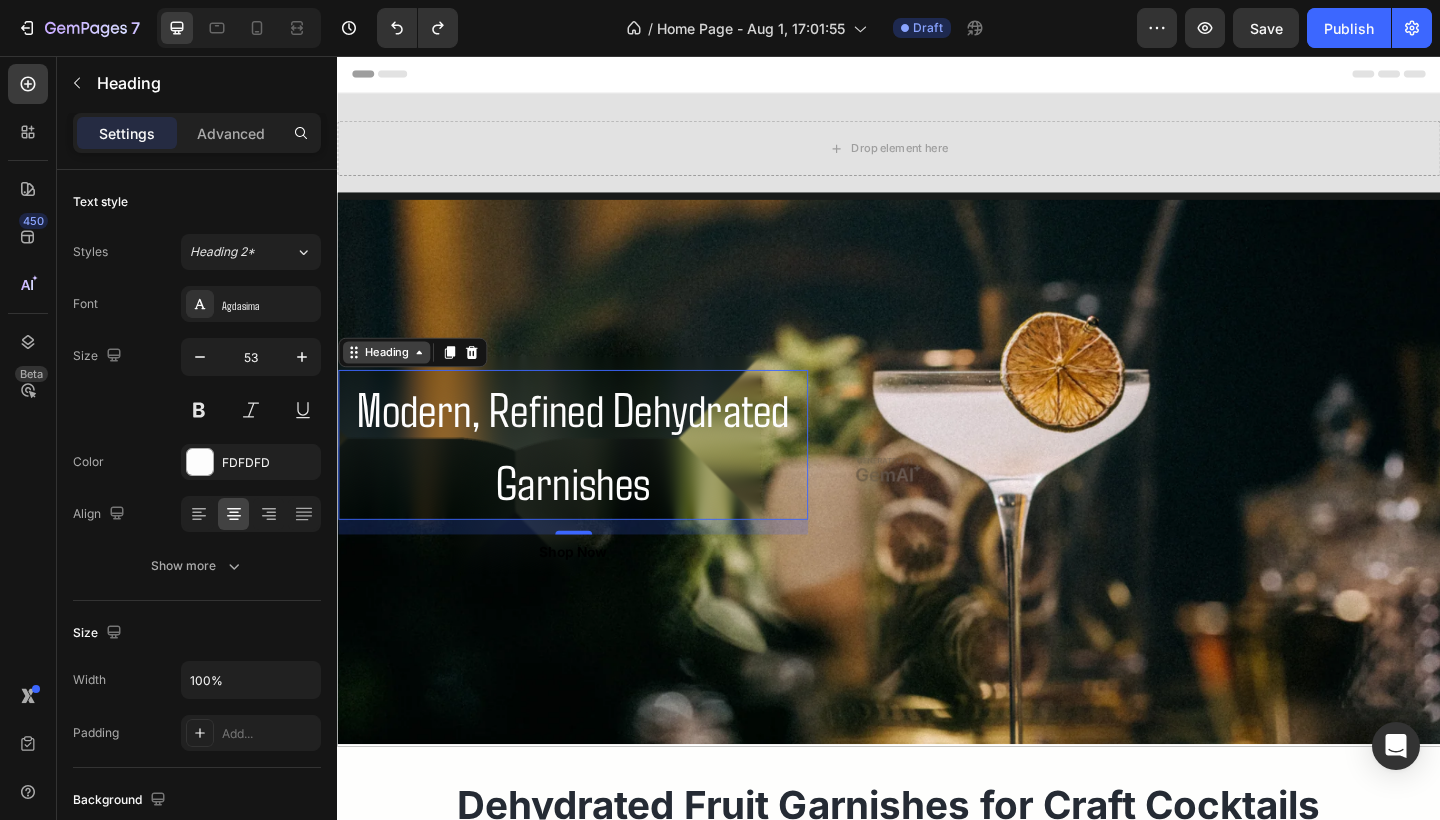 click on "Heading" at bounding box center (390, 379) 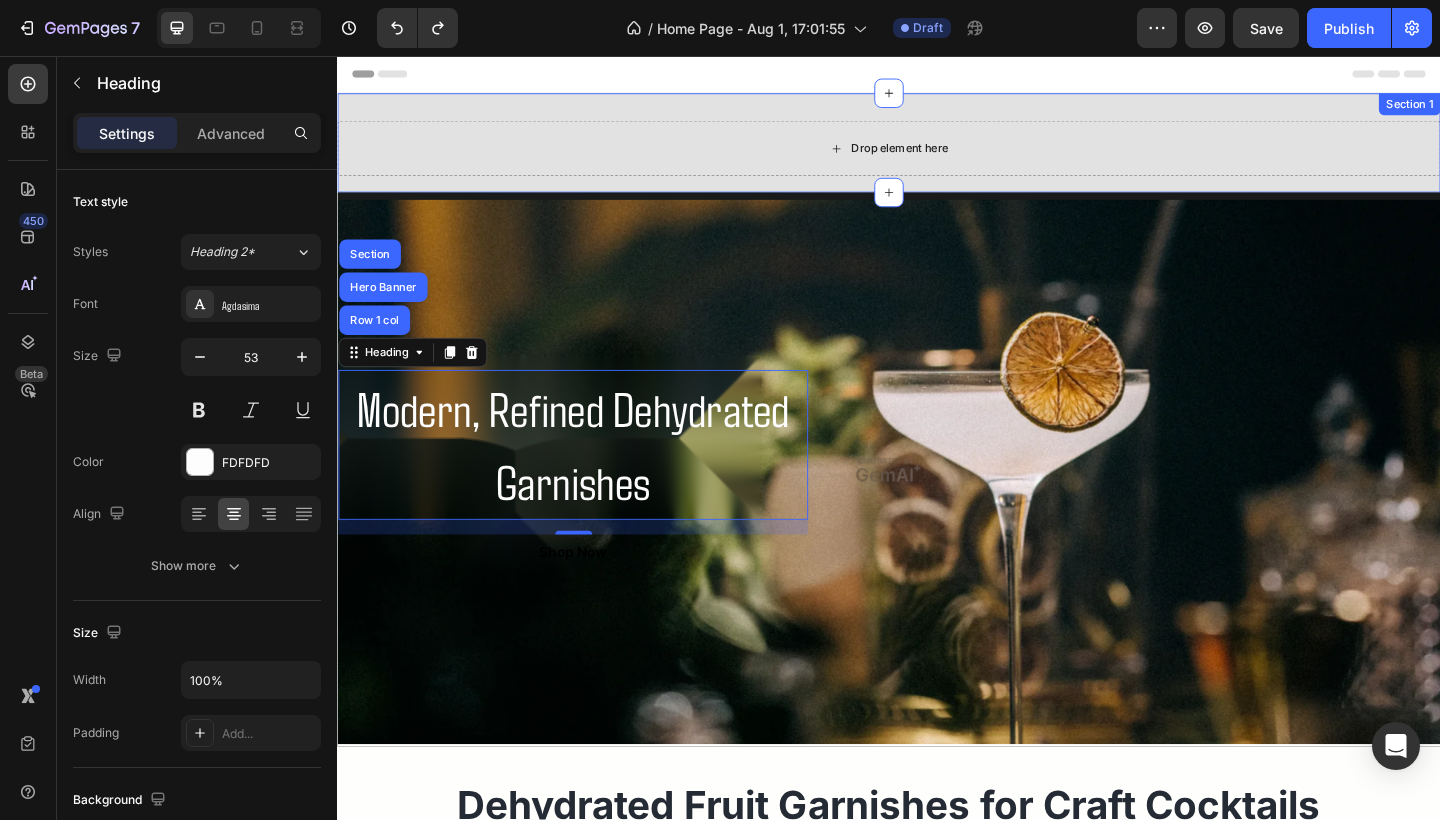 click on "Drop element here" at bounding box center (937, 157) 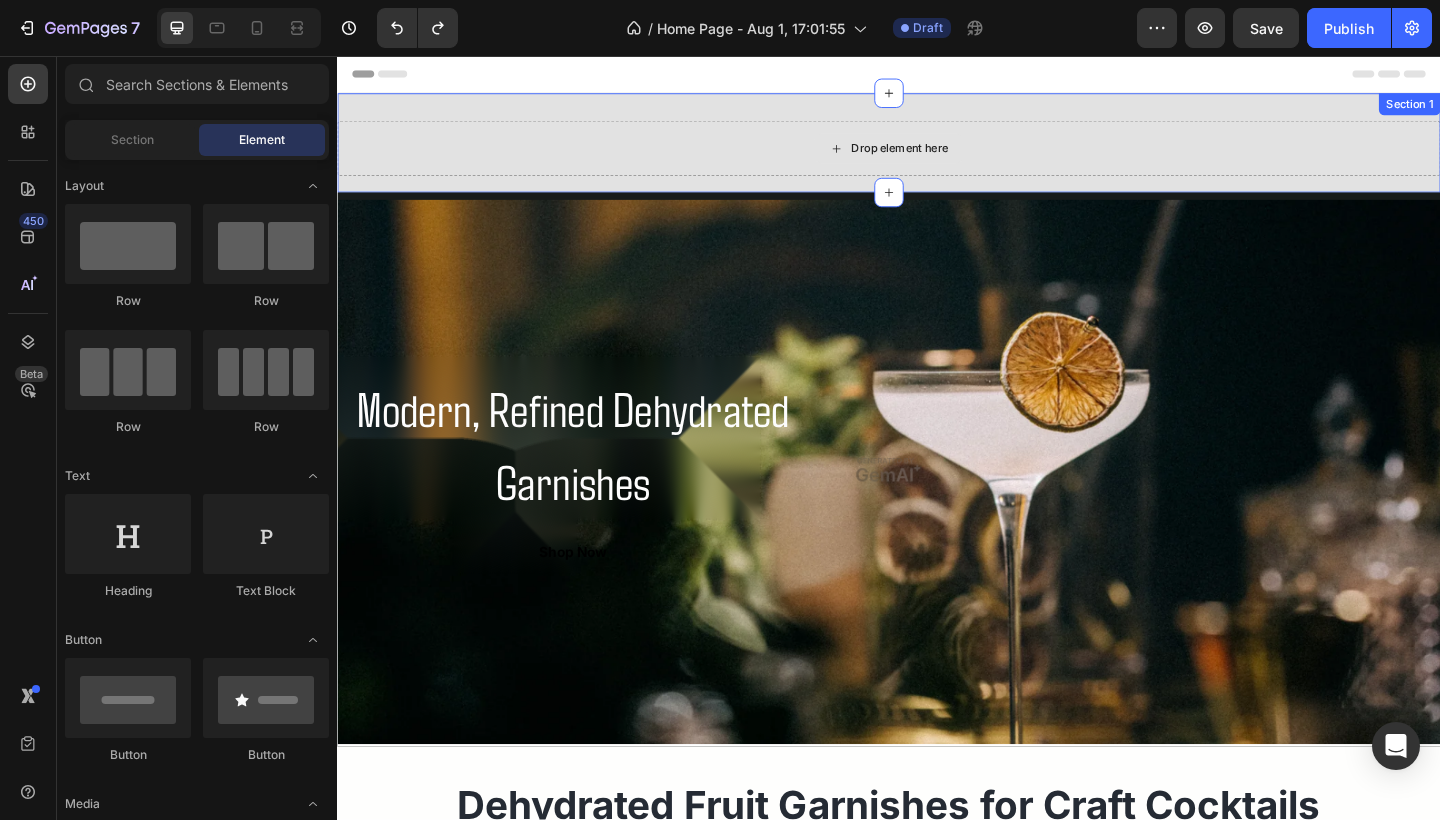 click on "Drop element here" at bounding box center [937, 157] 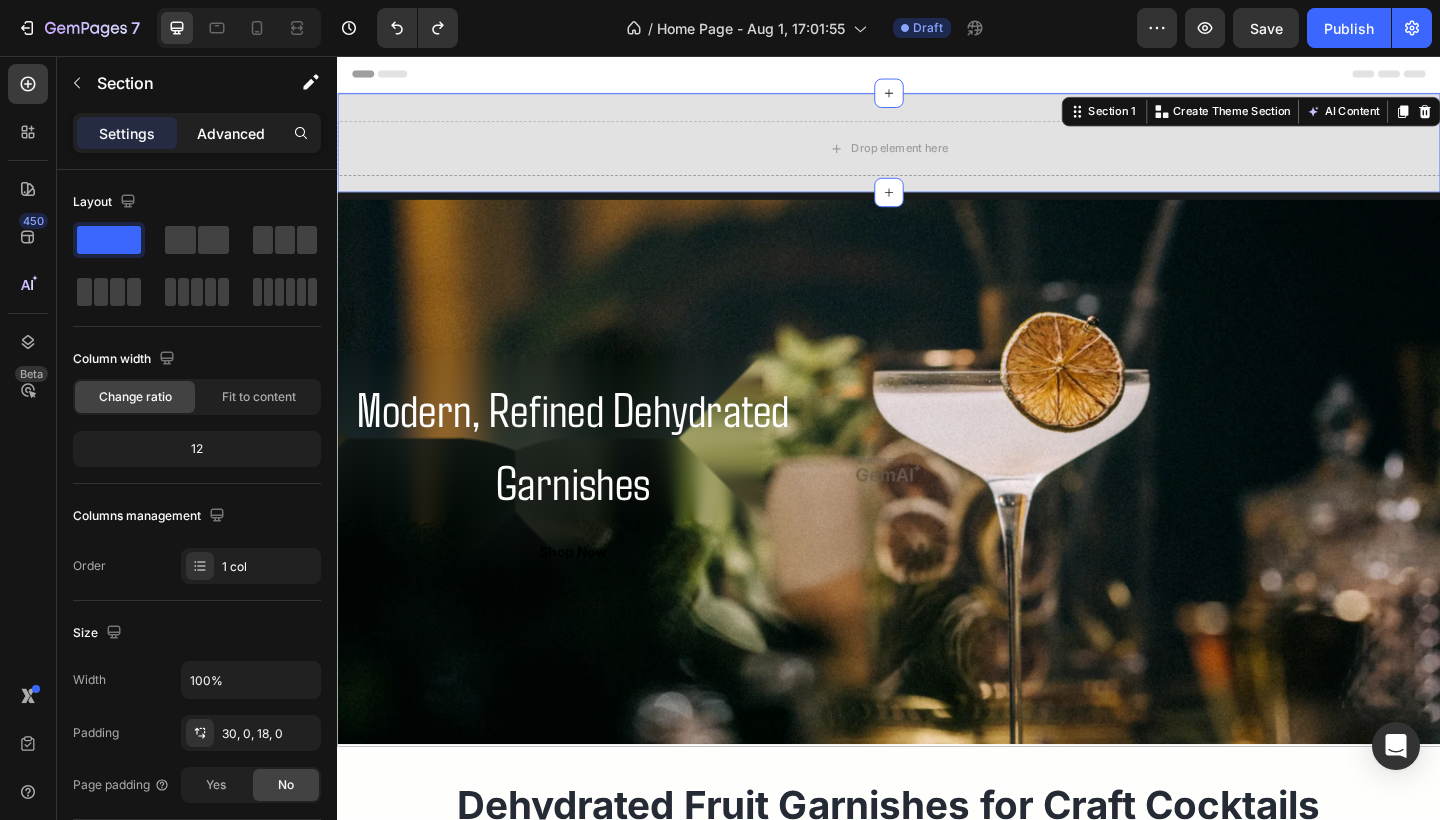click on "Advanced" at bounding box center (231, 133) 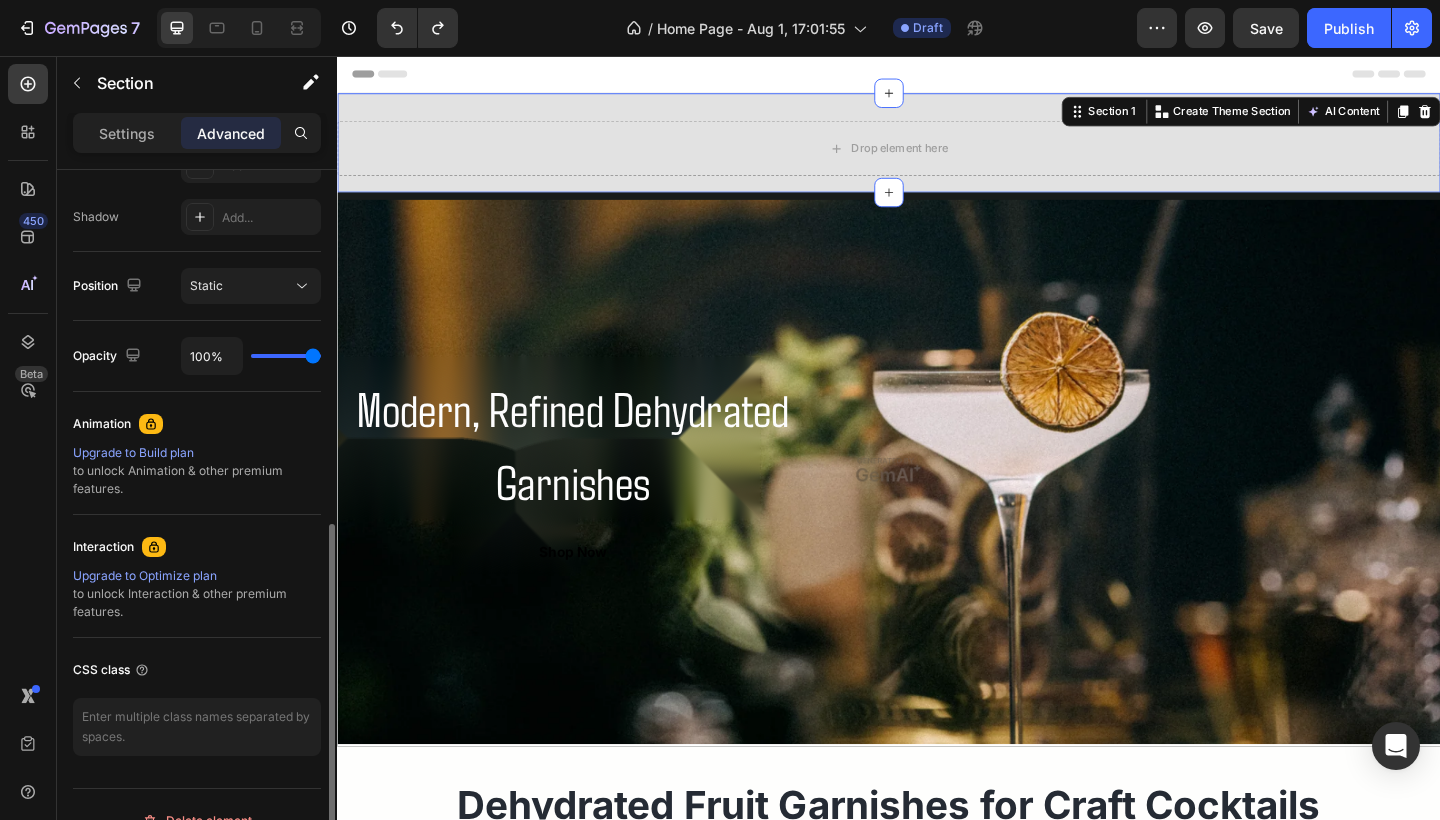 scroll, scrollTop: 665, scrollLeft: 0, axis: vertical 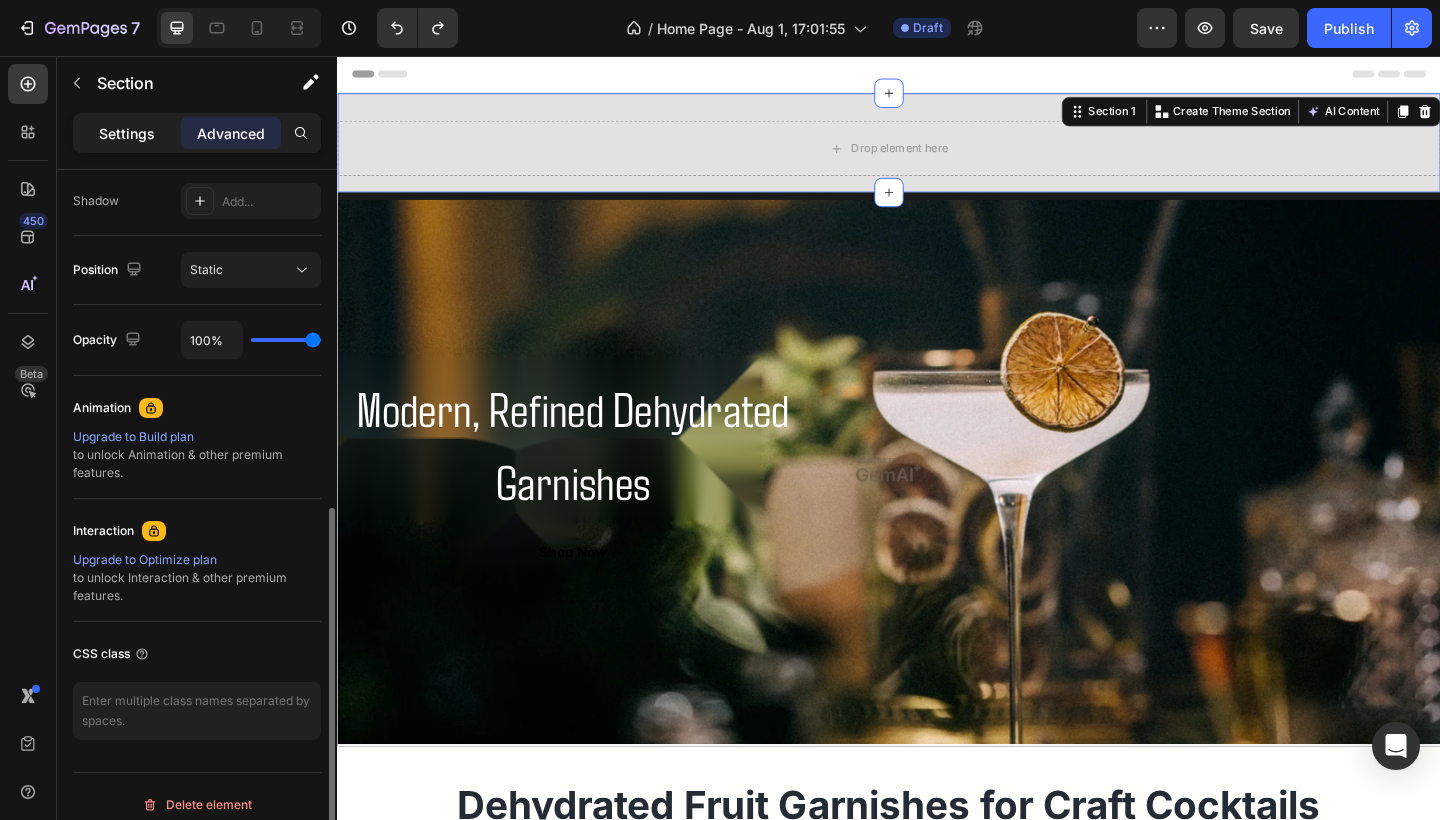 click on "Settings" at bounding box center (127, 133) 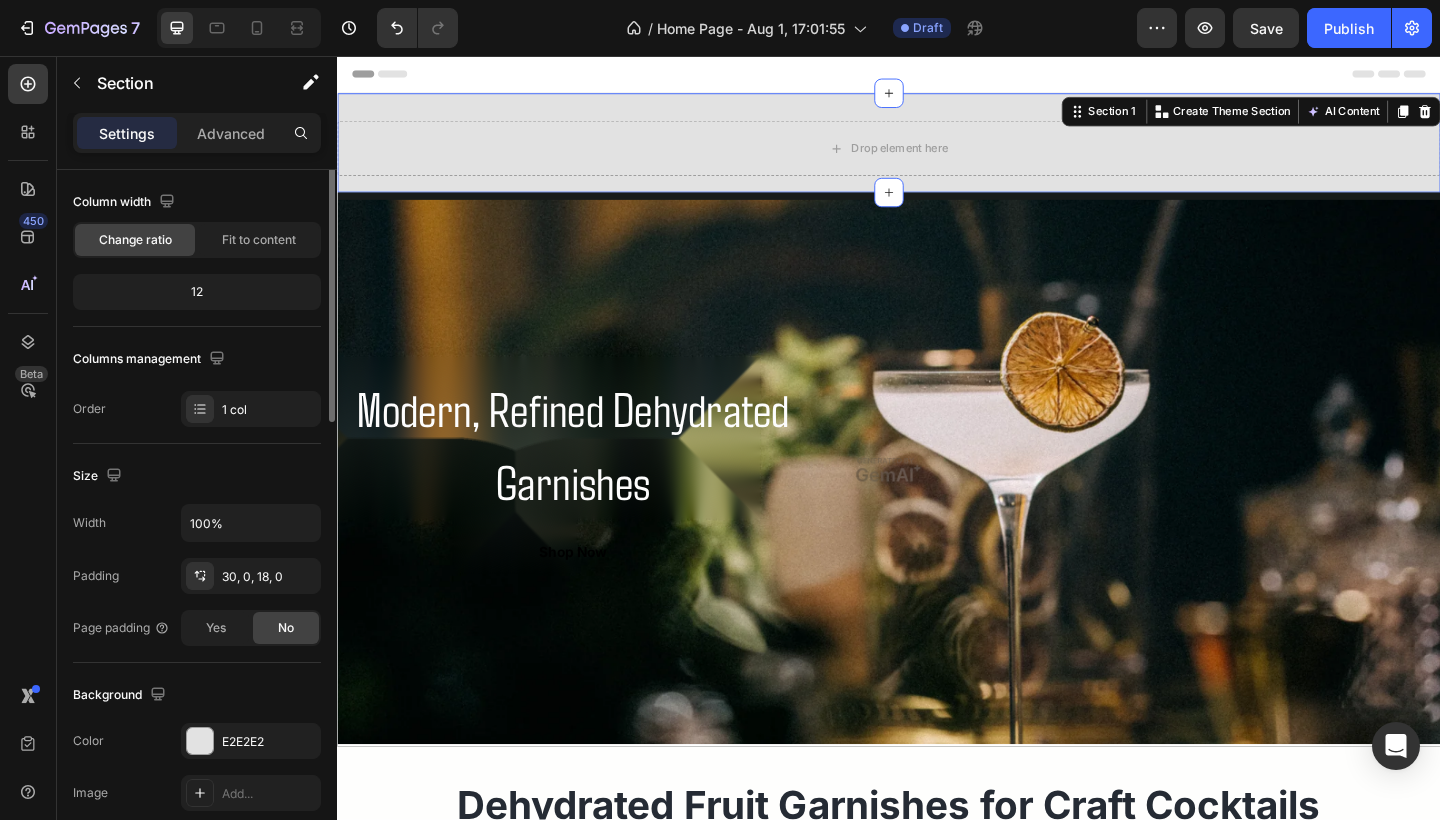 scroll, scrollTop: 0, scrollLeft: 0, axis: both 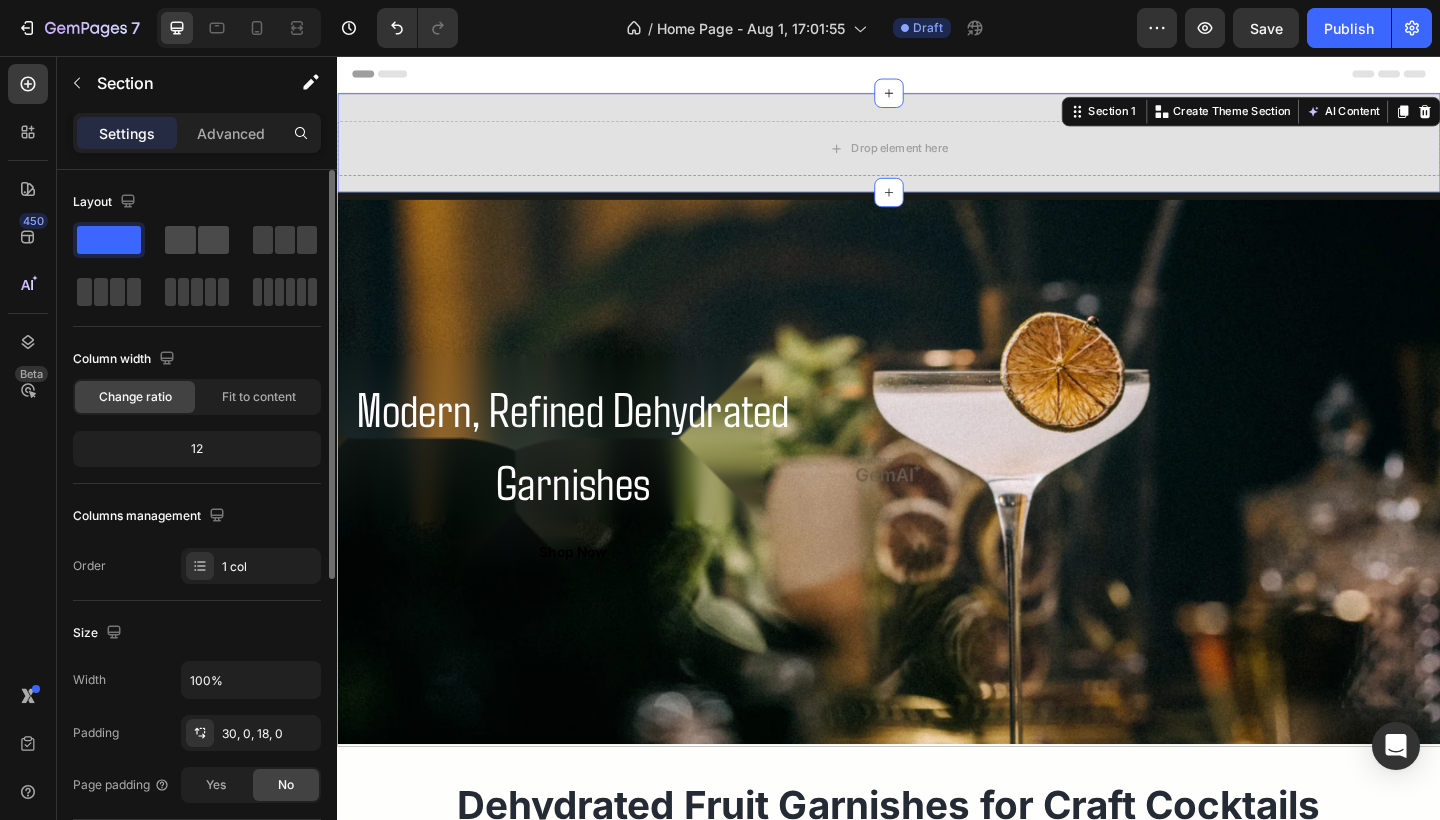 click 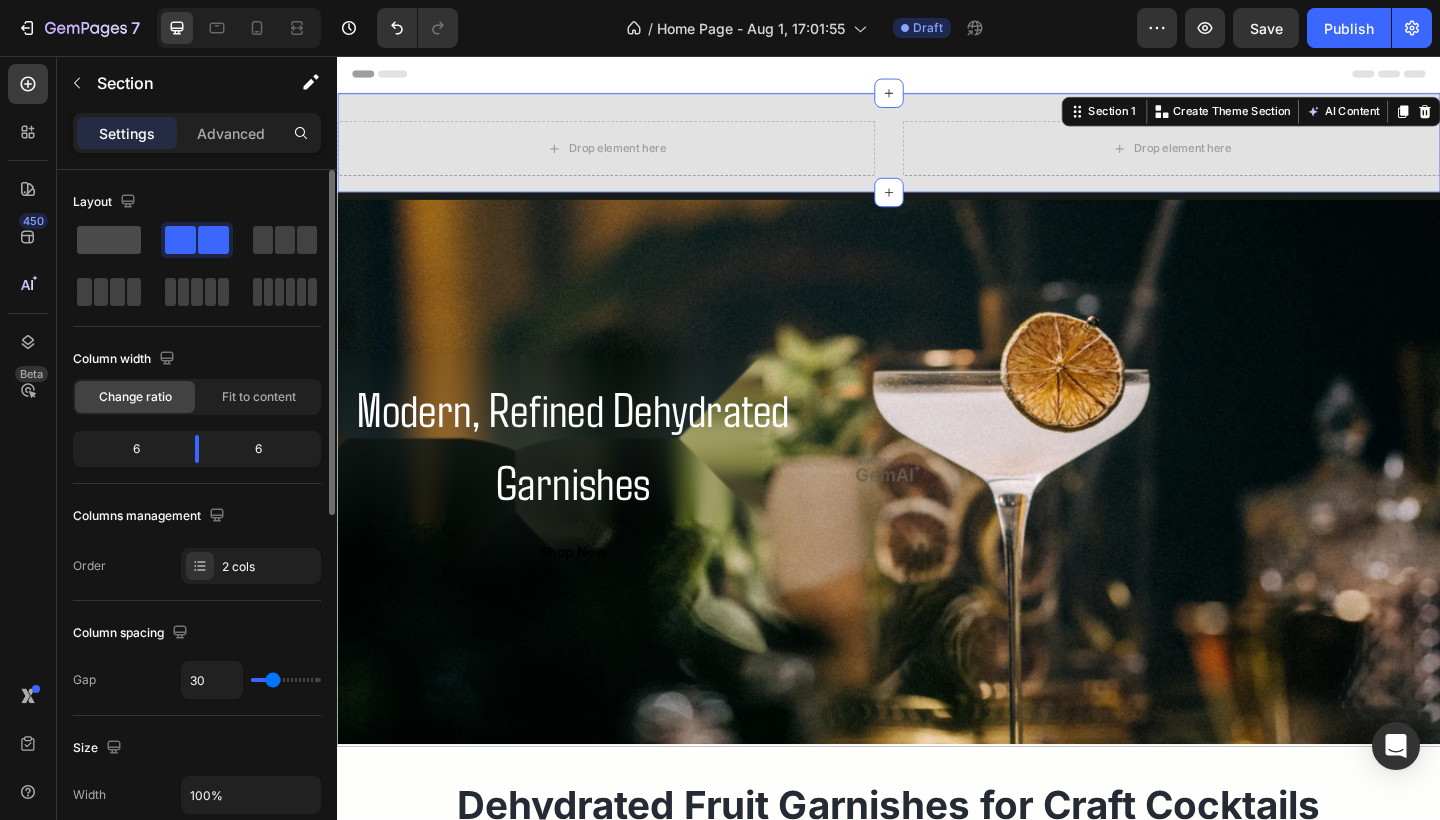 click 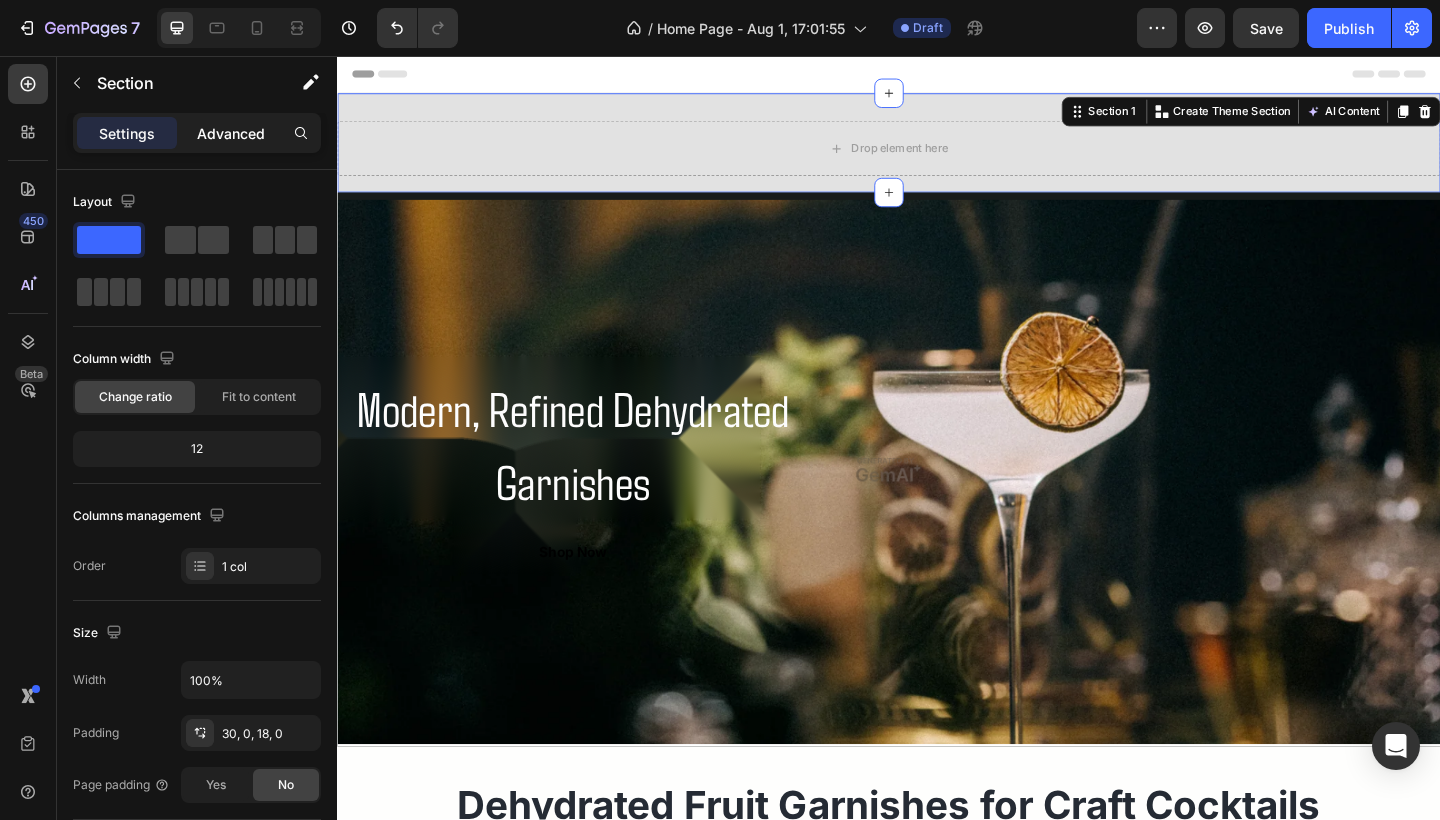 click on "Advanced" at bounding box center [231, 133] 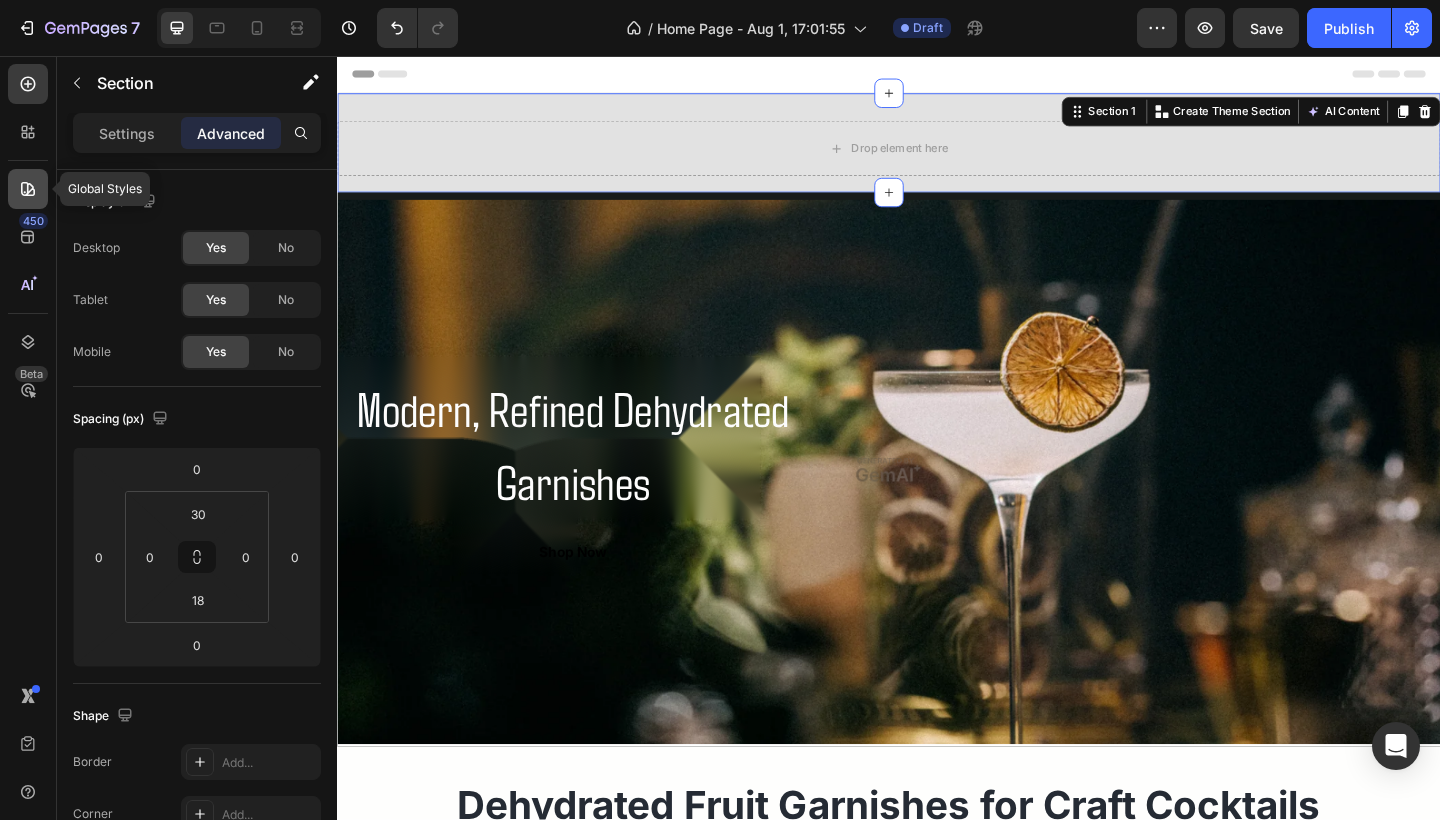 click 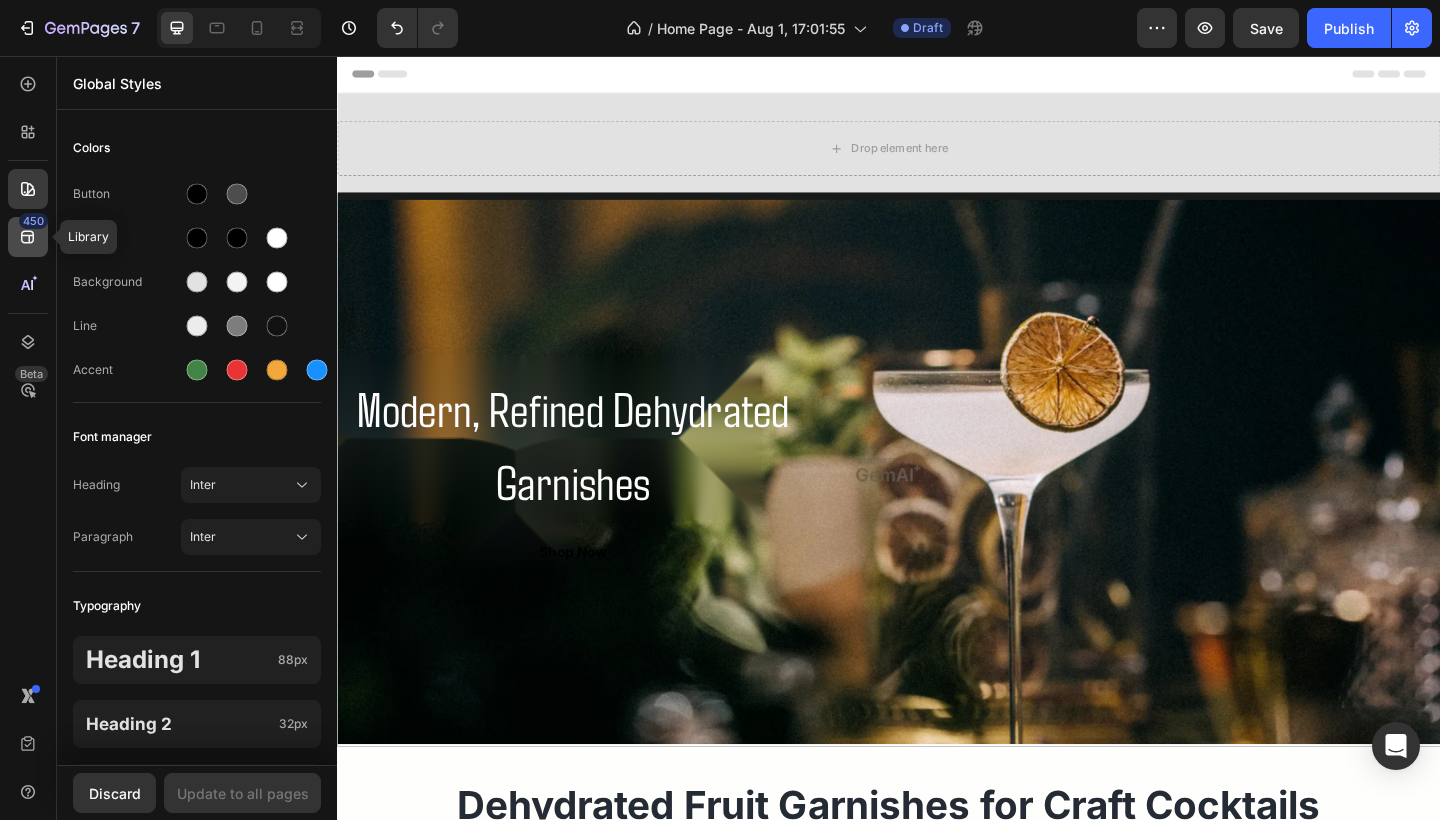 click 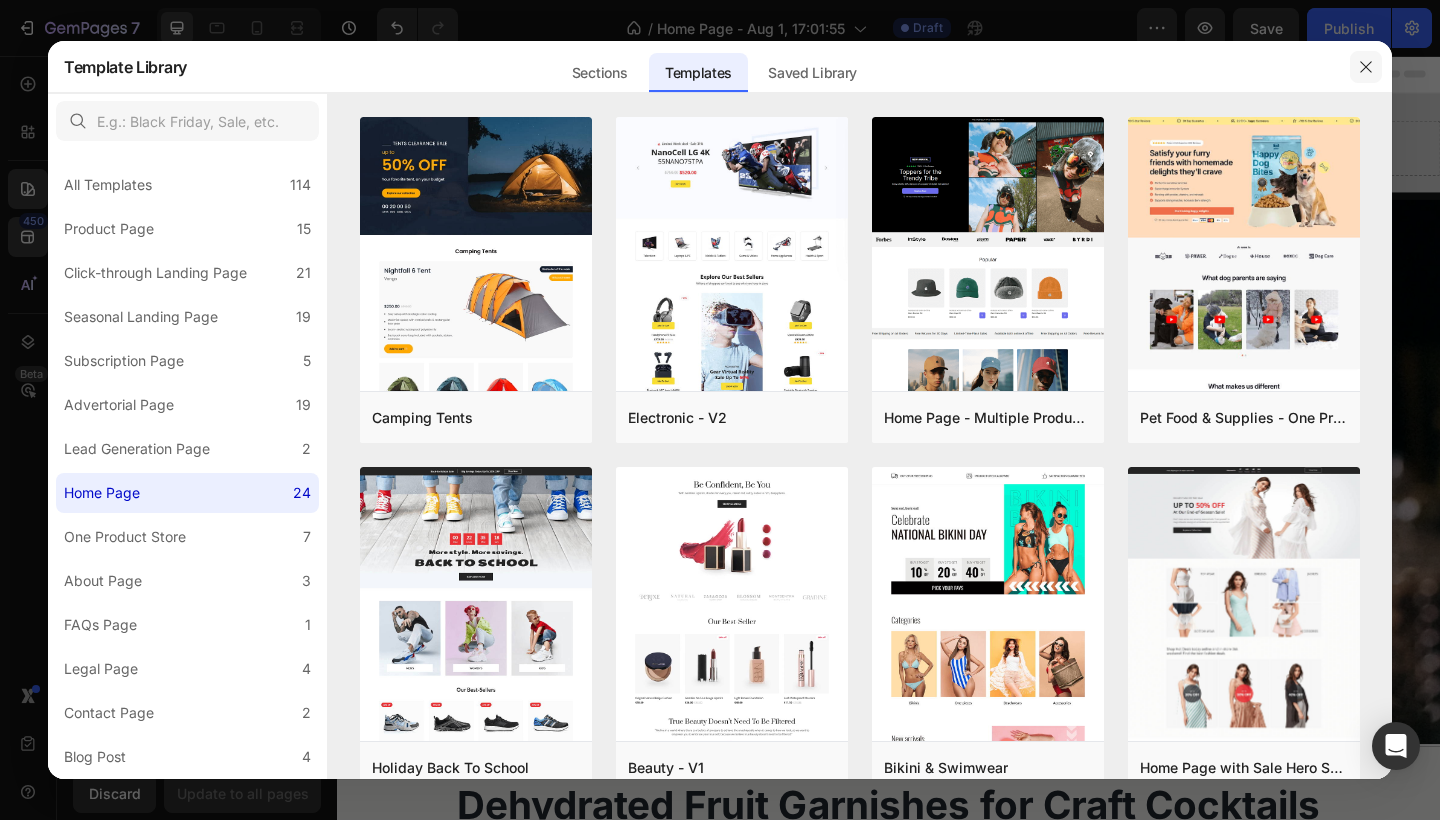 click at bounding box center [1366, 67] 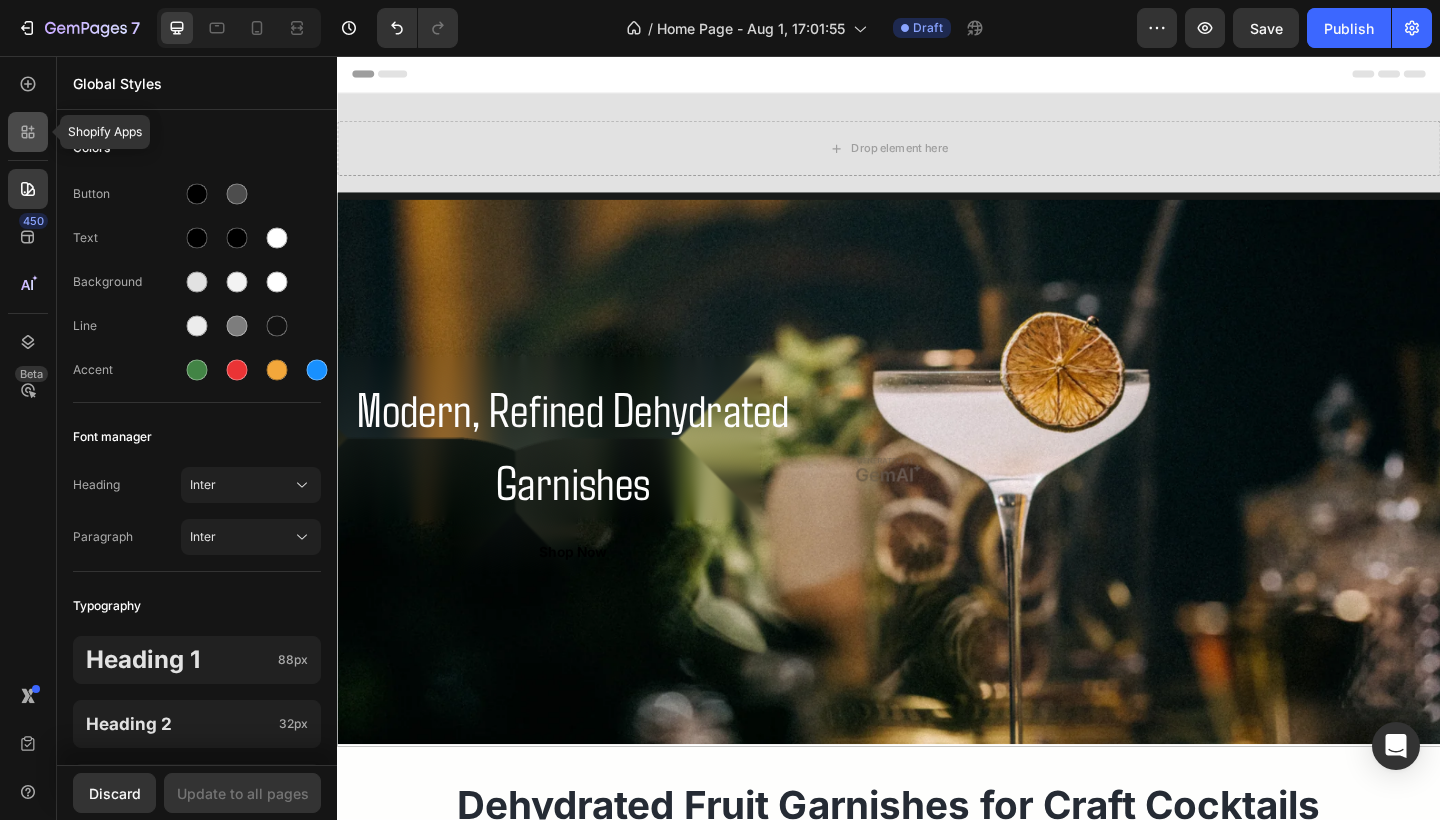 click 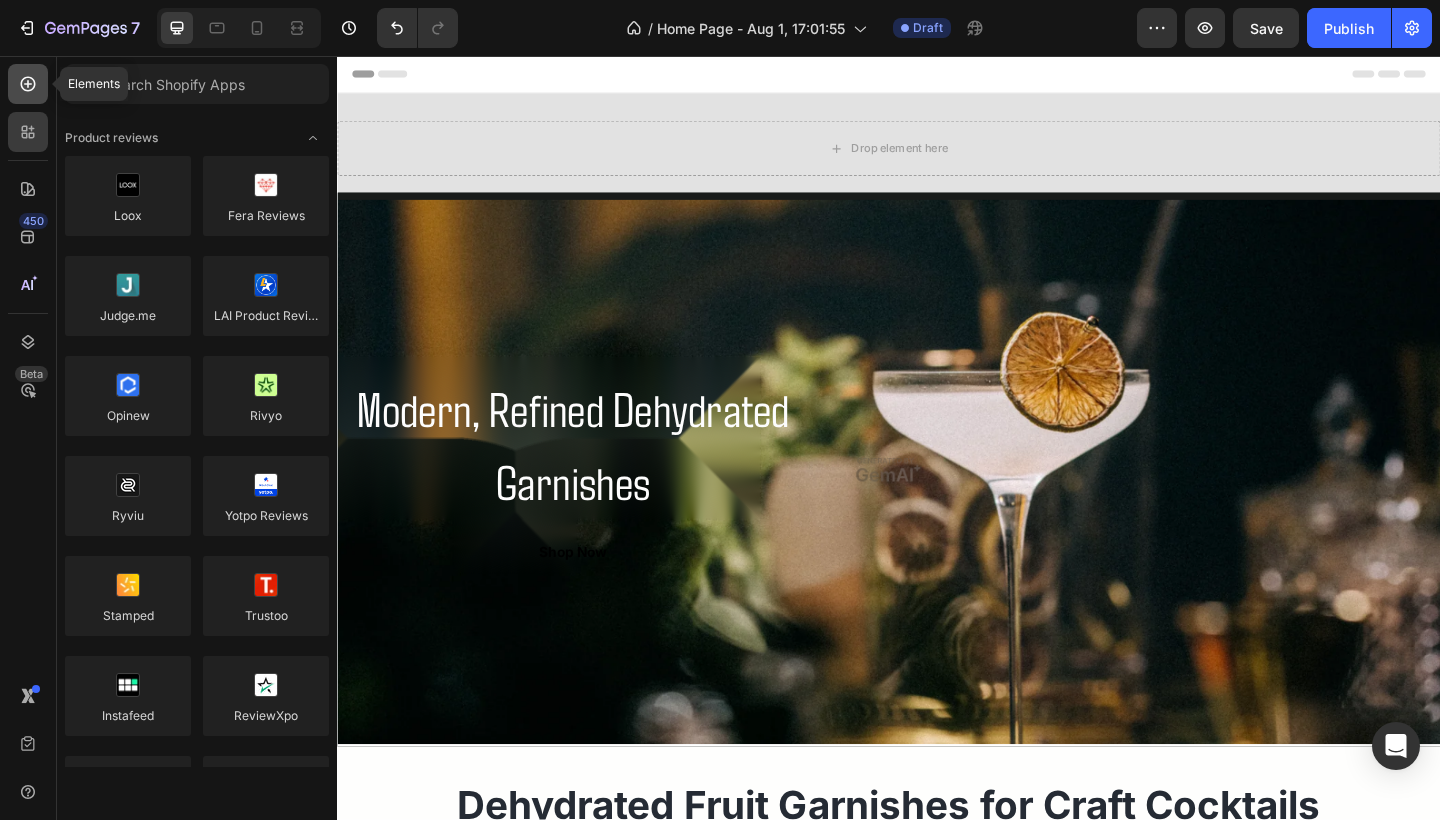 click 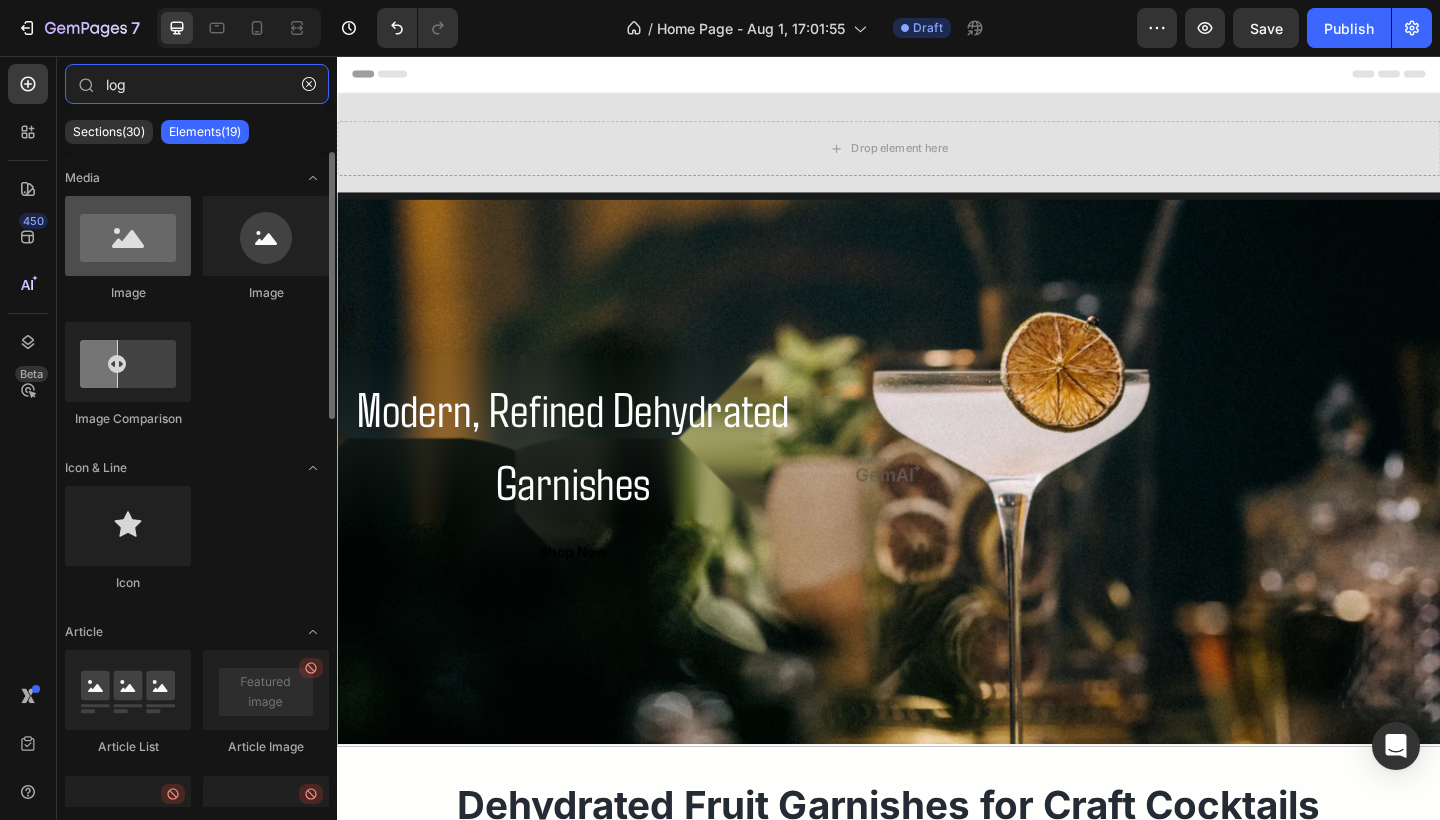 type on "log" 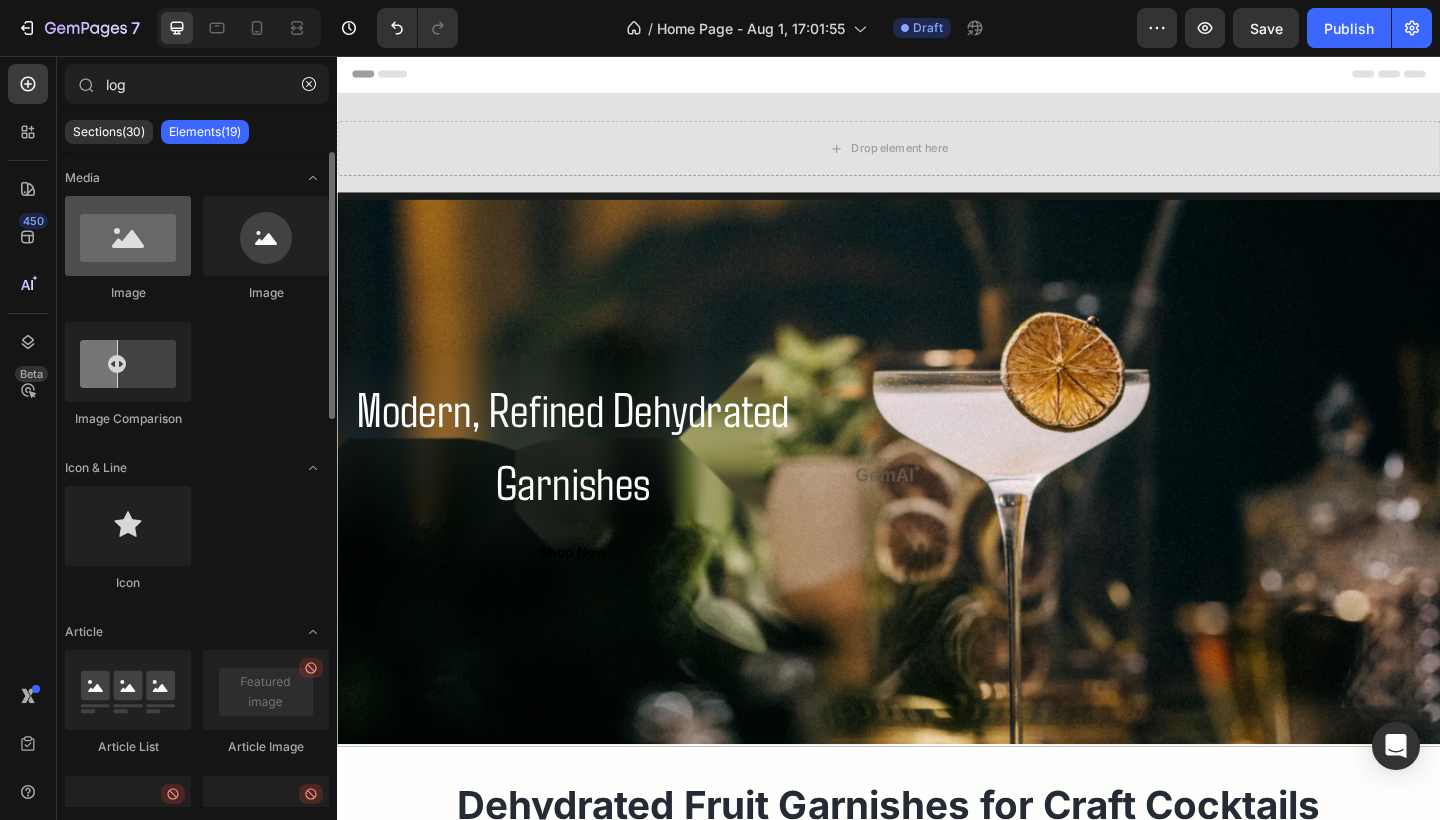 click at bounding box center (128, 236) 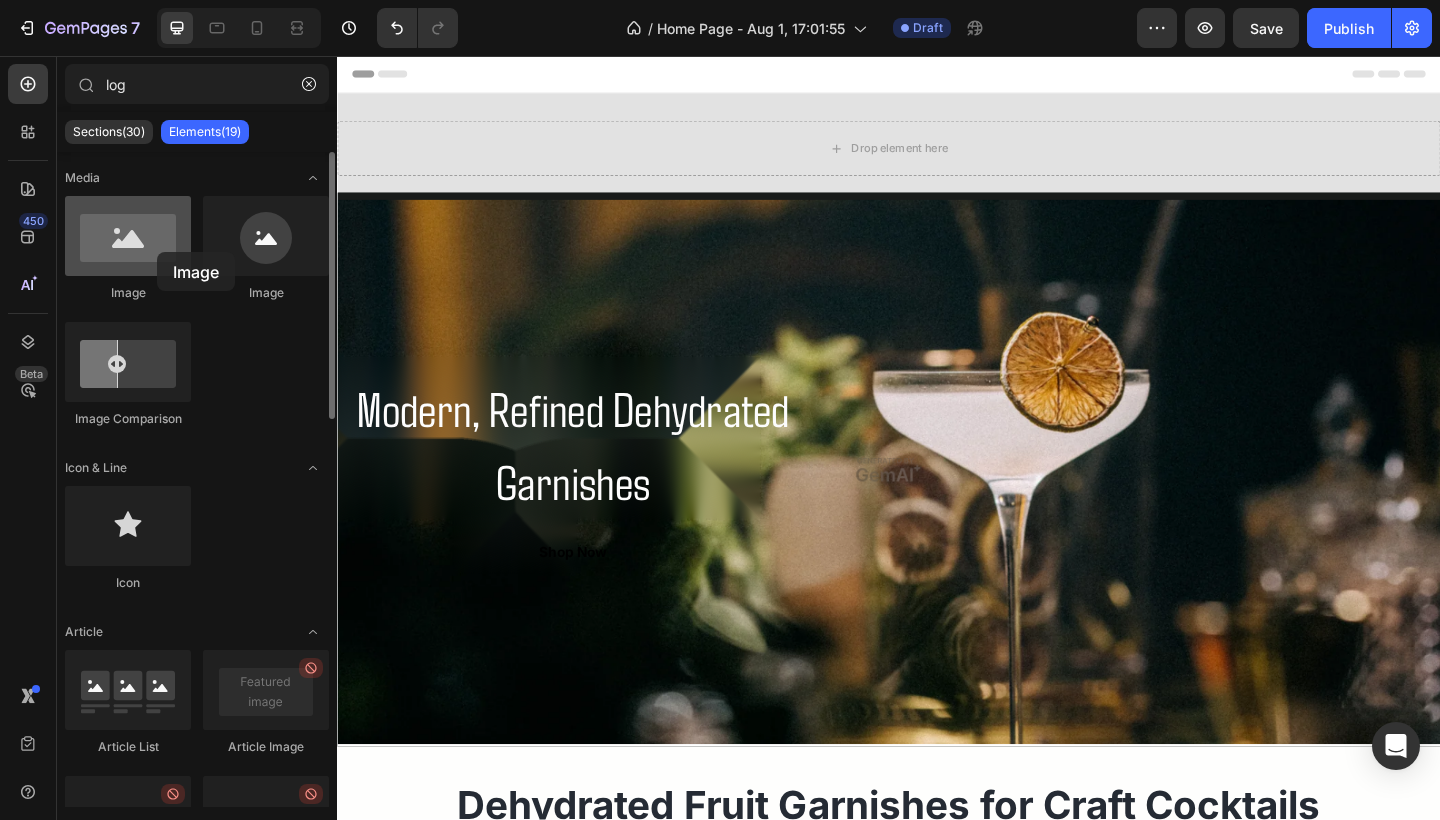 click at bounding box center [128, 236] 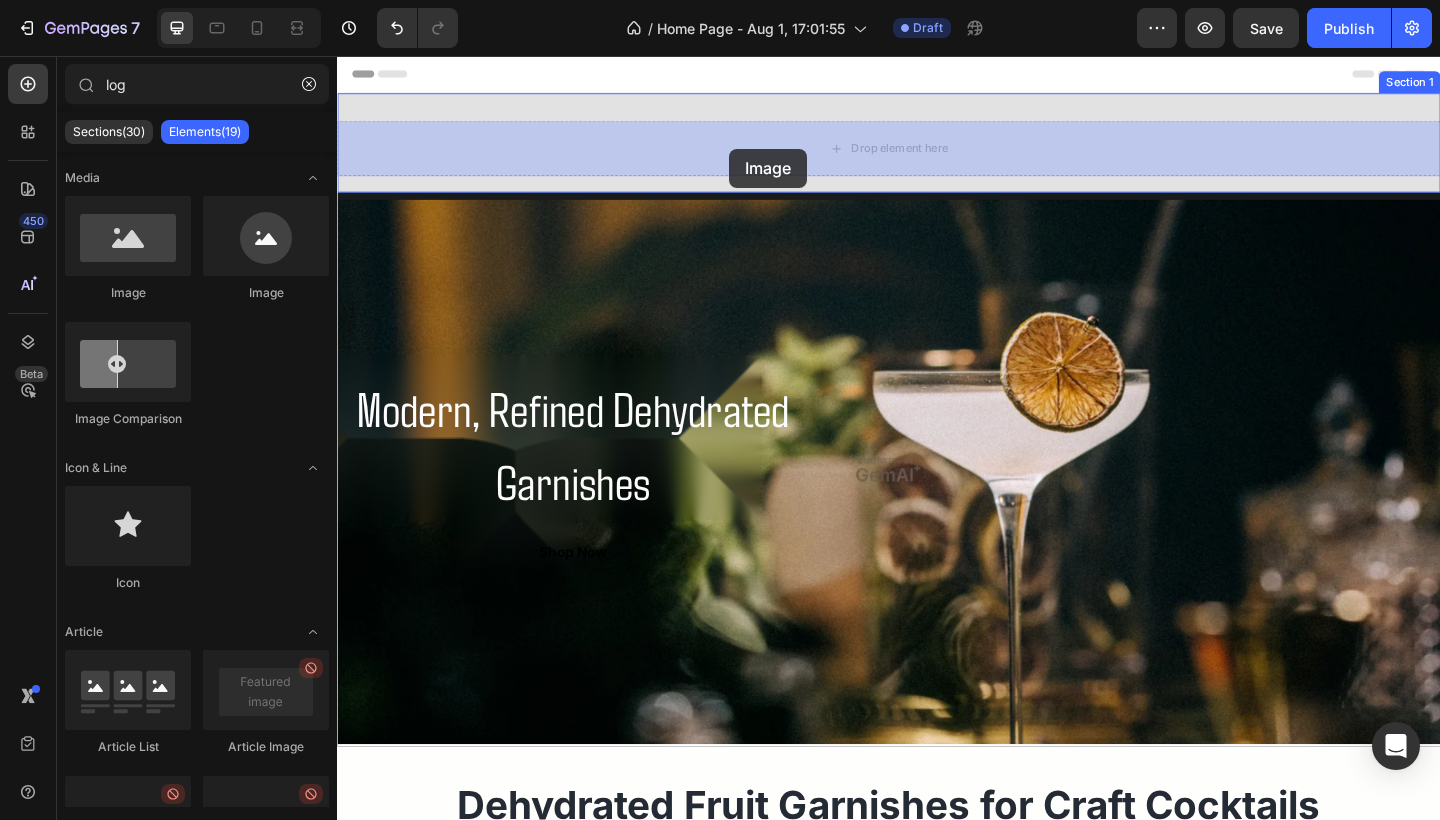 drag, startPoint x: 478, startPoint y: 303, endPoint x: 387, endPoint y: 155, distance: 173.73831 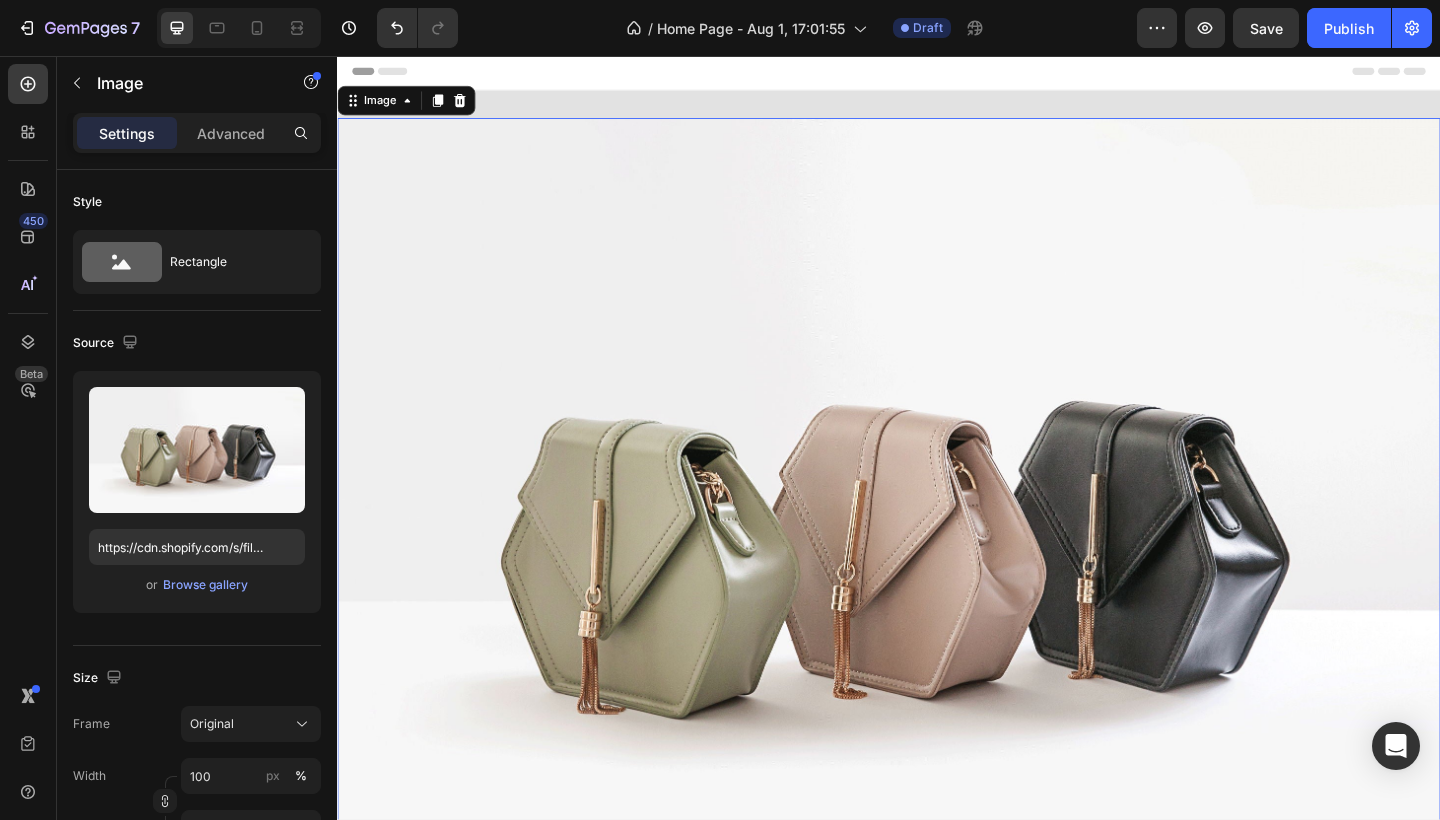 scroll, scrollTop: 0, scrollLeft: 0, axis: both 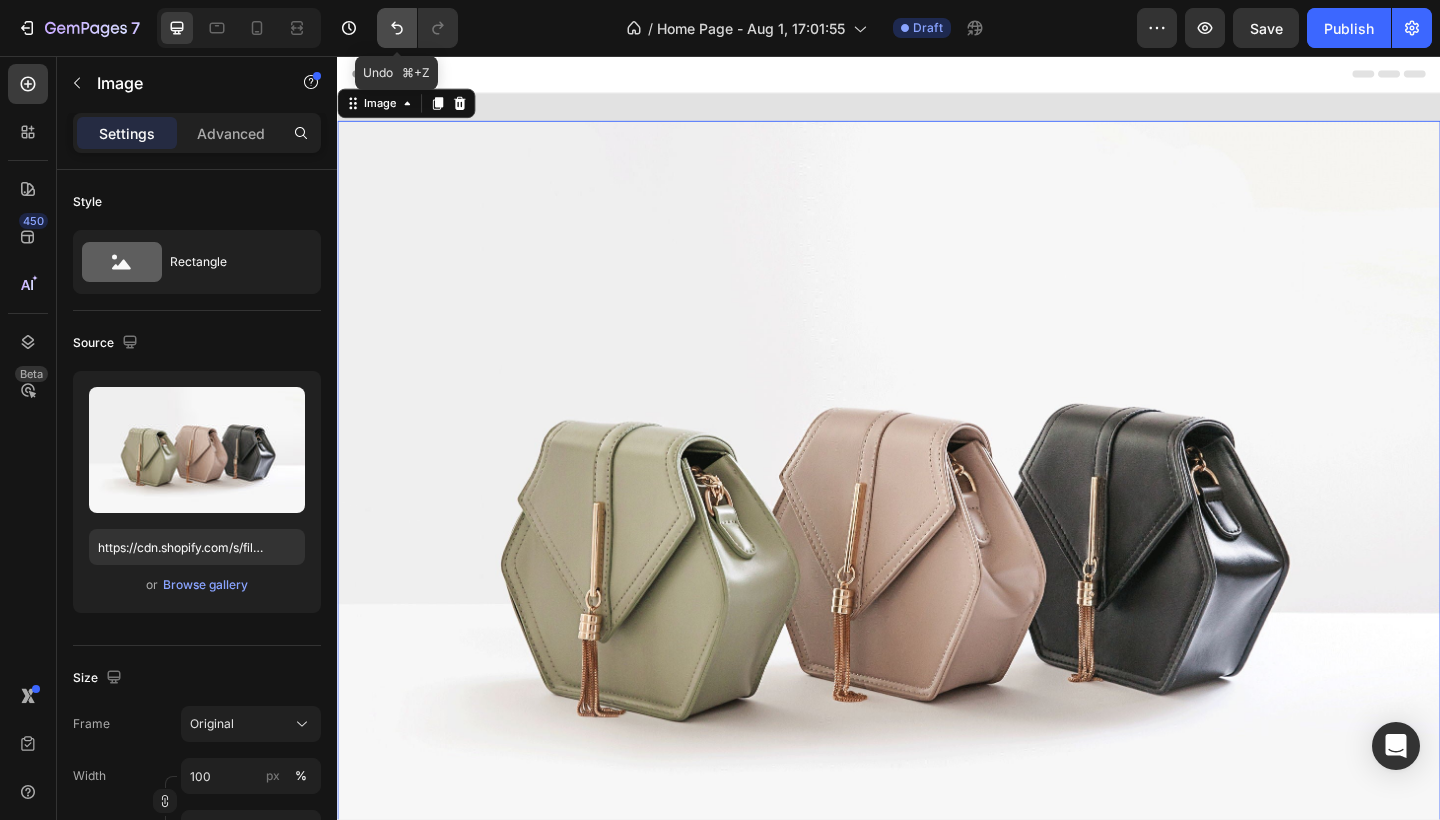 click 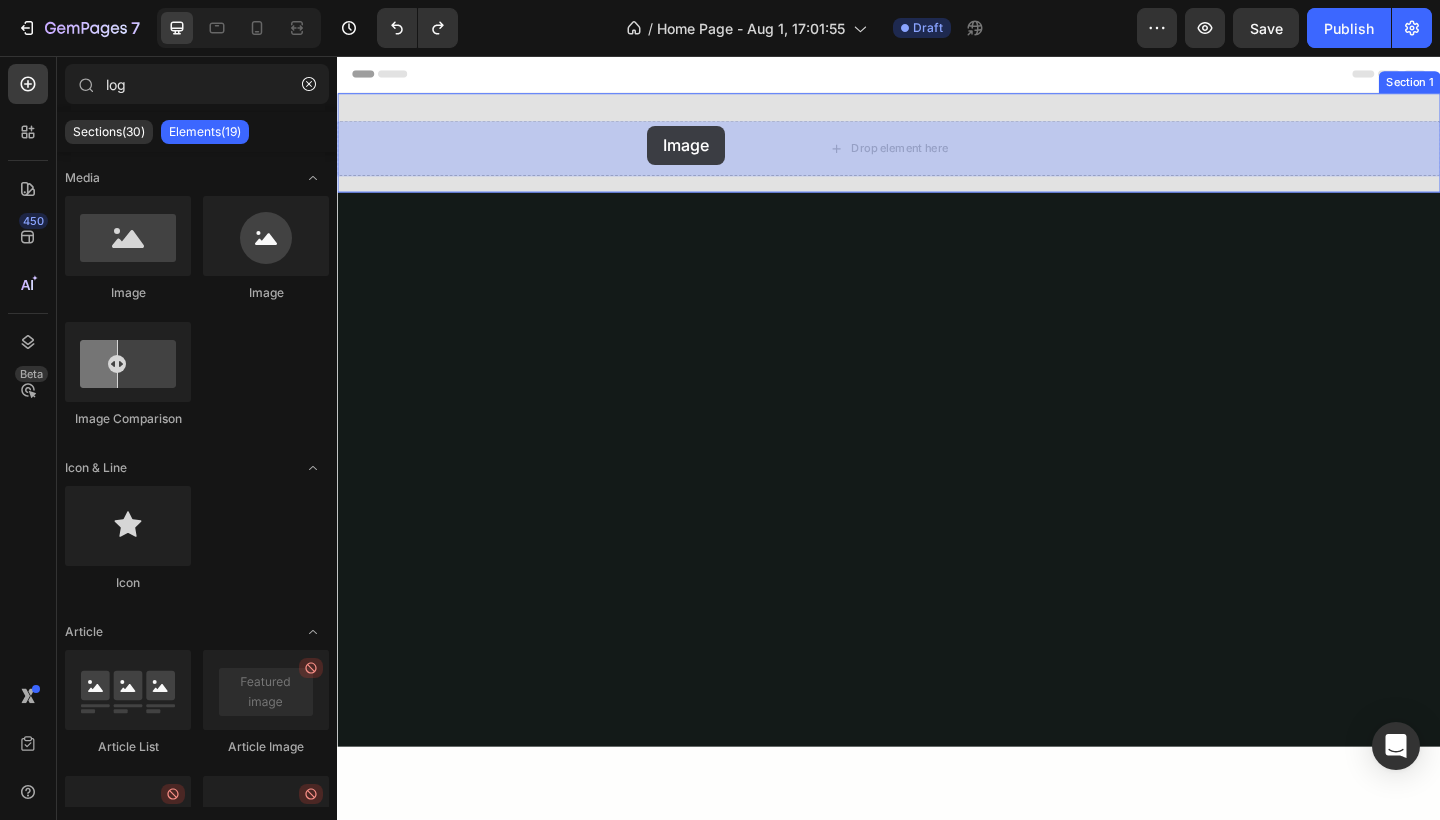 drag, startPoint x: 602, startPoint y: 288, endPoint x: 675, endPoint y: 132, distance: 172.2353 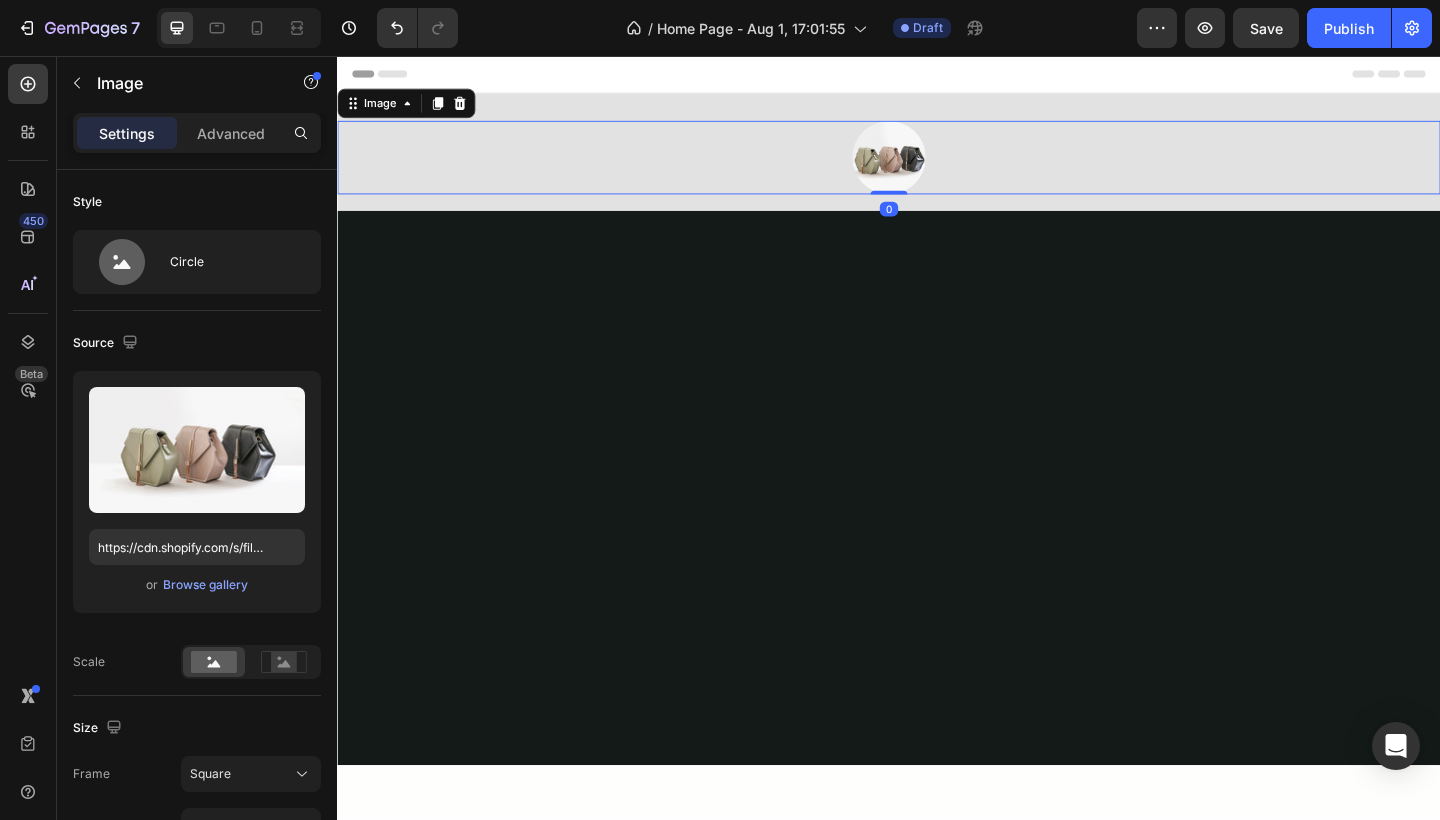 click at bounding box center (937, 167) 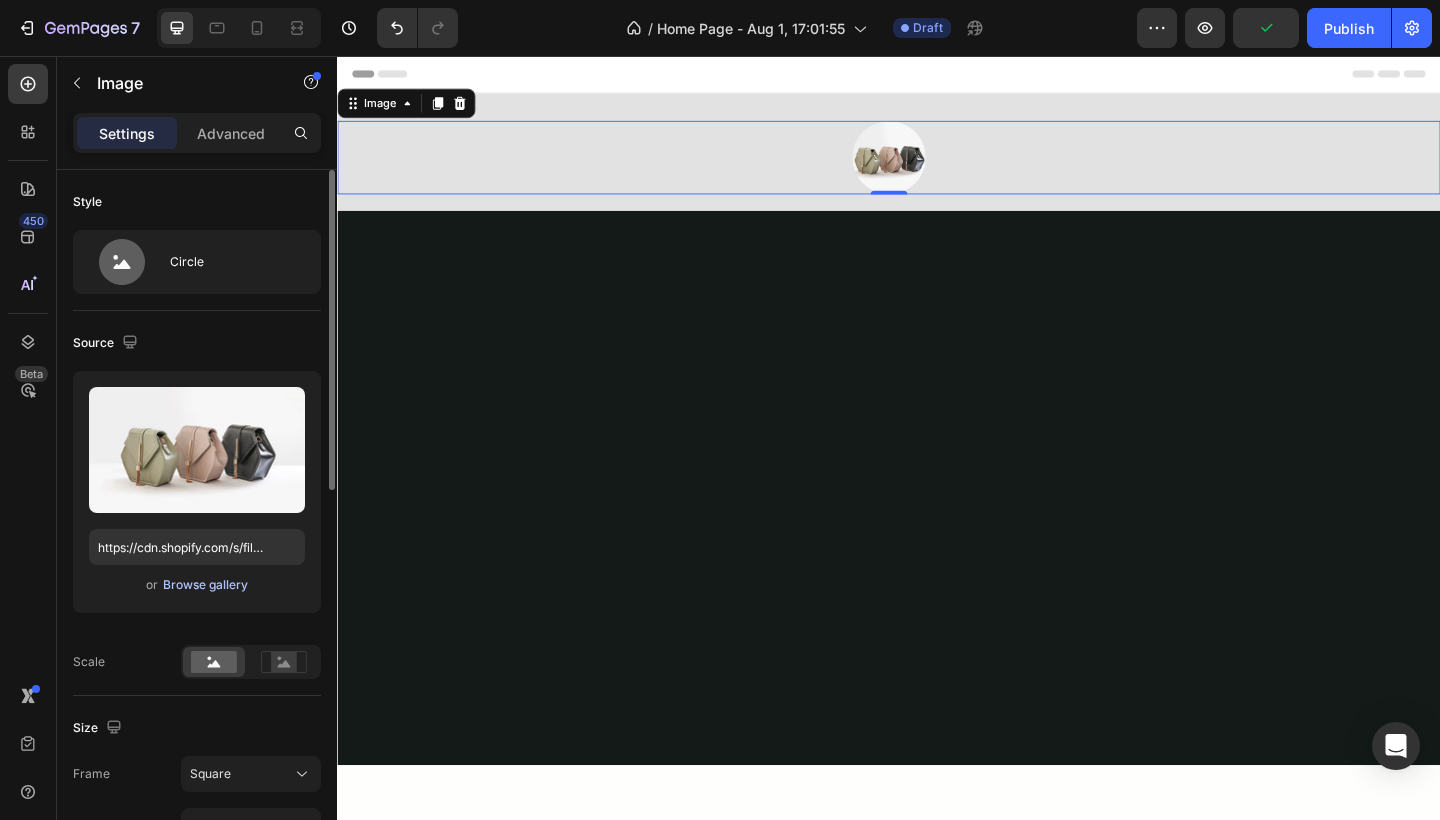 click on "Browse gallery" at bounding box center (205, 585) 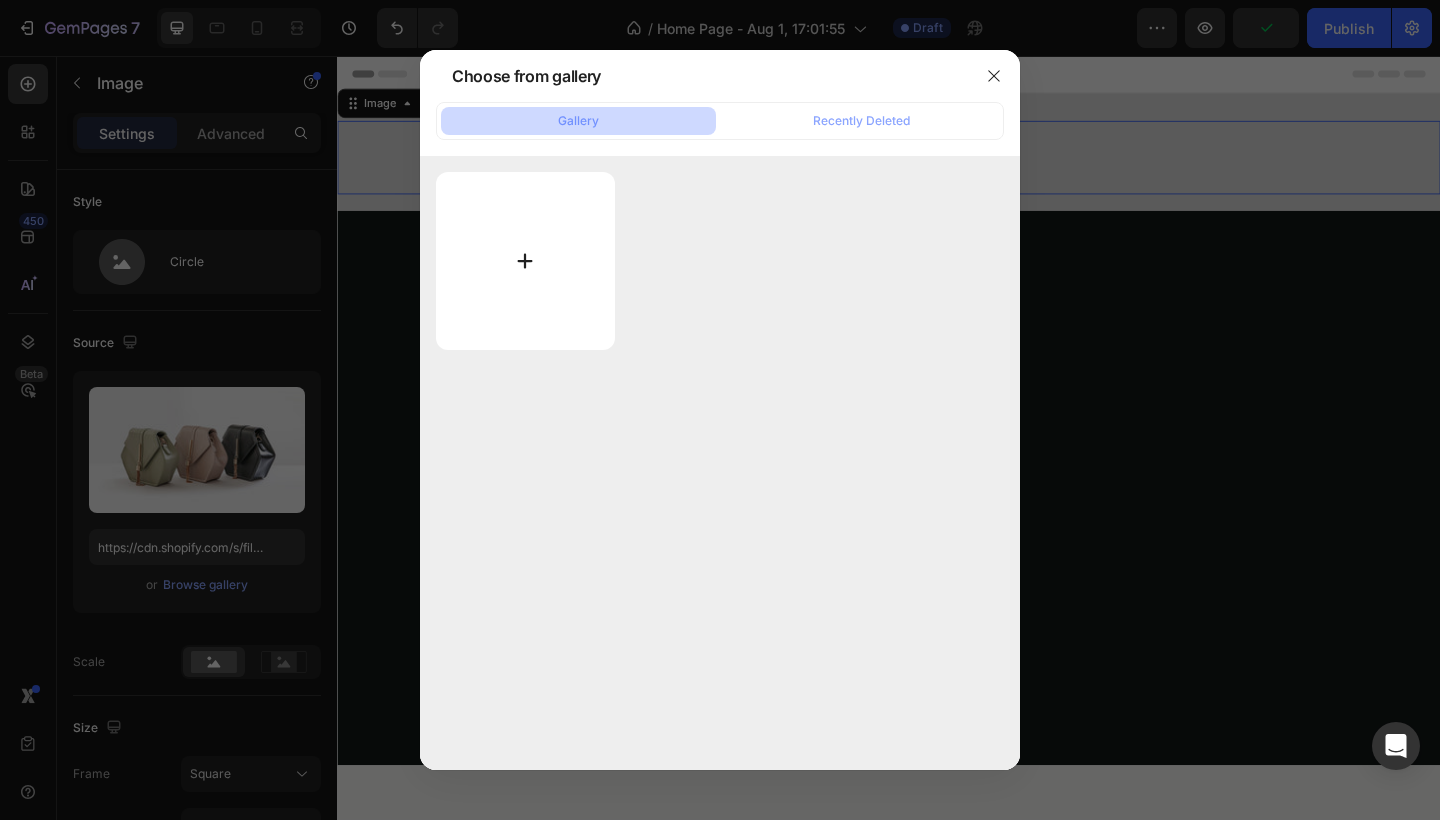 click at bounding box center (525, 261) 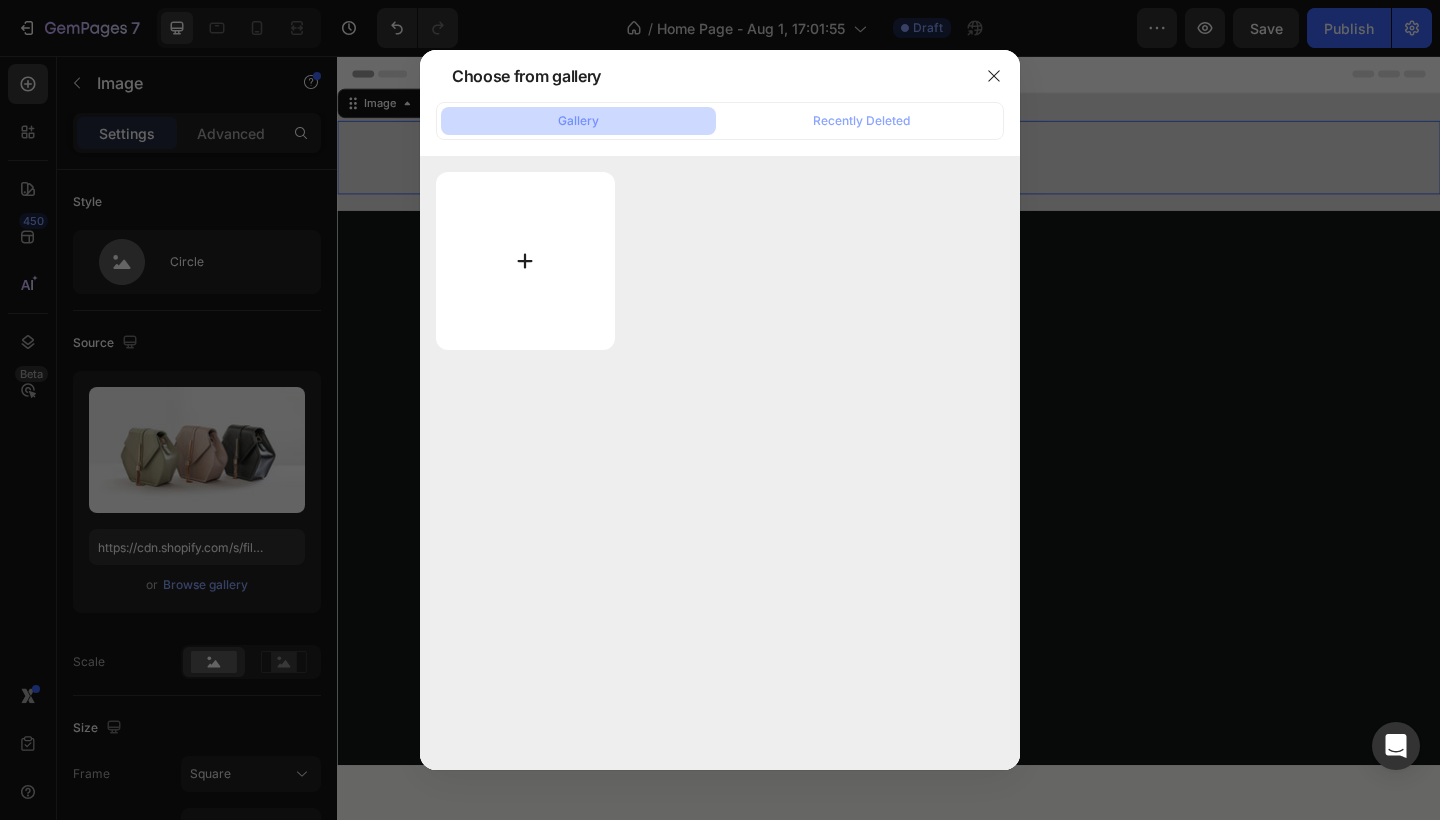 type on "C:\fakepath\ChatGPT Image Jul 7, [YEAR] at 12_30_05 AM.png" 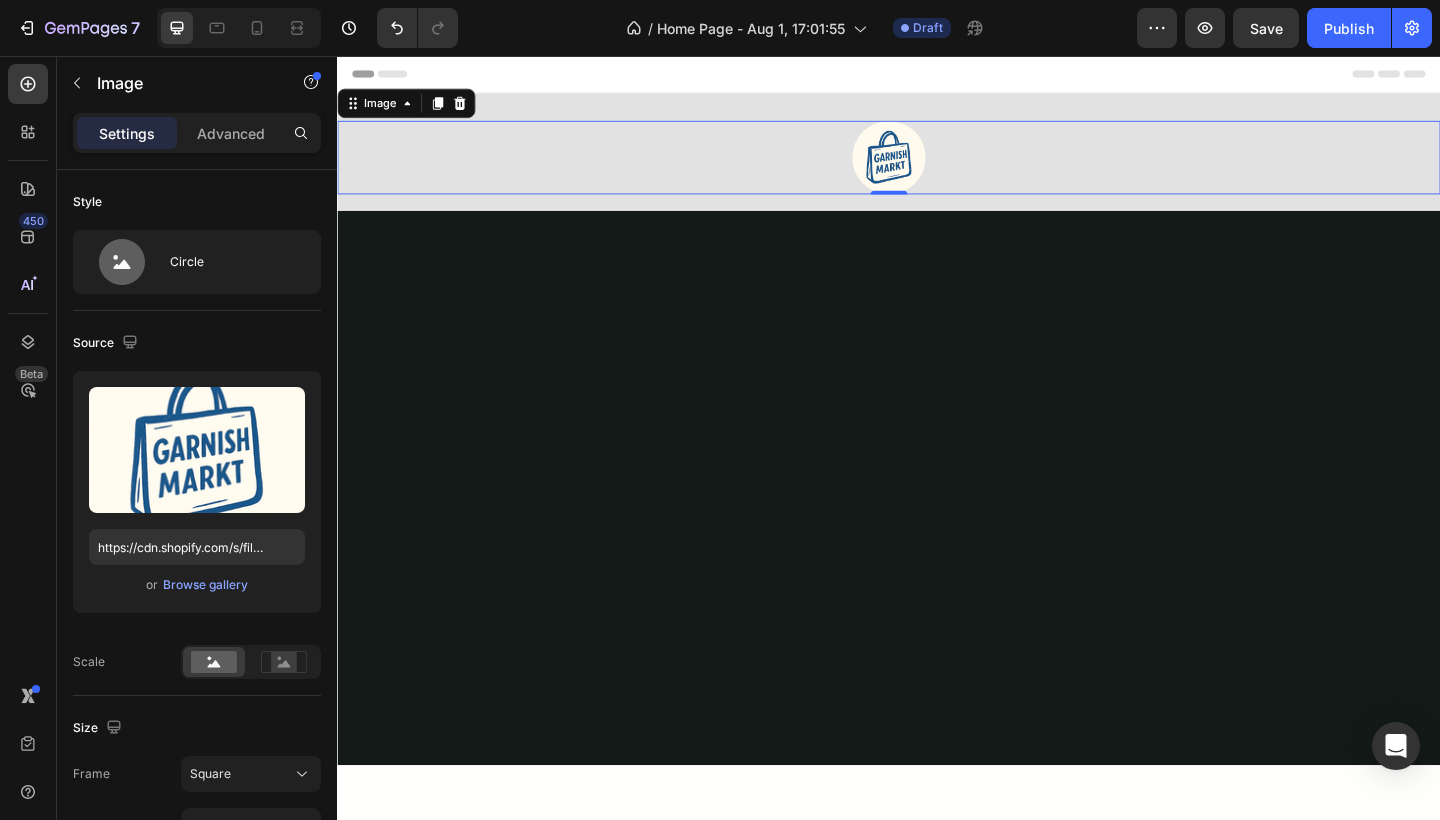 type on "https://cdn.shopify.com/s/files/1/0694/8497/0031/files/gempages_578062100996293394-b3c76bef-b0ab-45ef-adac-2110dd38fe39.png" 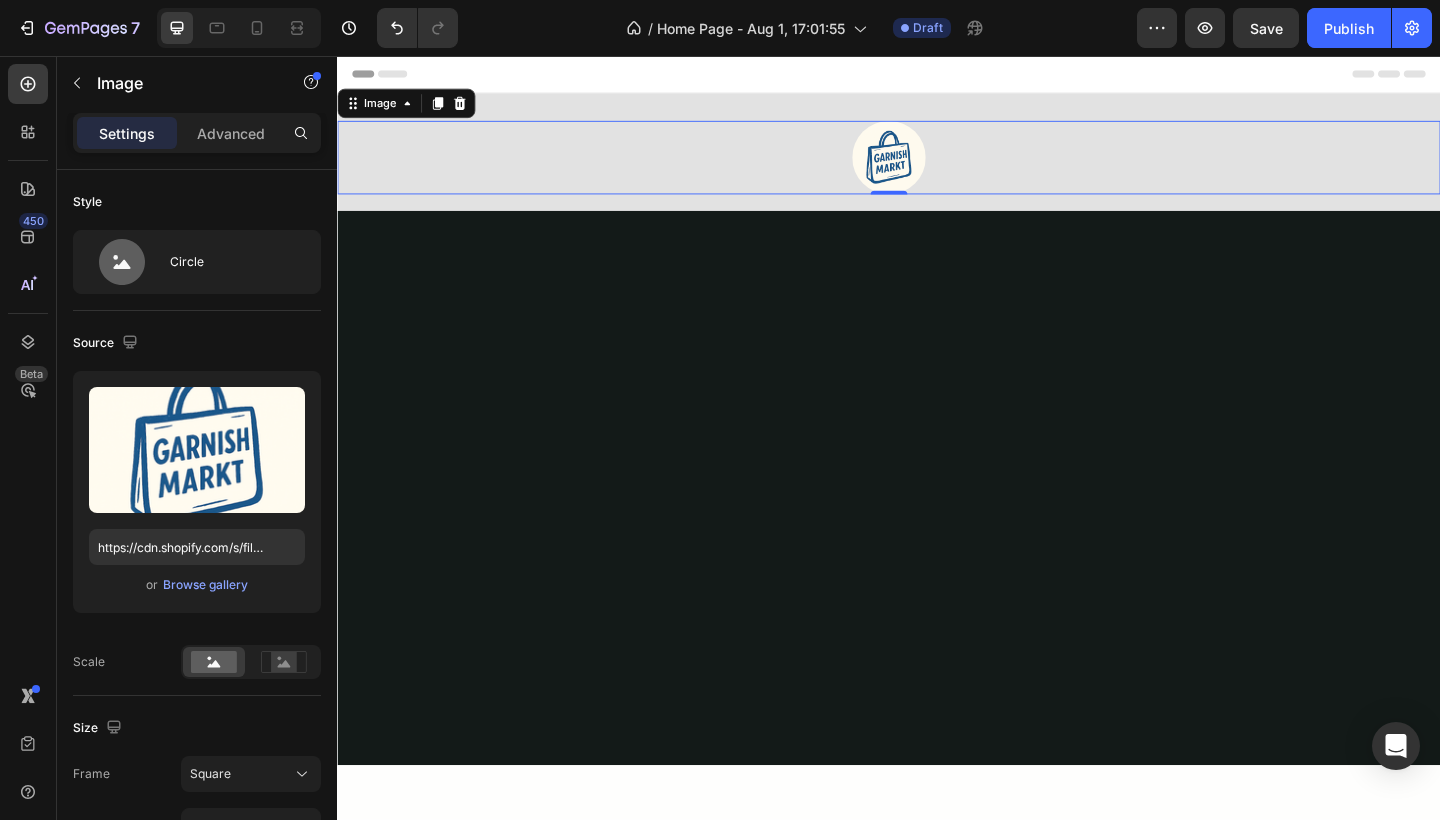 click at bounding box center (937, 526) 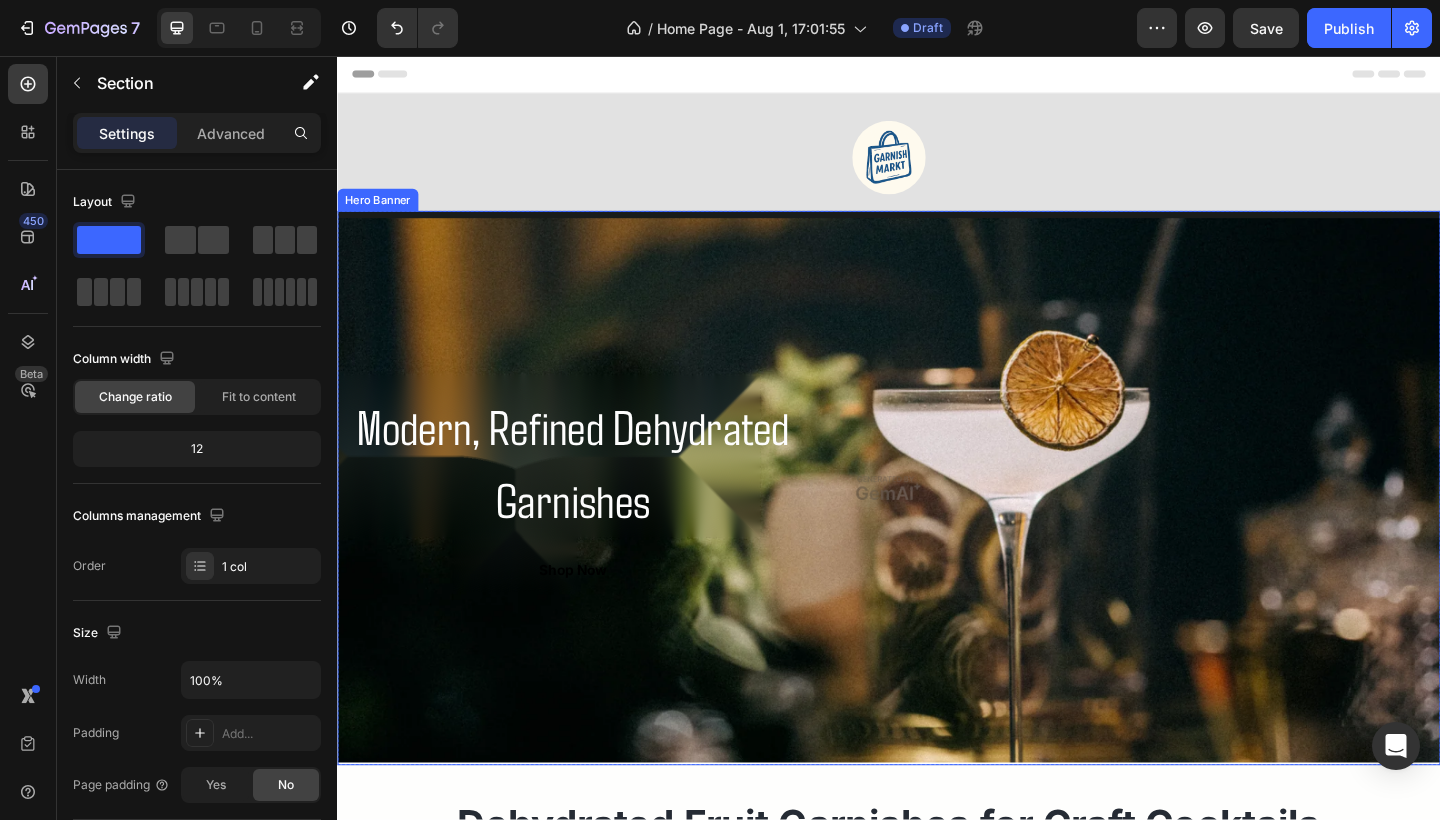 scroll, scrollTop: 0, scrollLeft: 0, axis: both 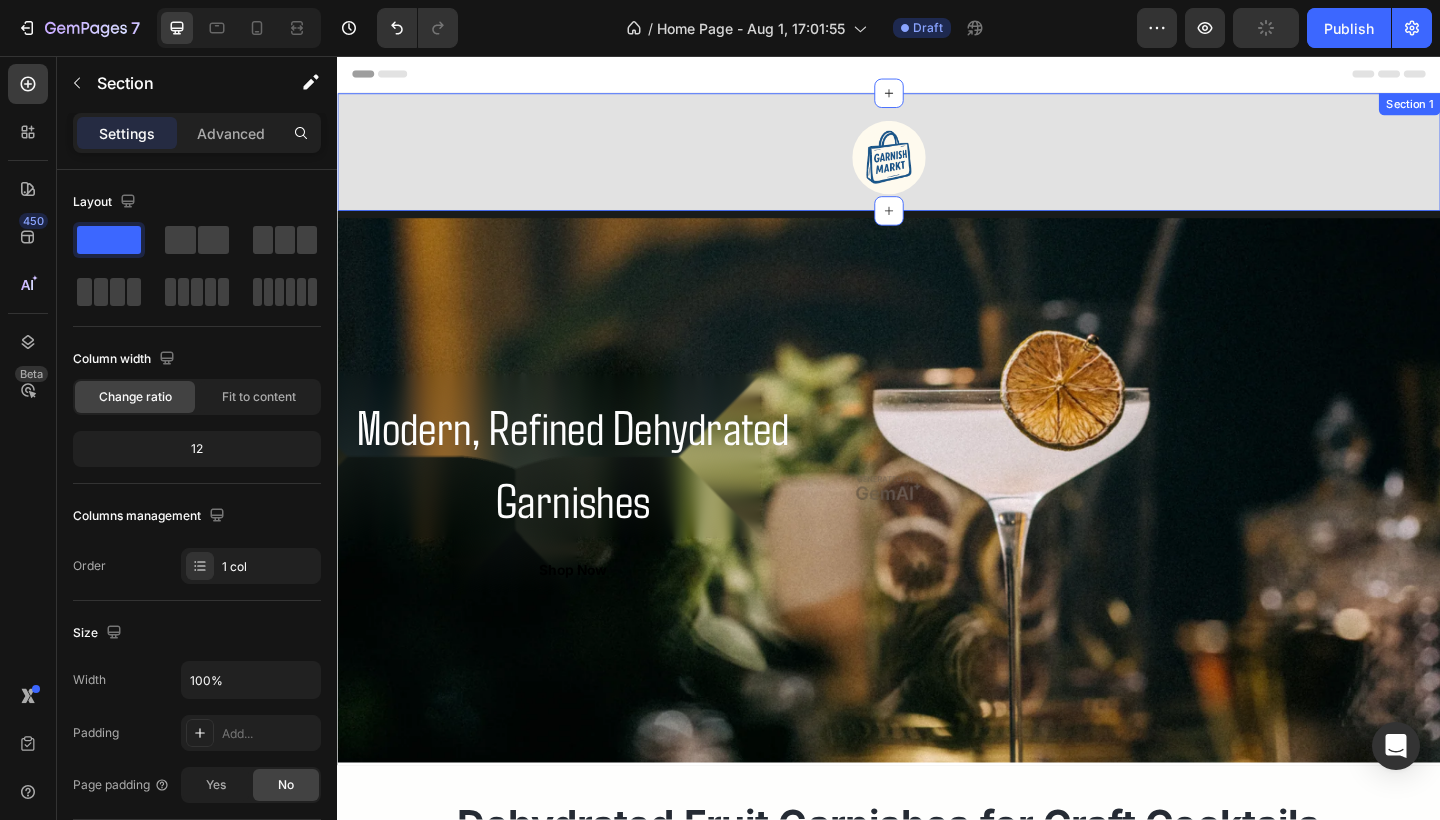 click on "Image Section 1" at bounding box center (937, 161) 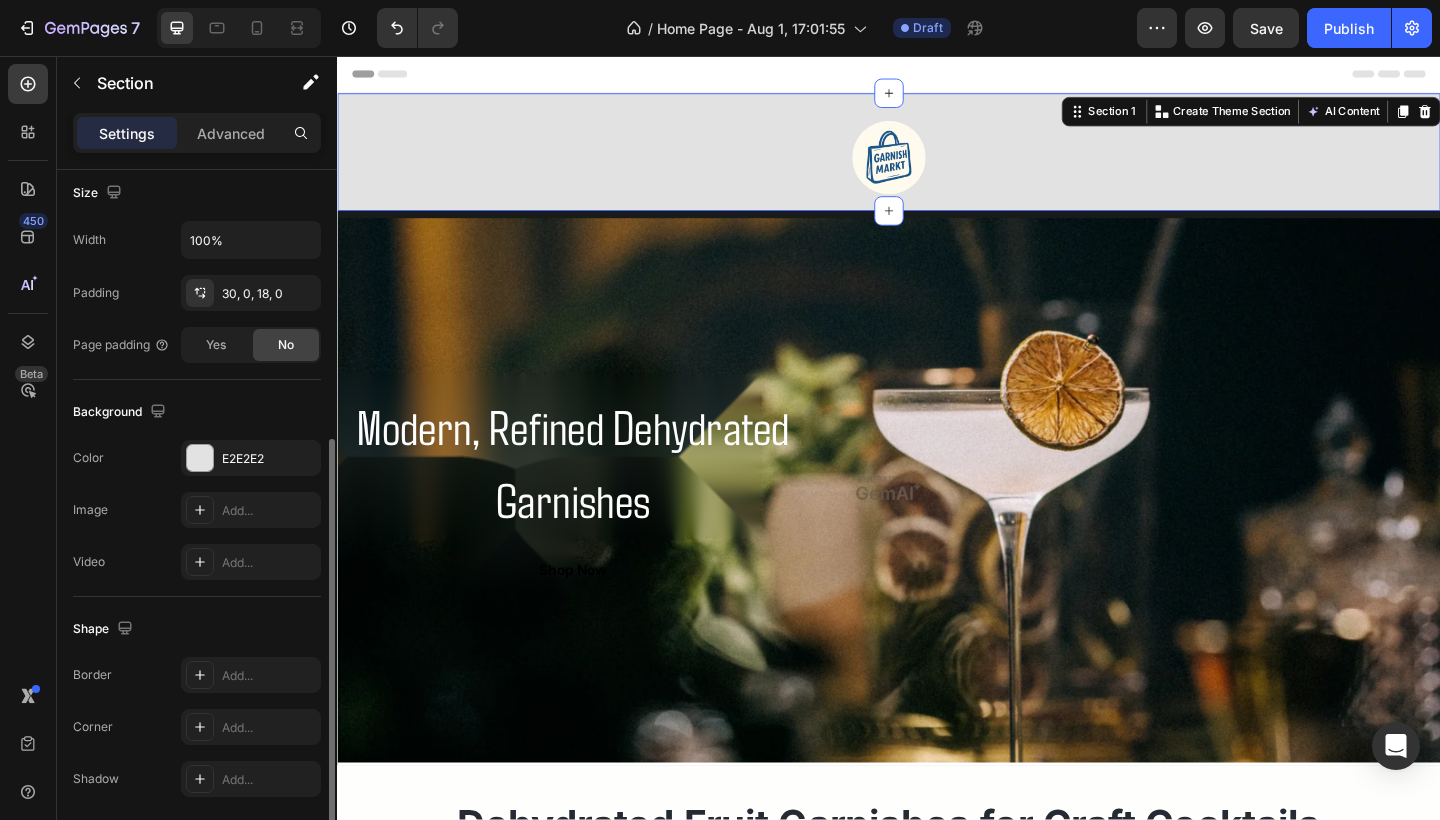 scroll, scrollTop: 451, scrollLeft: 0, axis: vertical 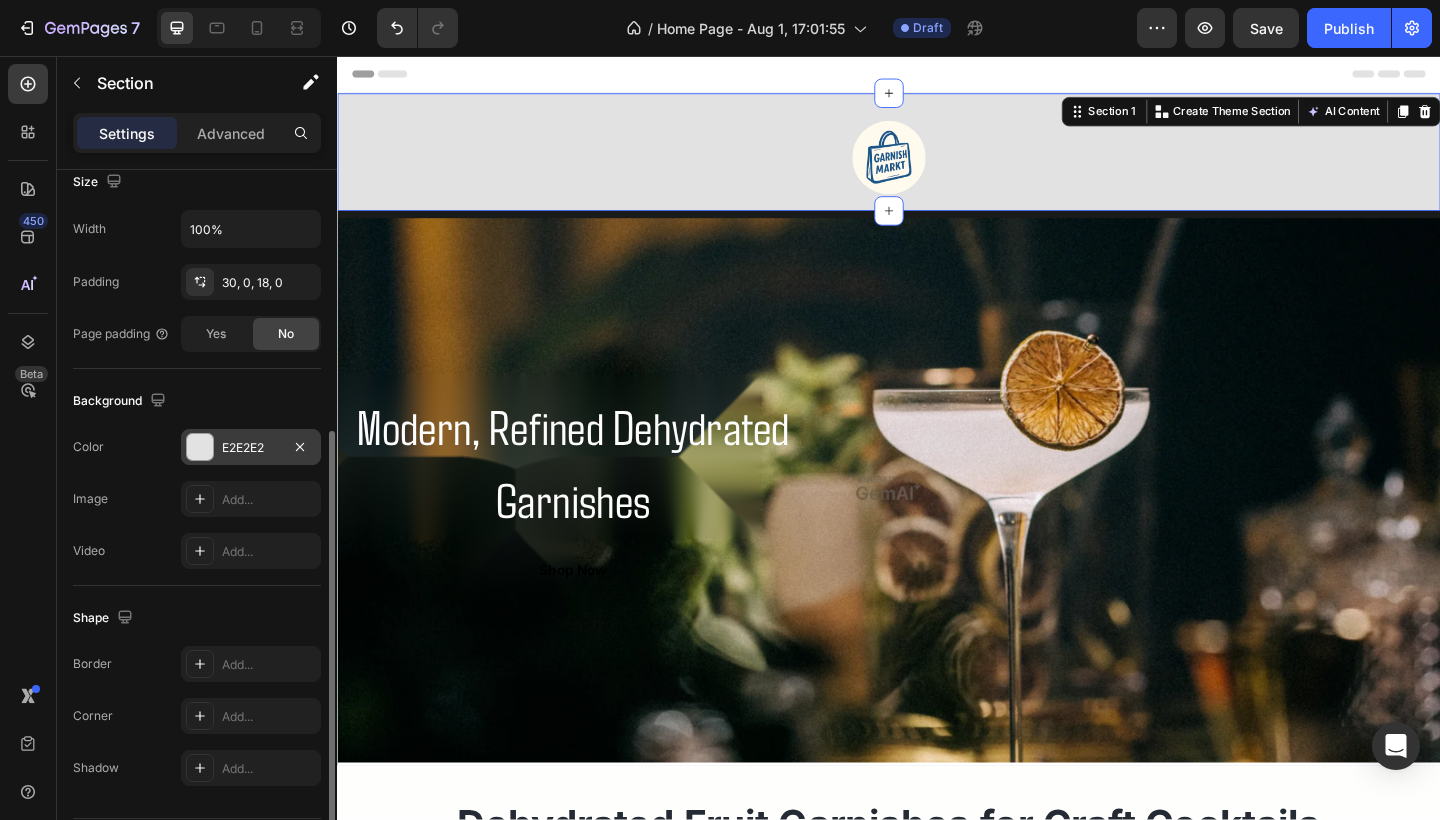 click at bounding box center [200, 447] 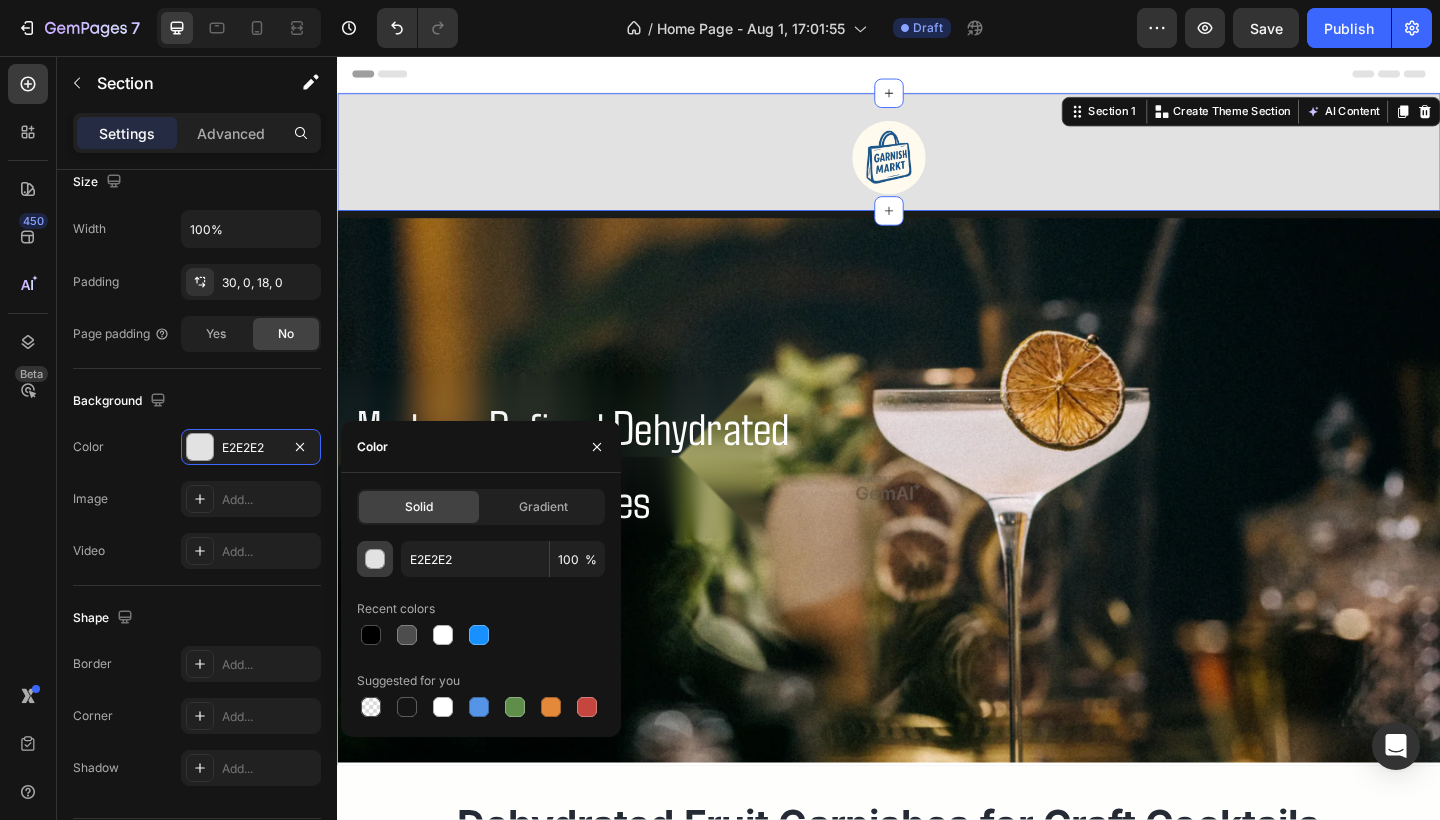 click at bounding box center (376, 560) 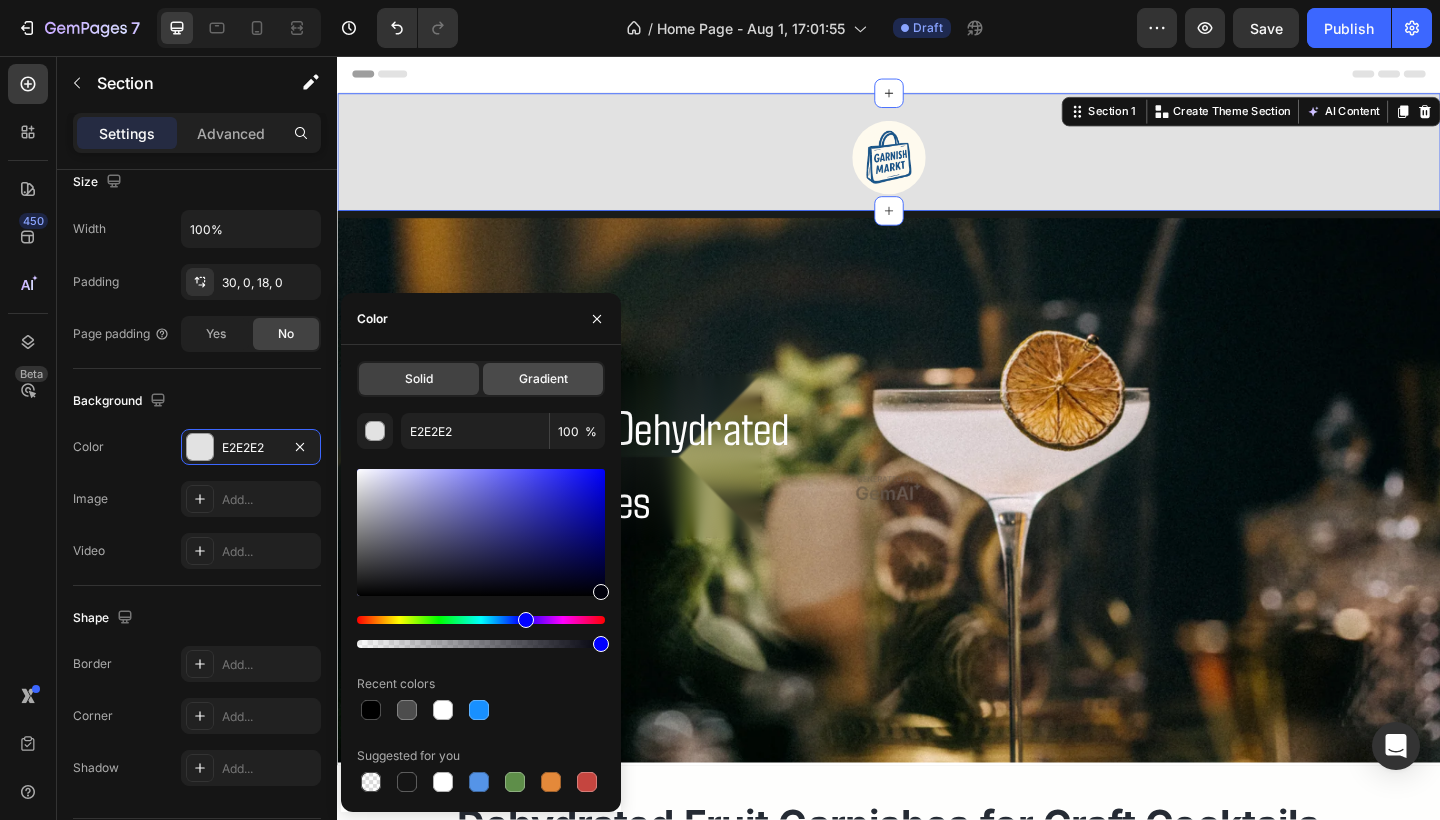 click on "Gradient" 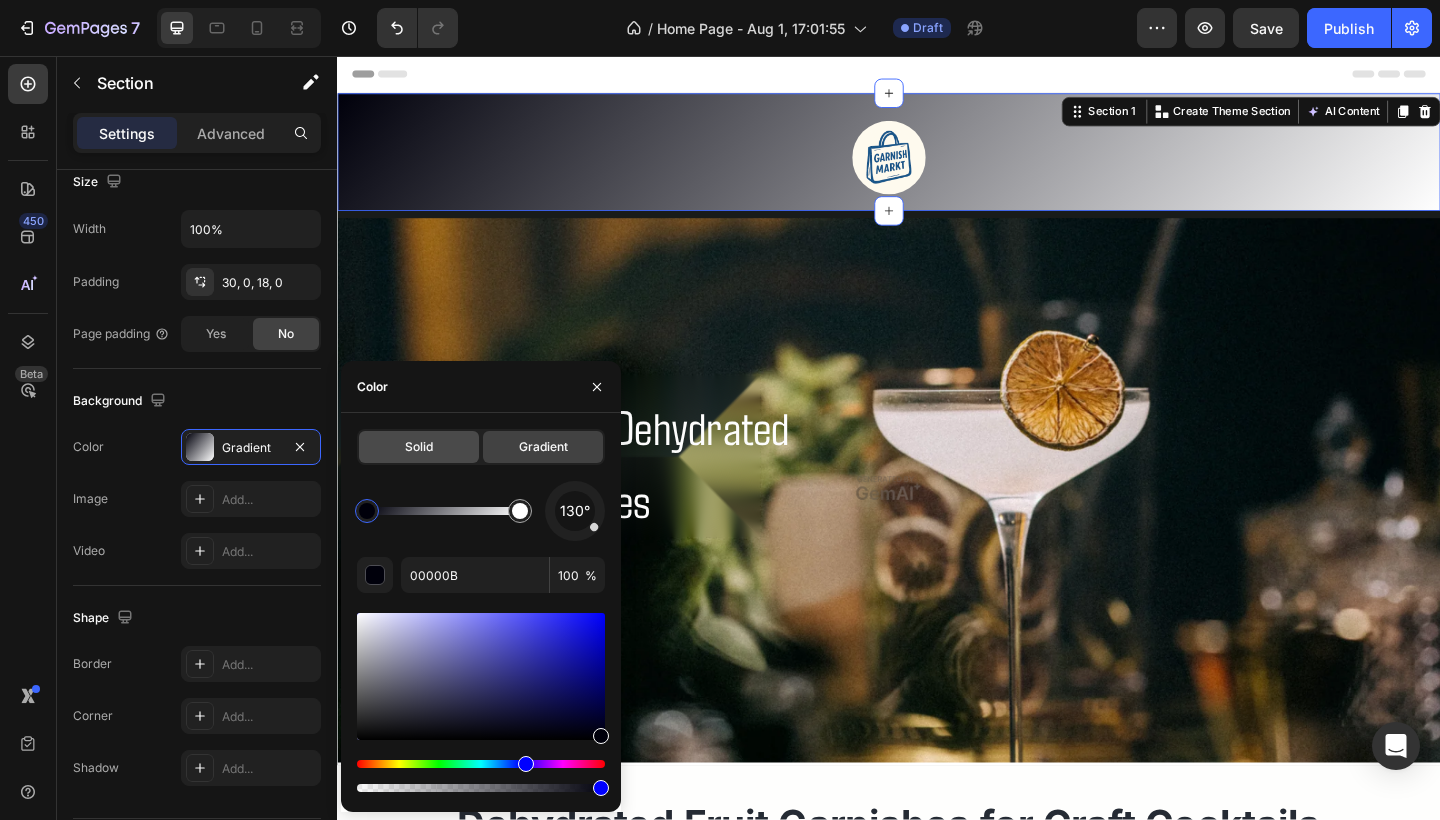 click on "Solid" 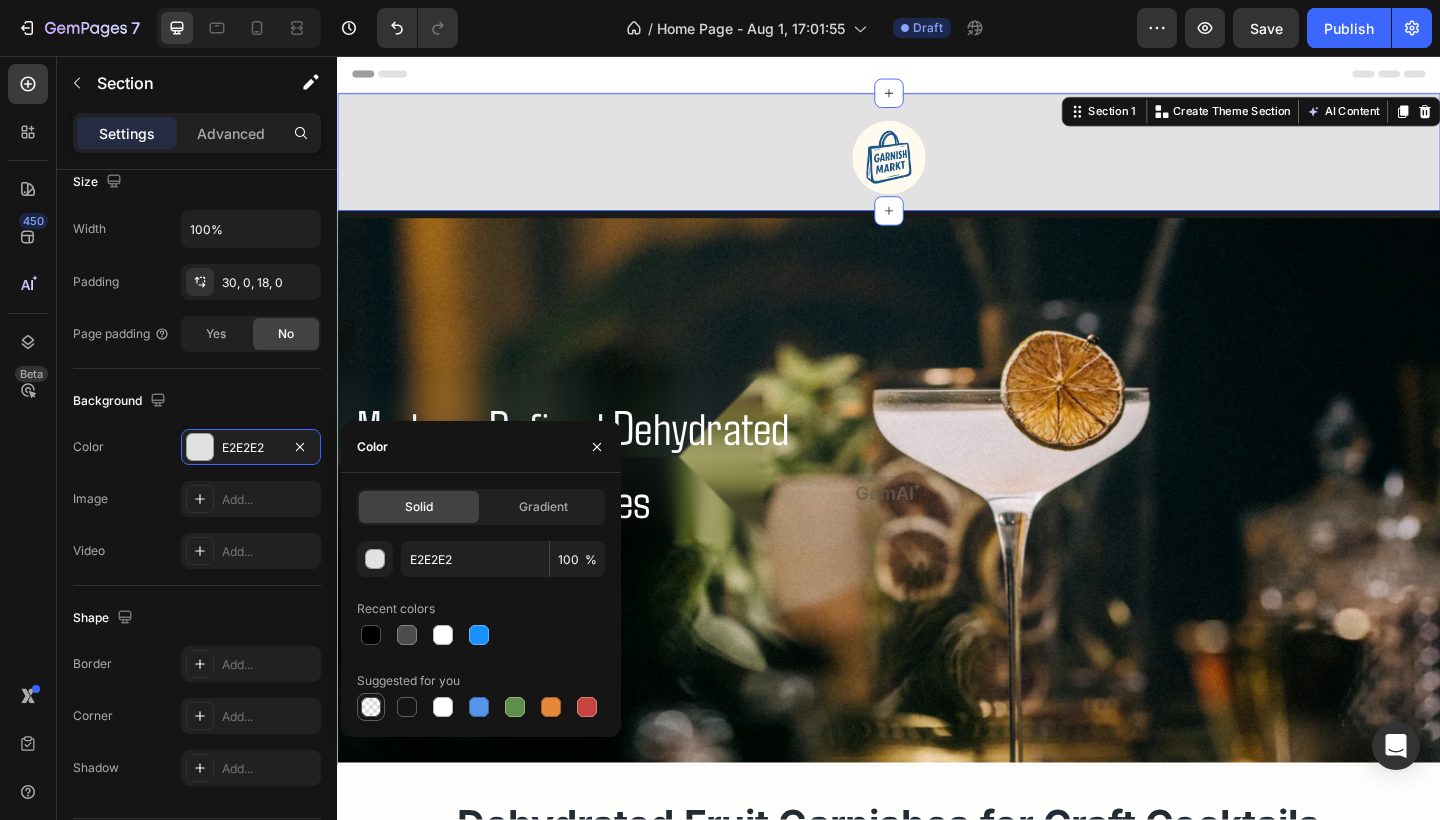 click at bounding box center [371, 707] 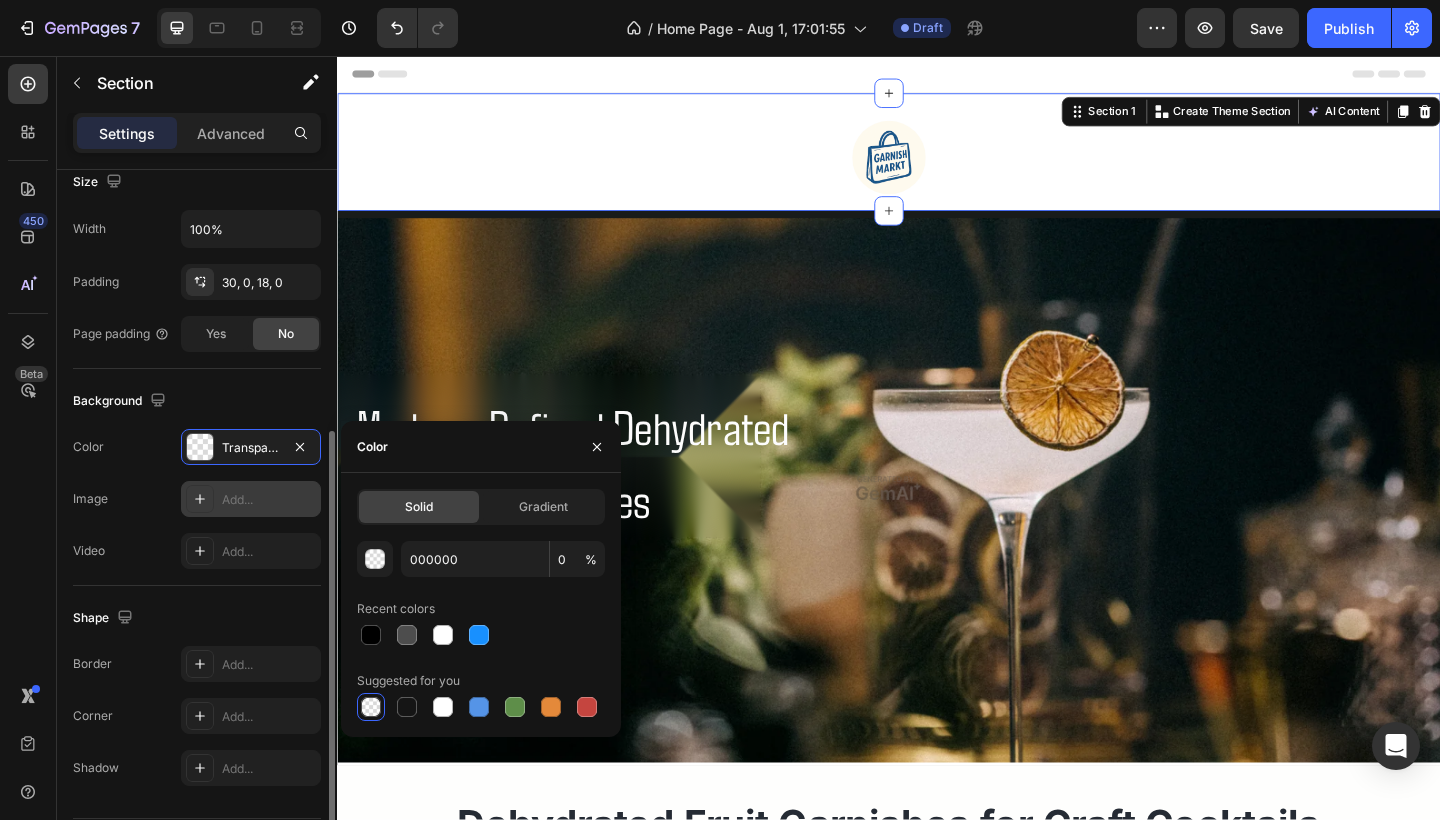 click on "Add..." at bounding box center (269, 500) 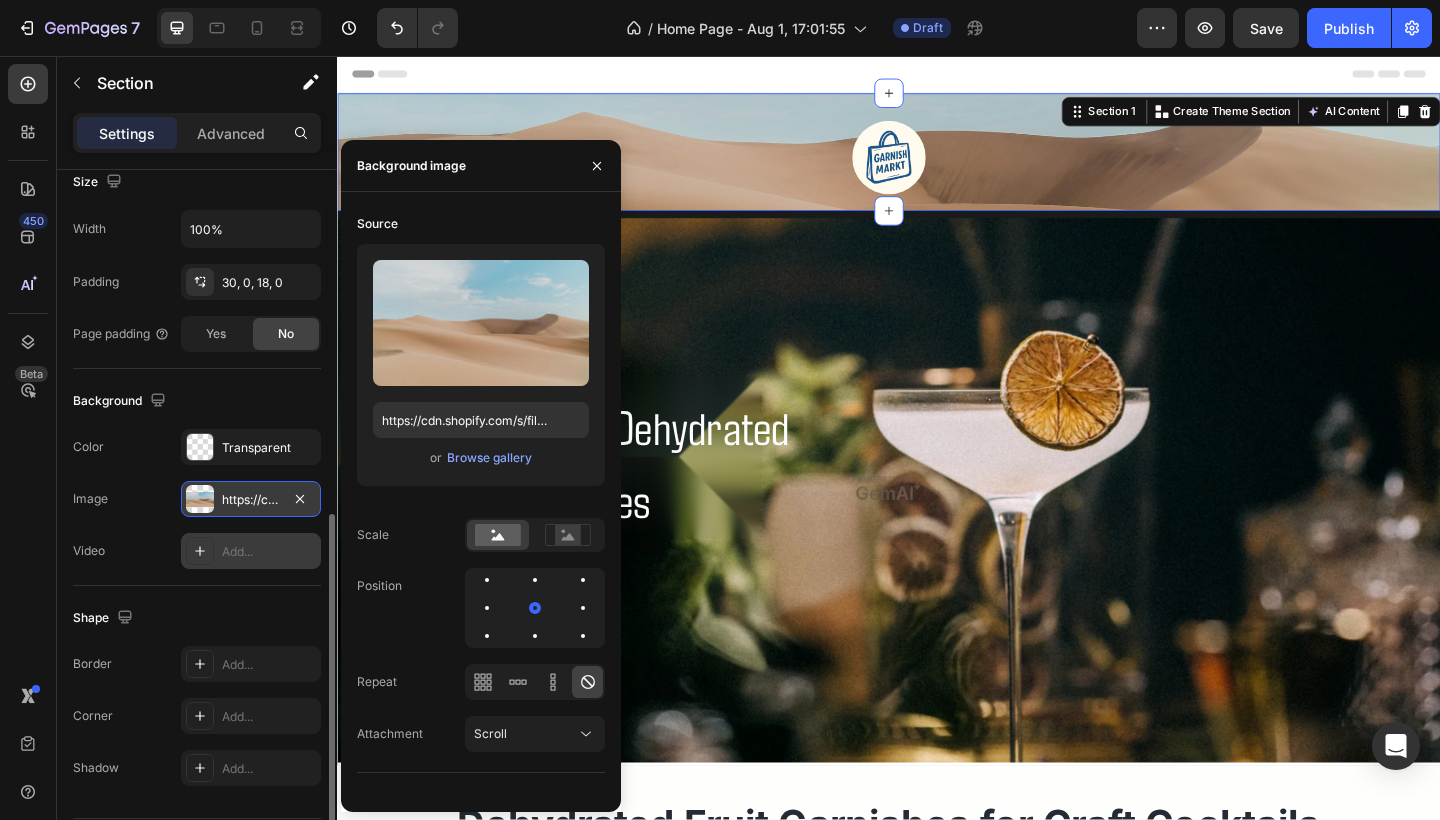 scroll, scrollTop: 513, scrollLeft: 0, axis: vertical 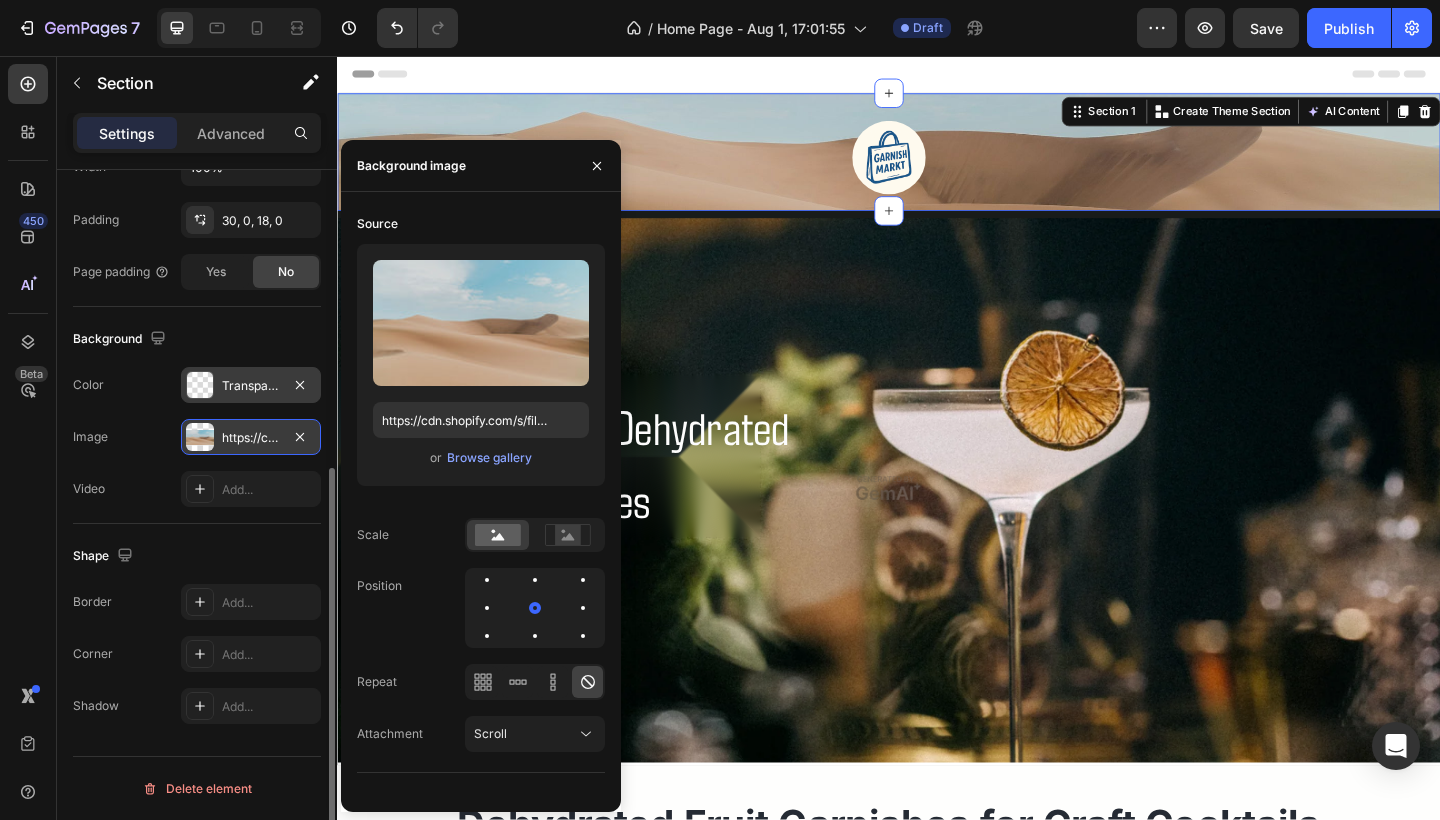 click on "Transparent" at bounding box center [251, 386] 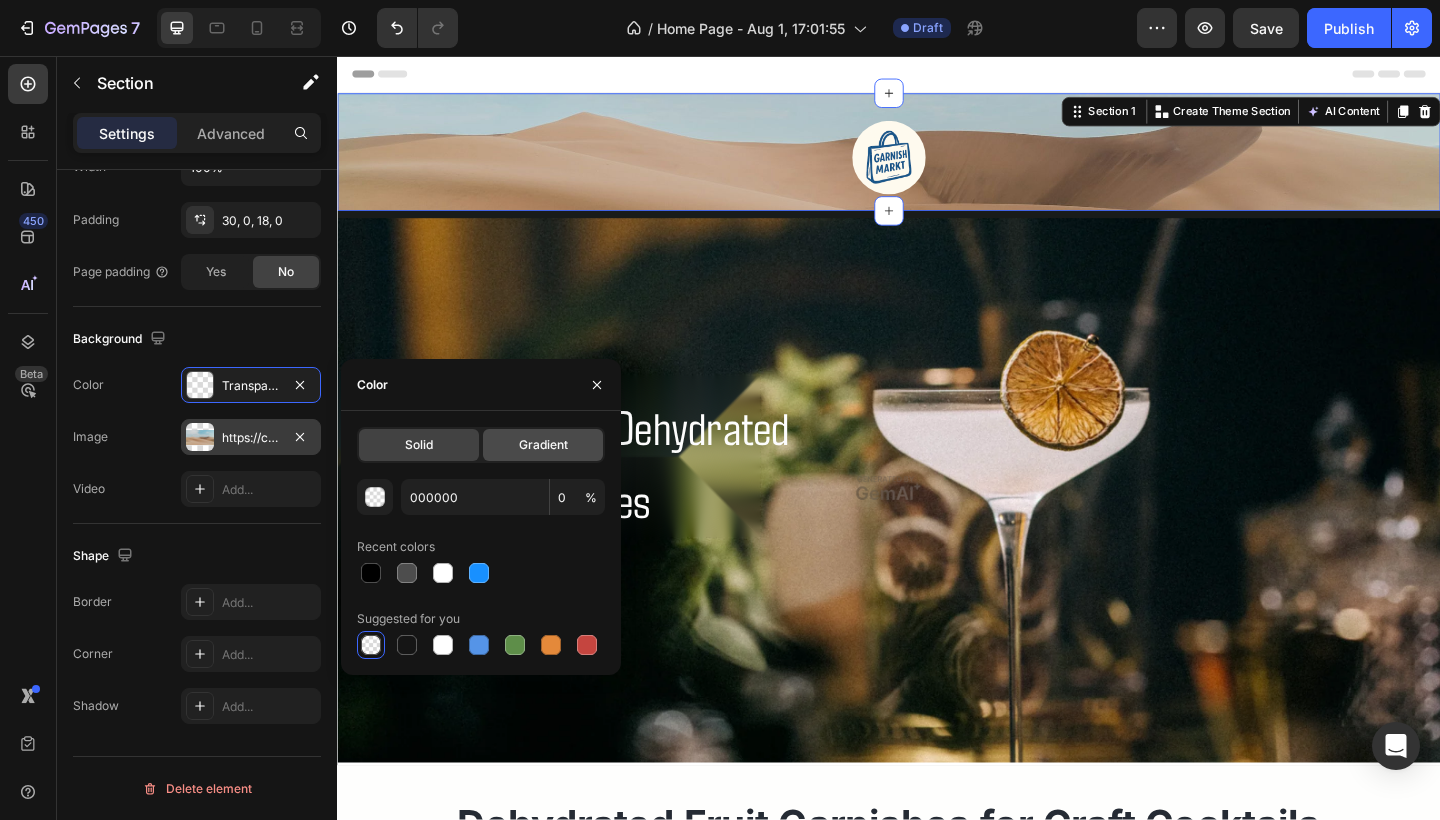click on "Gradient" 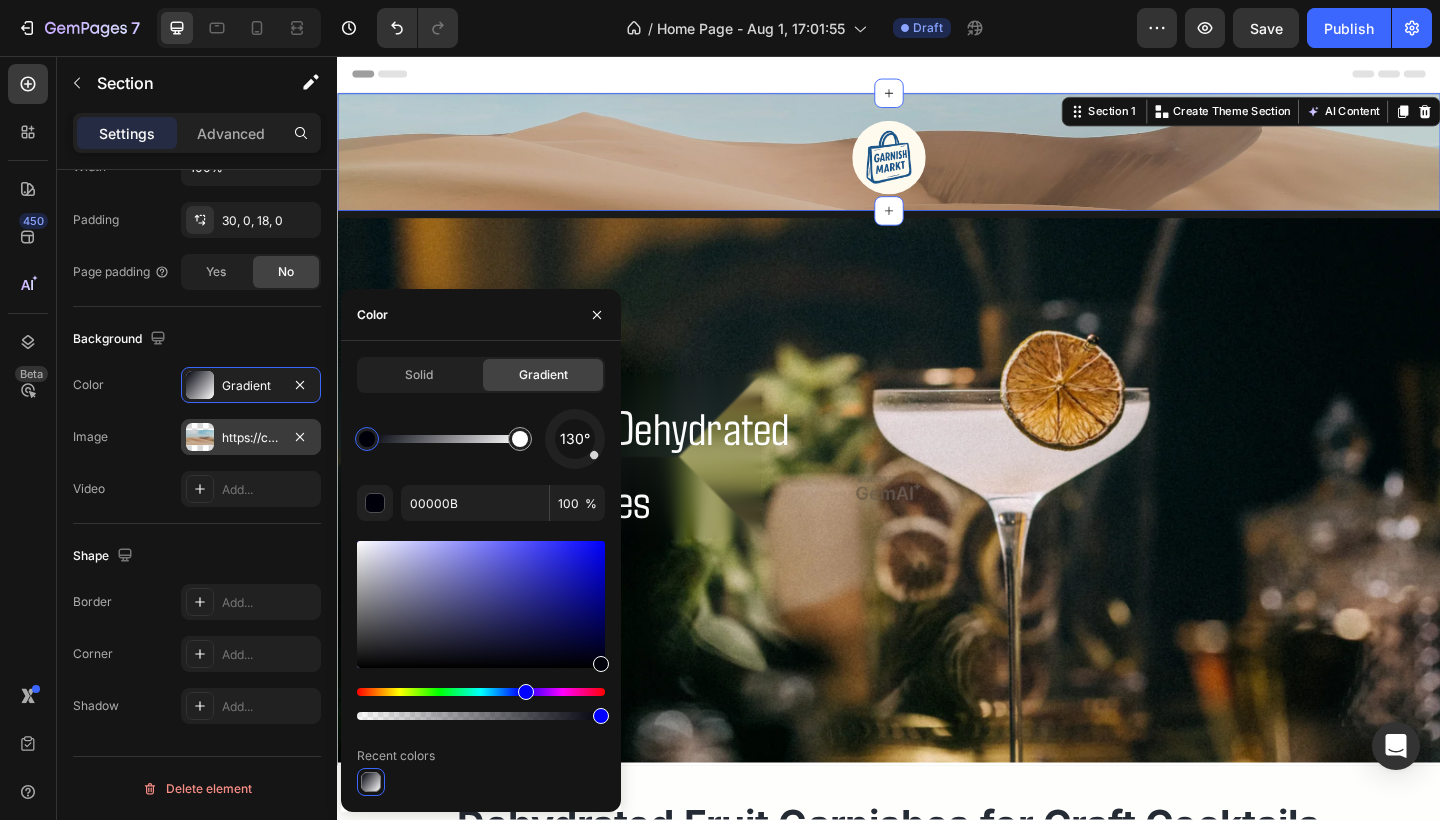 click at bounding box center (371, 782) 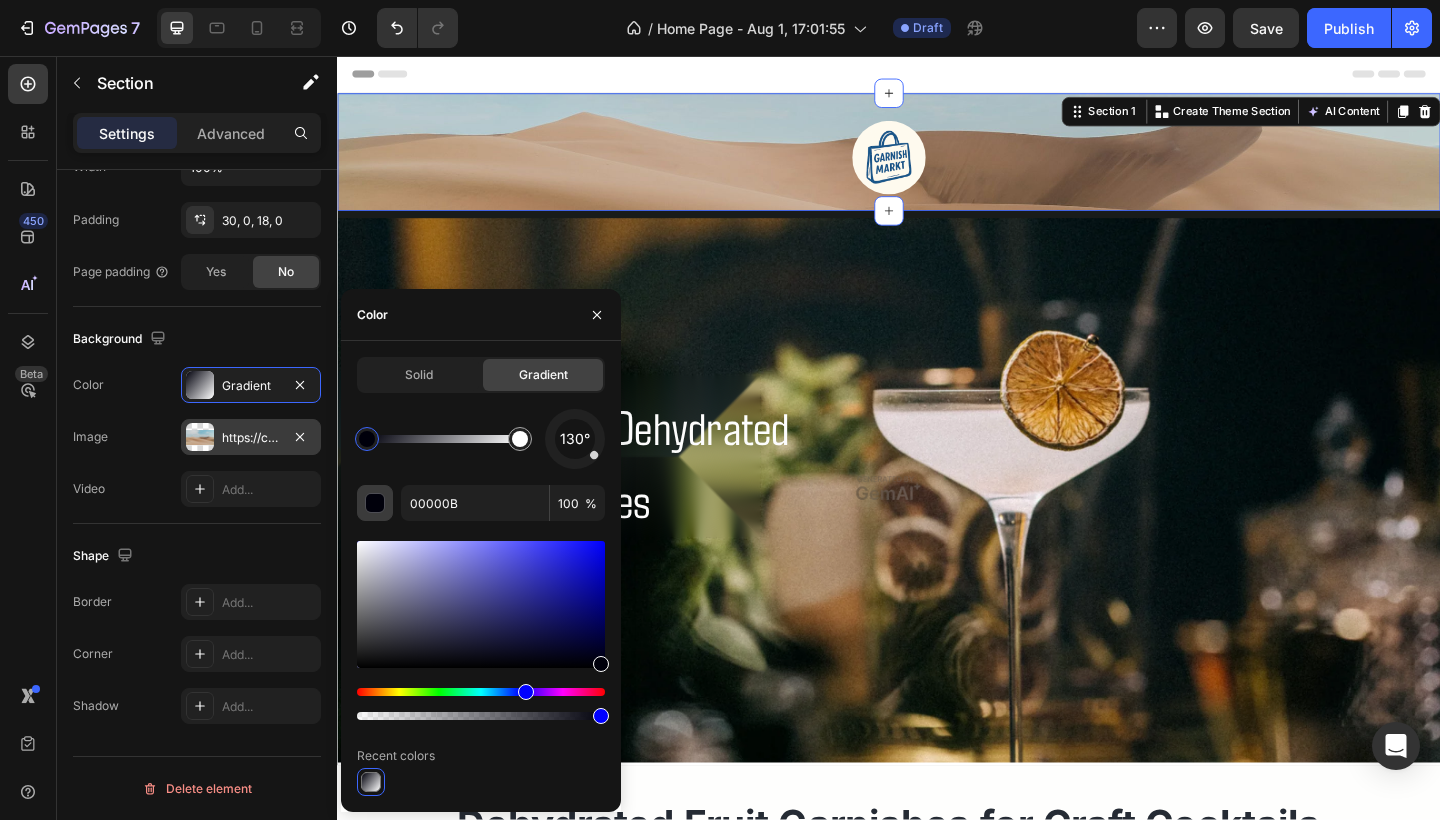 click at bounding box center [376, 504] 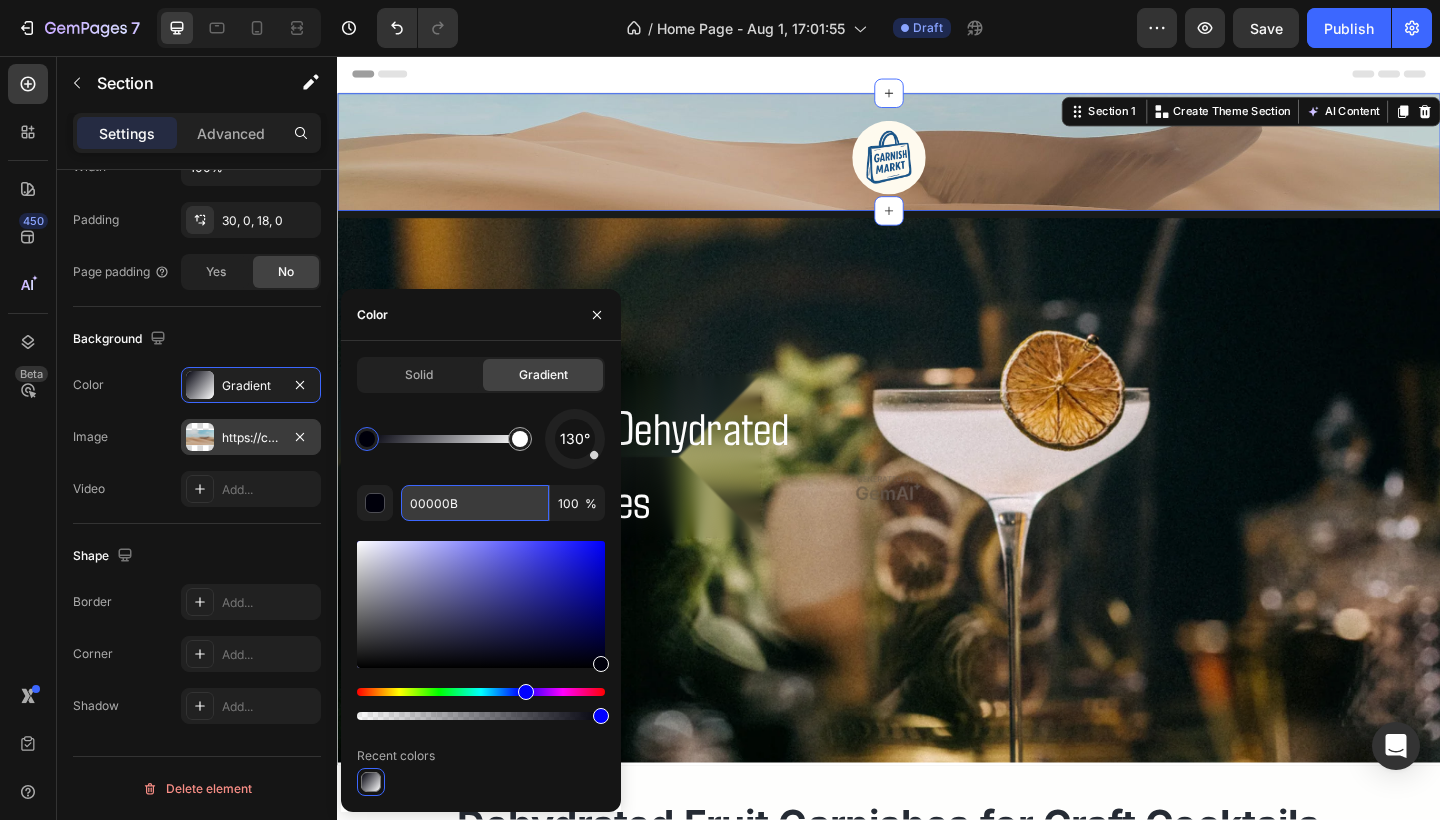click on "00000B" at bounding box center [475, 503] 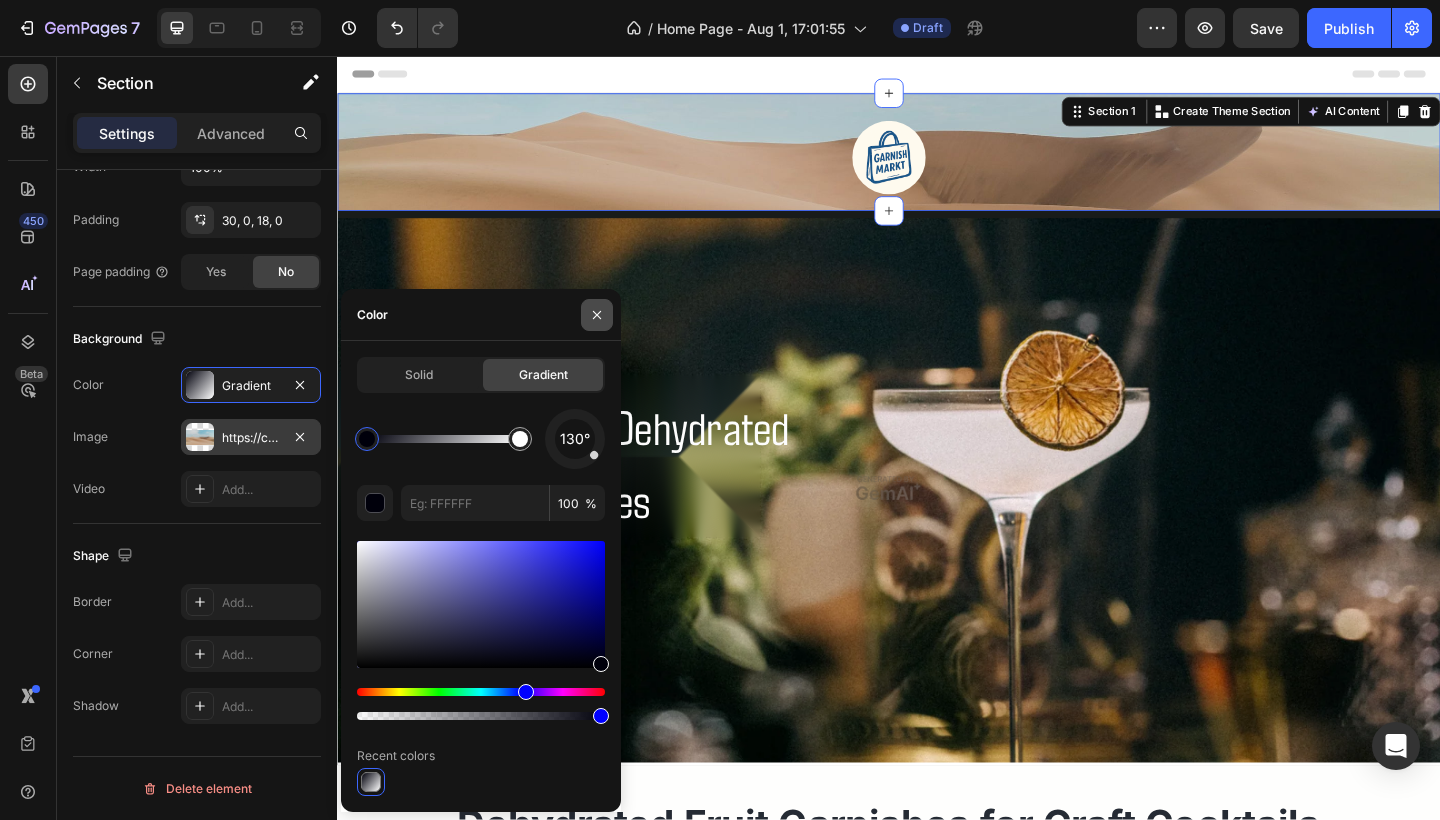 type on "00000B" 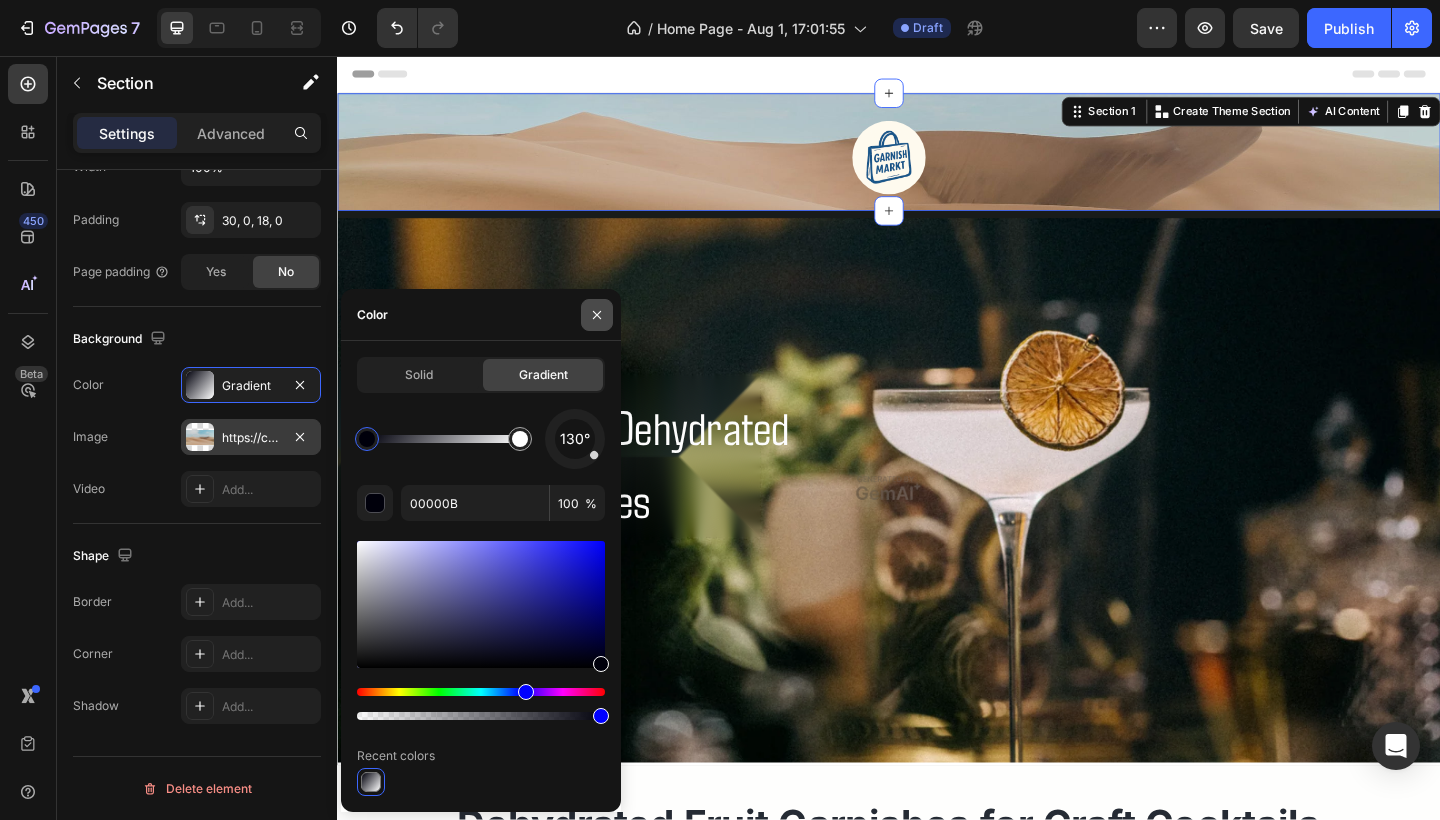 click 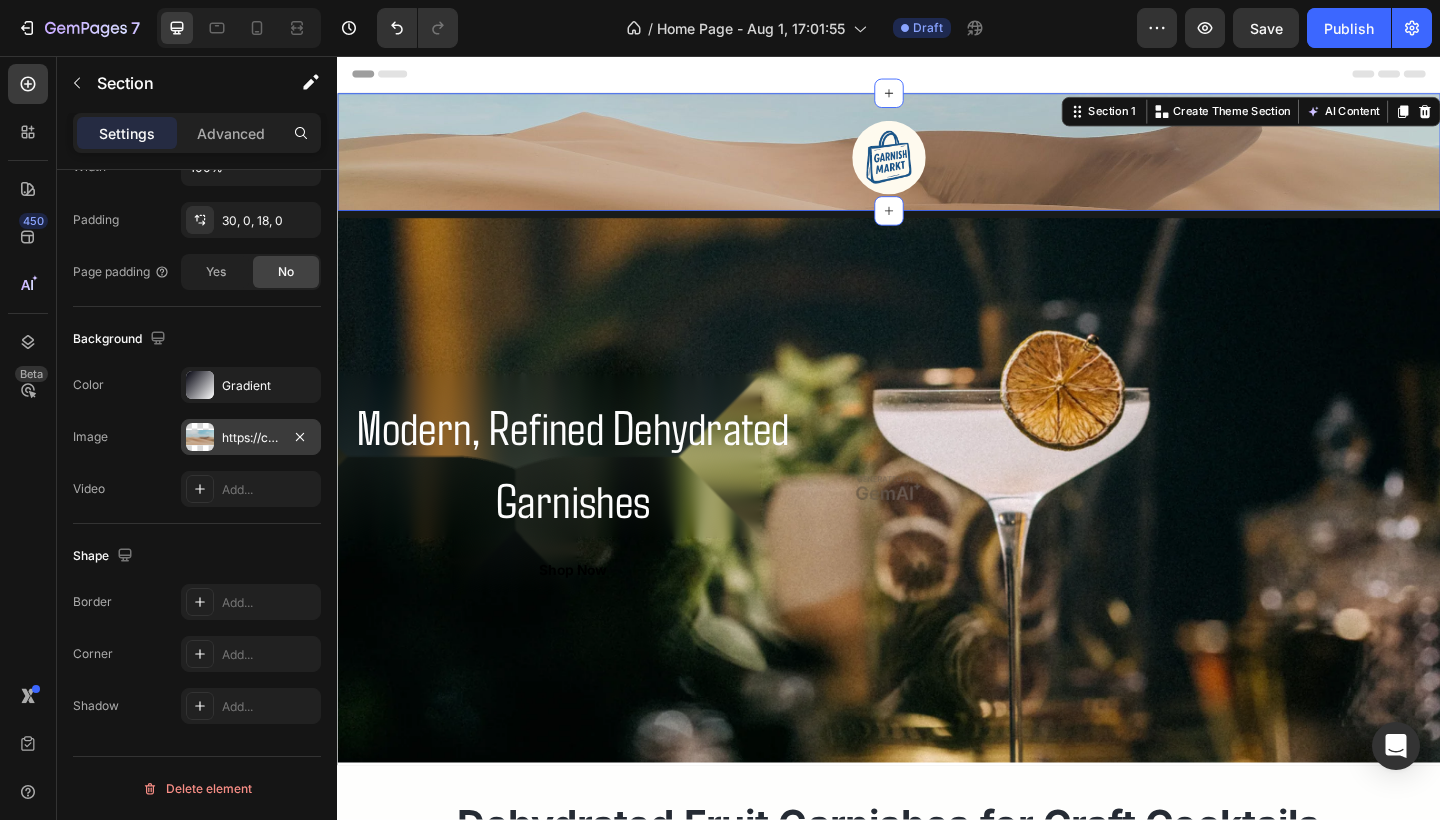 click at bounding box center [937, 167] 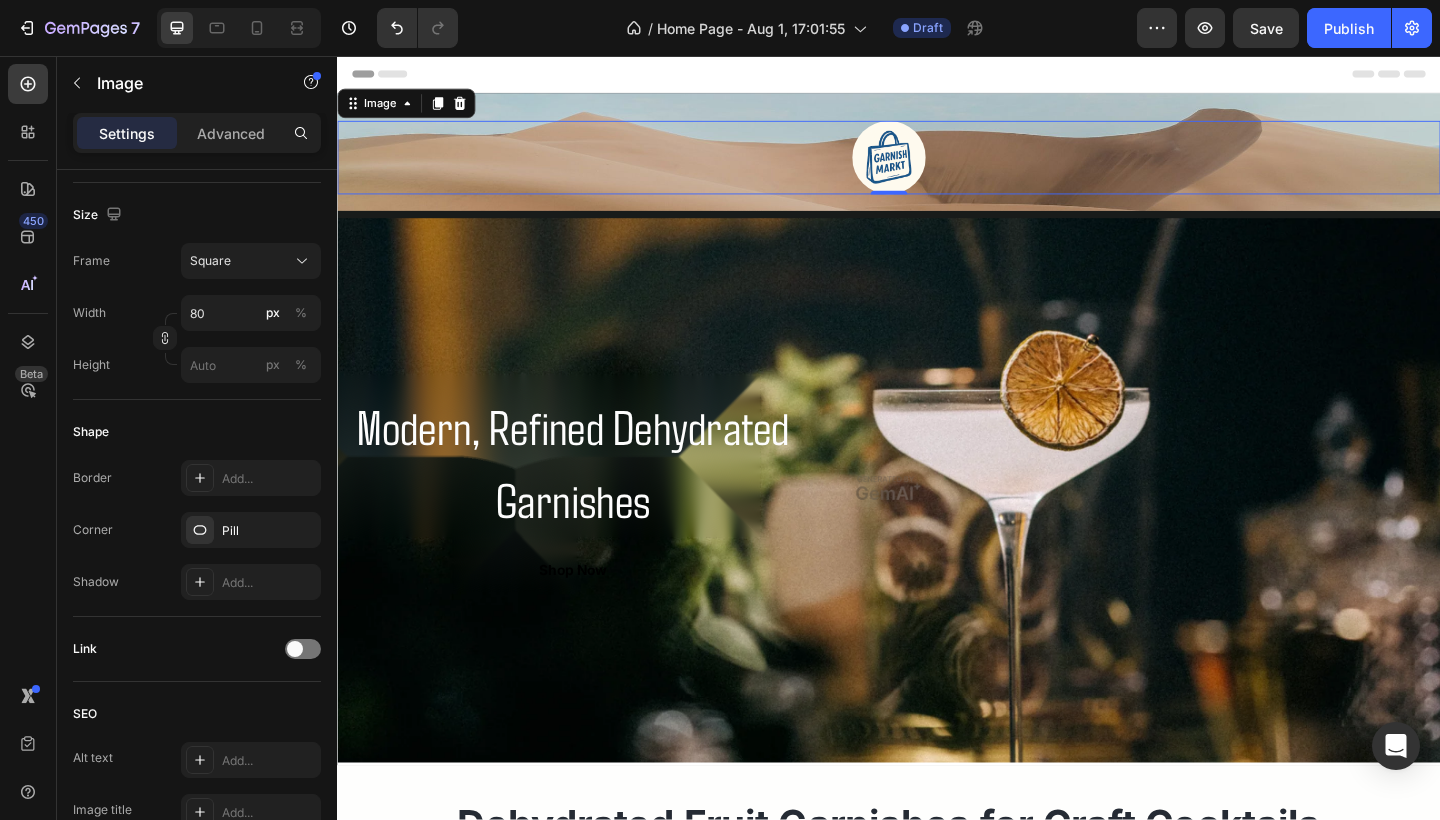 scroll, scrollTop: 0, scrollLeft: 0, axis: both 